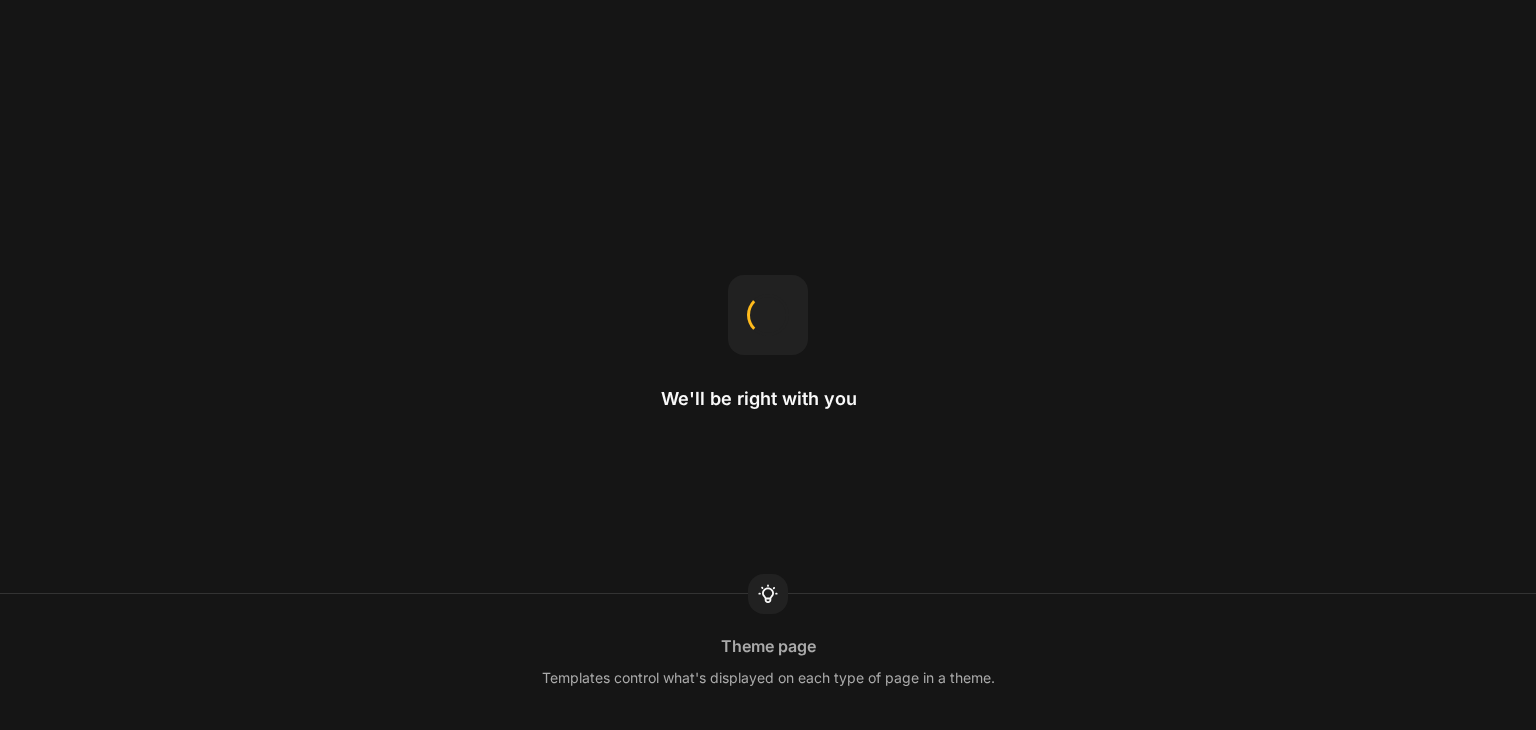 scroll, scrollTop: 0, scrollLeft: 0, axis: both 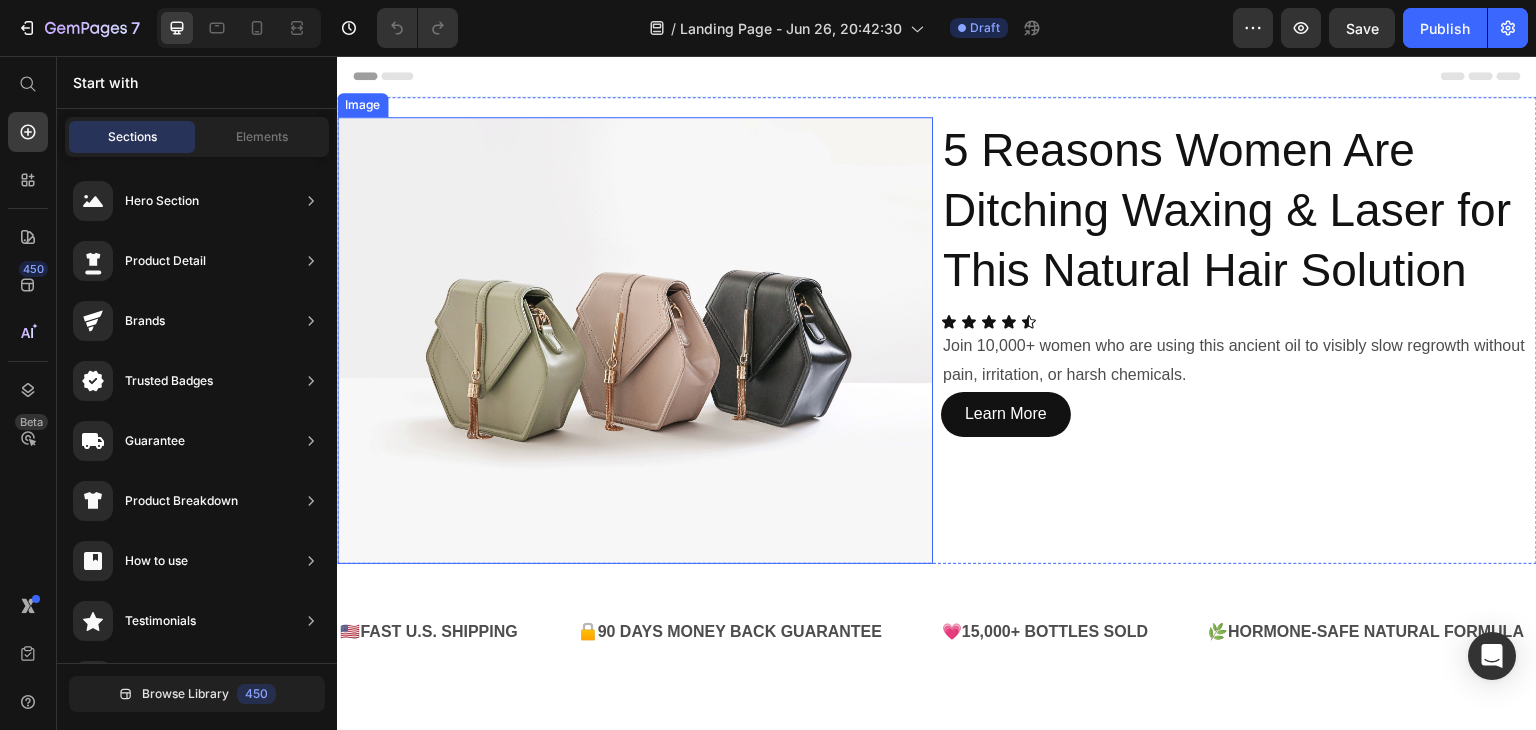 click at bounding box center [635, 340] 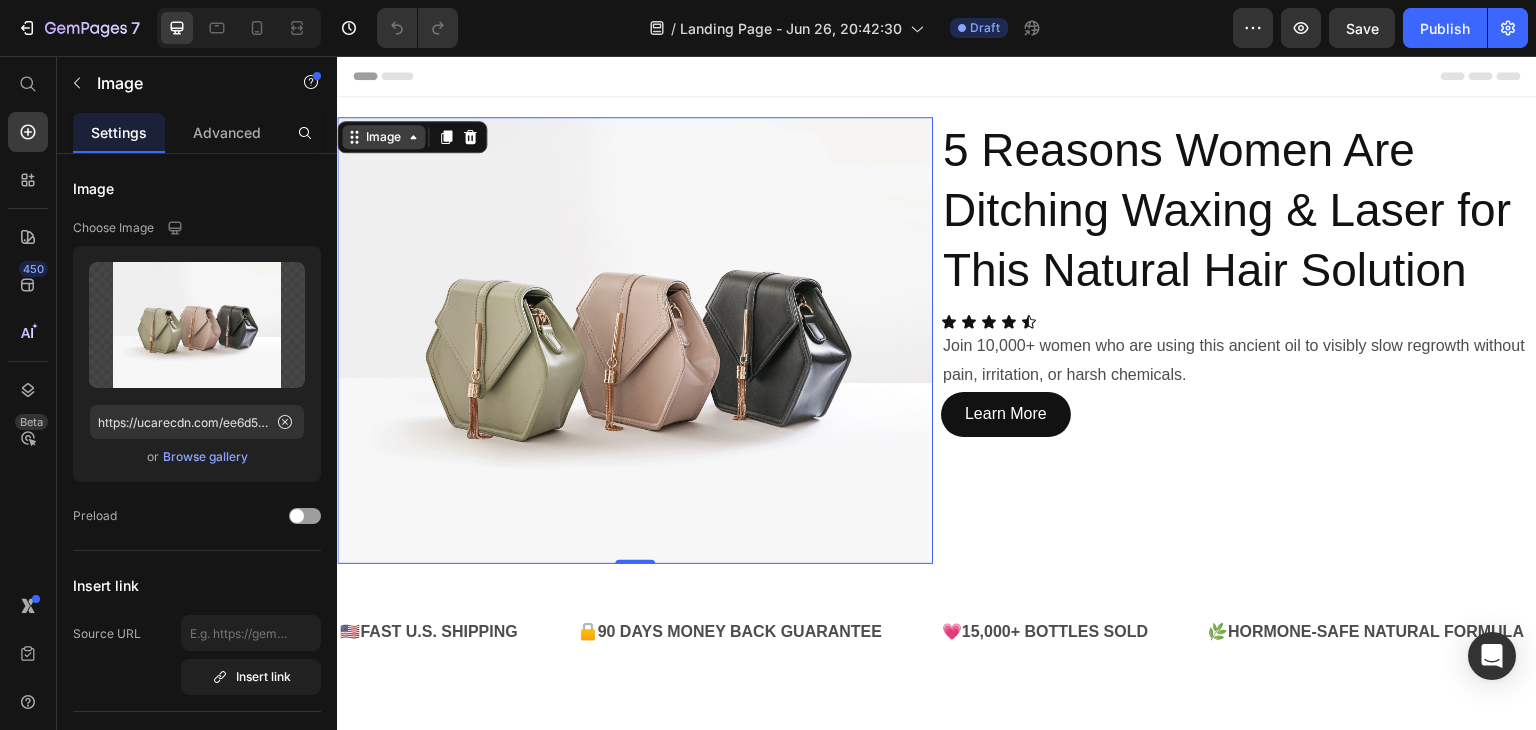 click on "Image" at bounding box center (383, 137) 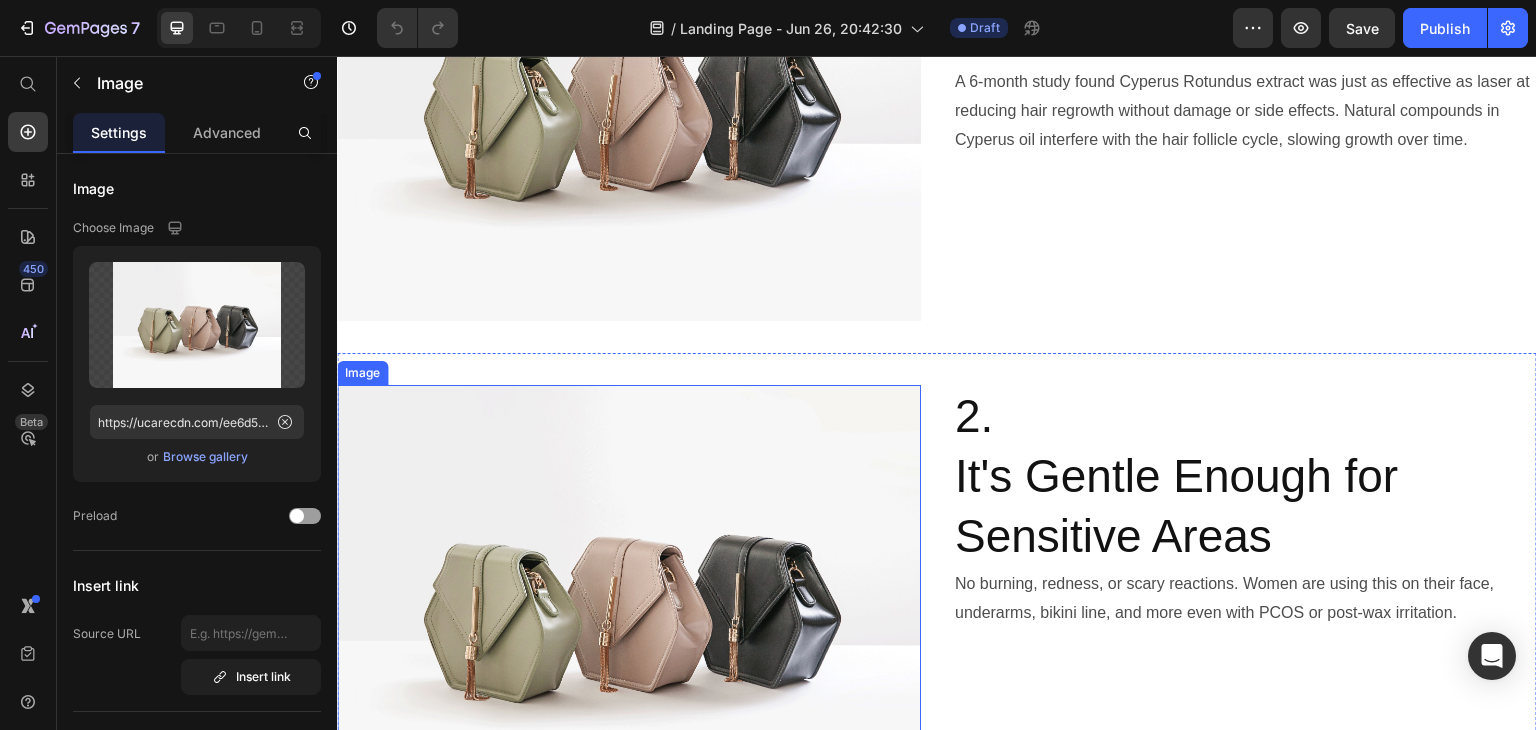 click at bounding box center (629, 604) 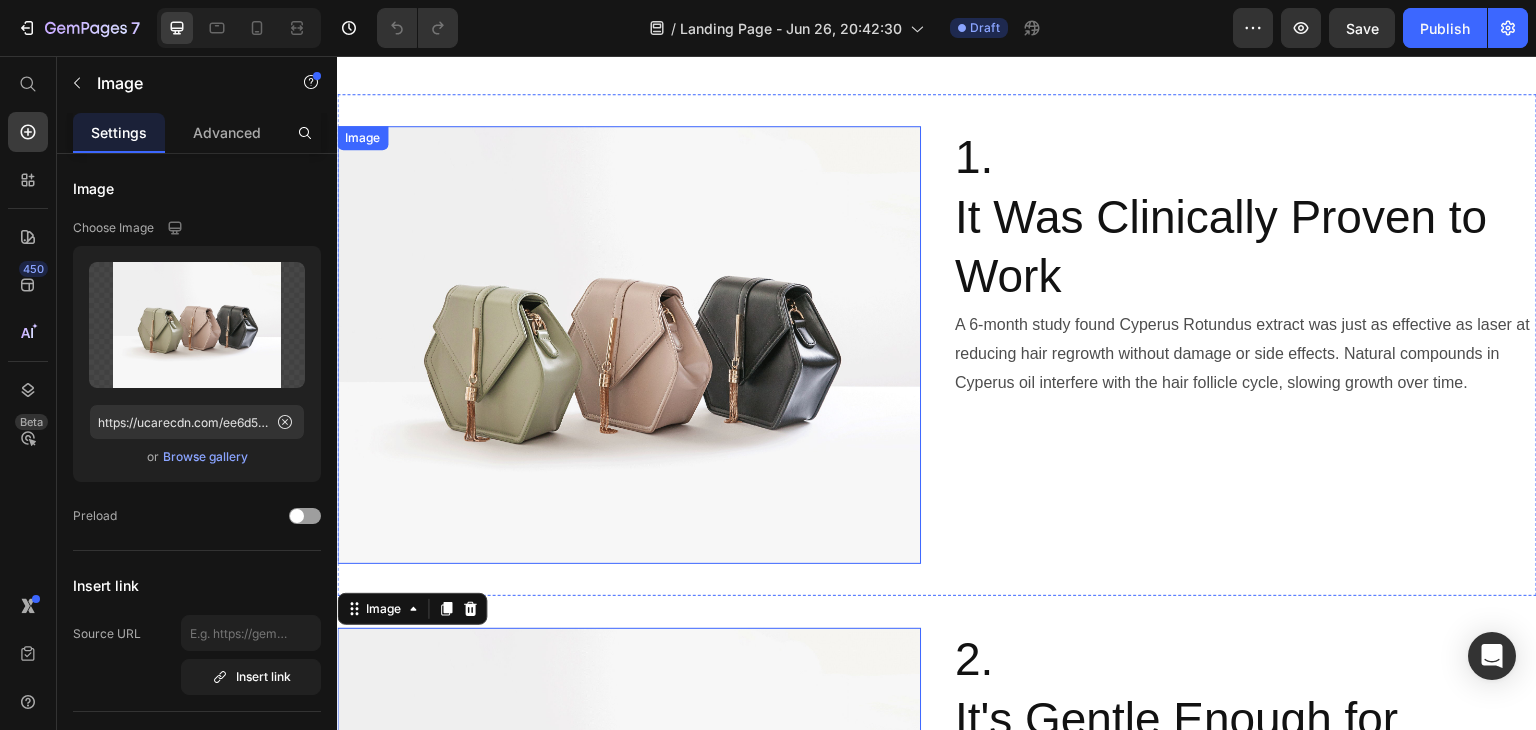 scroll, scrollTop: 588, scrollLeft: 0, axis: vertical 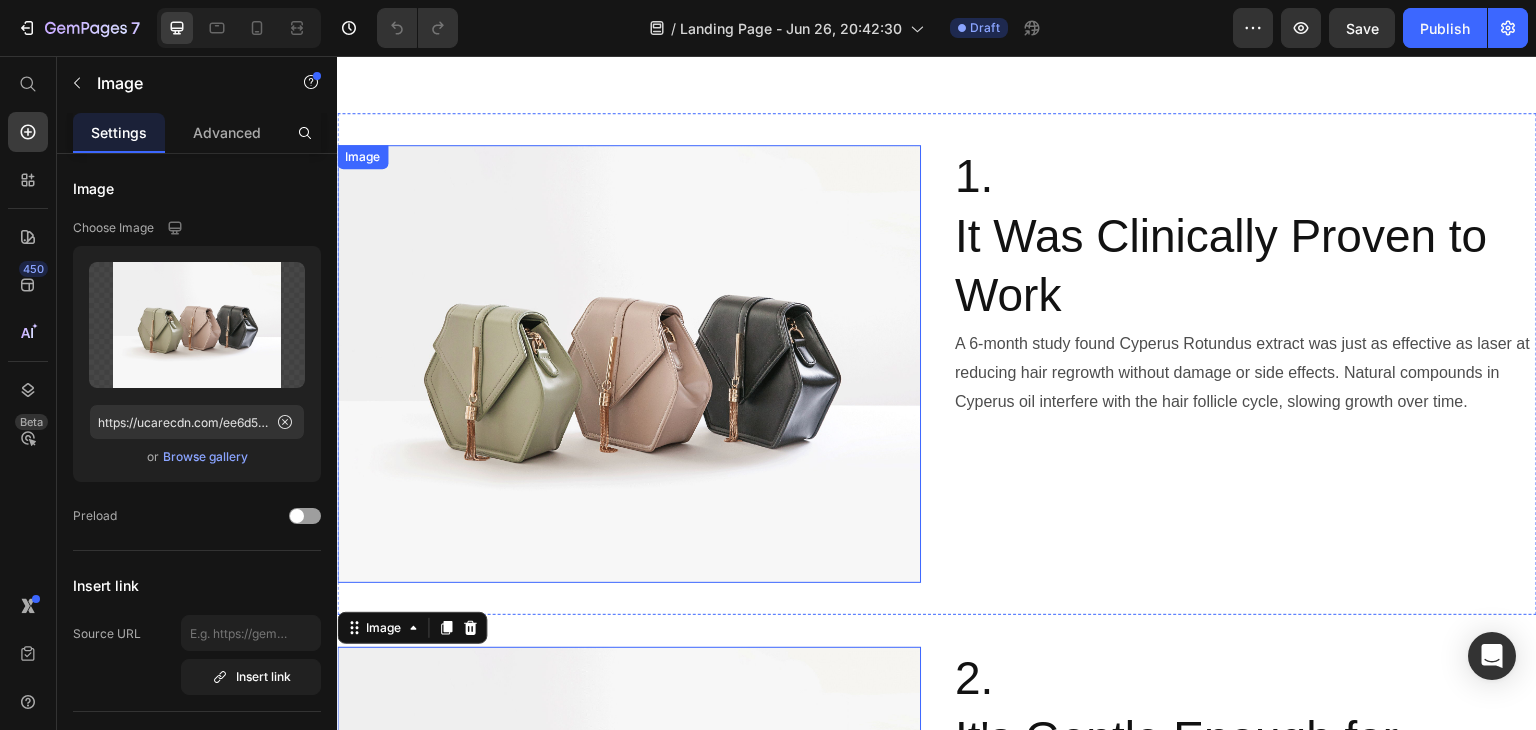 click at bounding box center [629, 364] 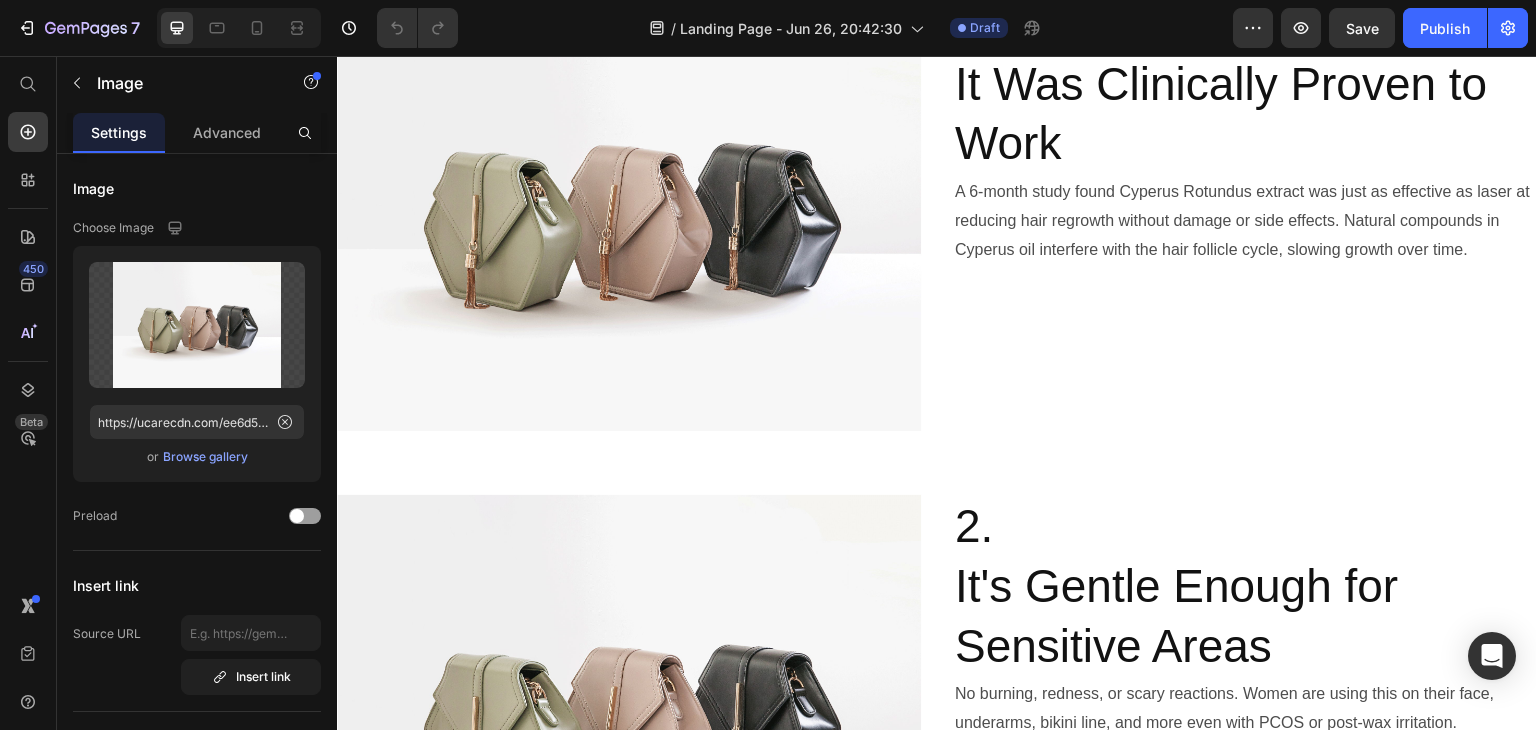 scroll, scrollTop: 704, scrollLeft: 0, axis: vertical 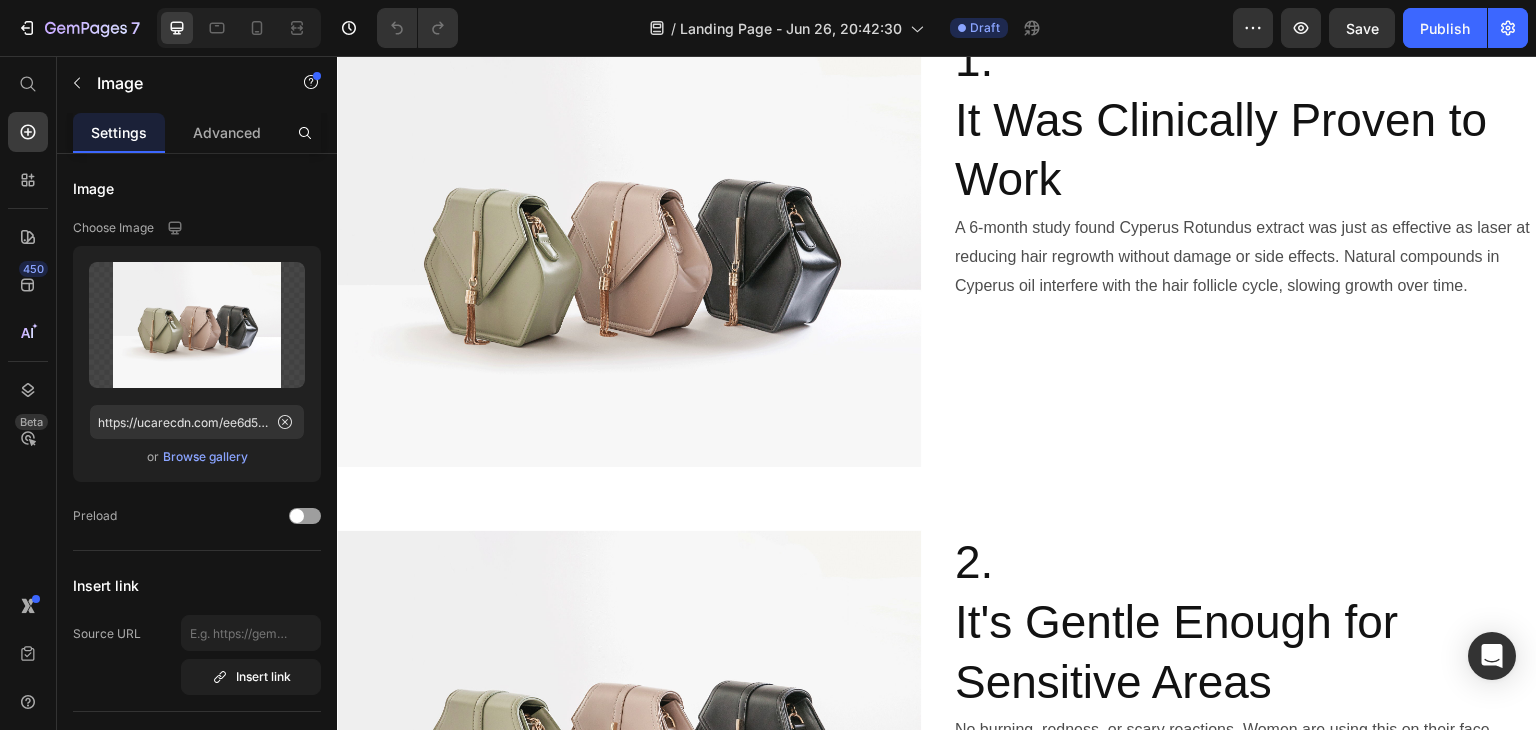 click at bounding box center [629, 248] 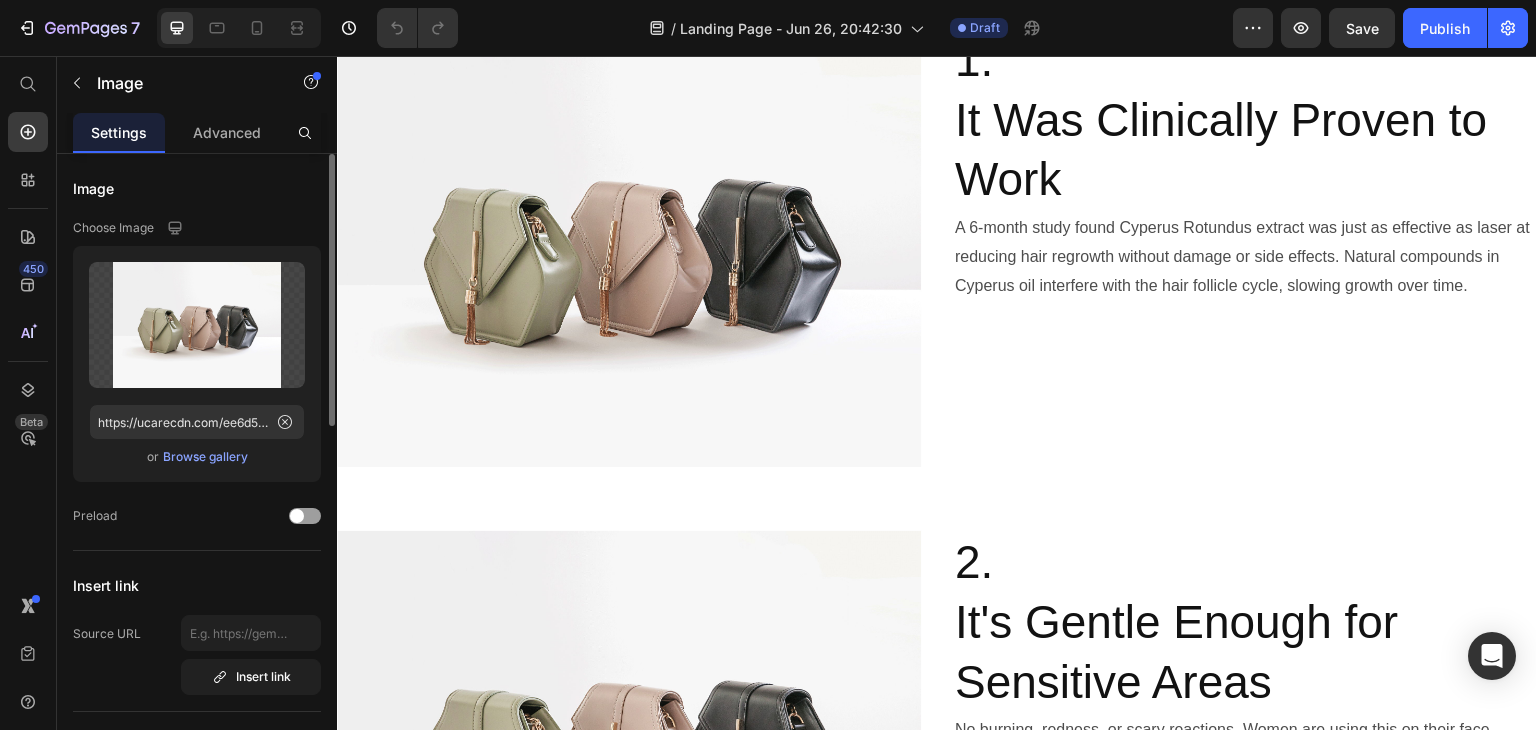click at bounding box center (289, 422) 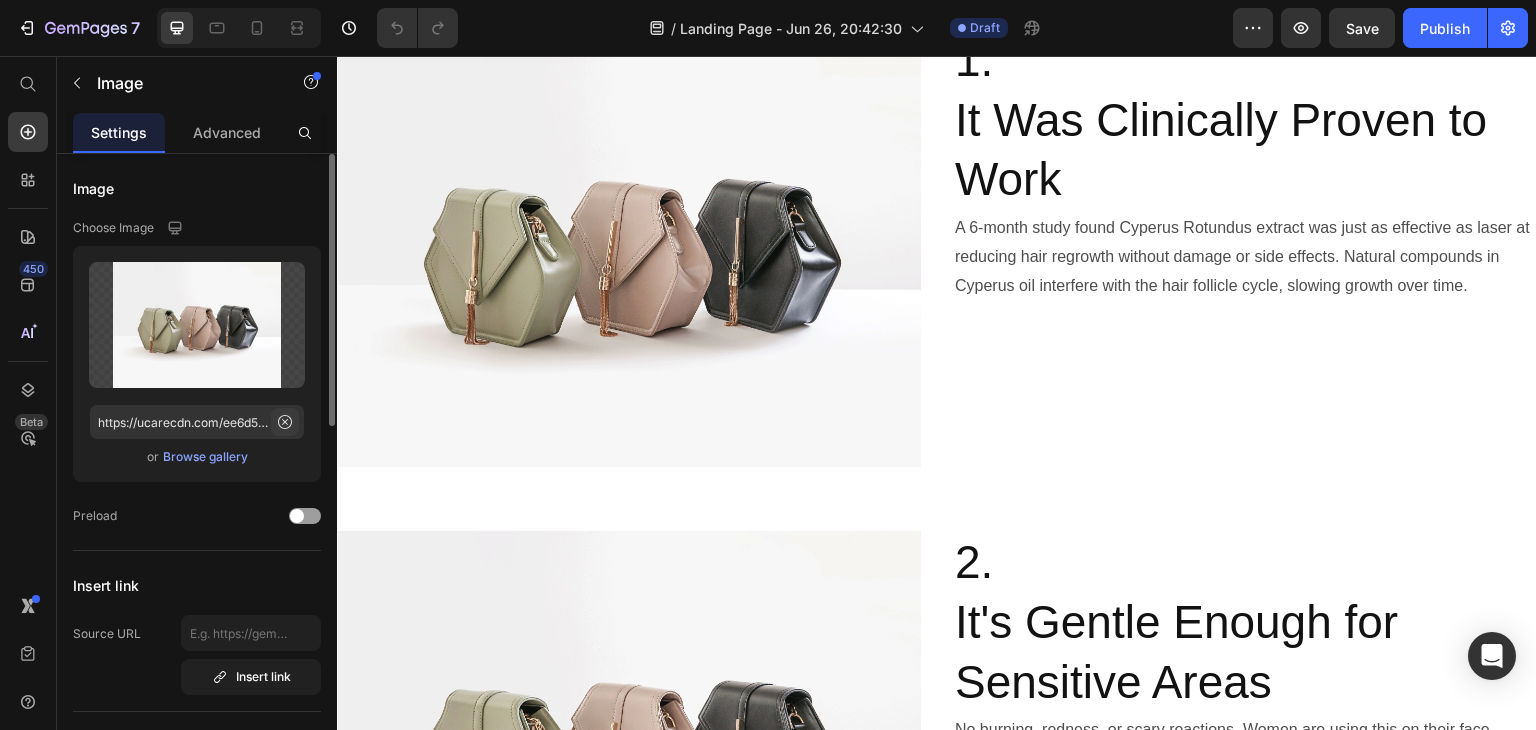 click 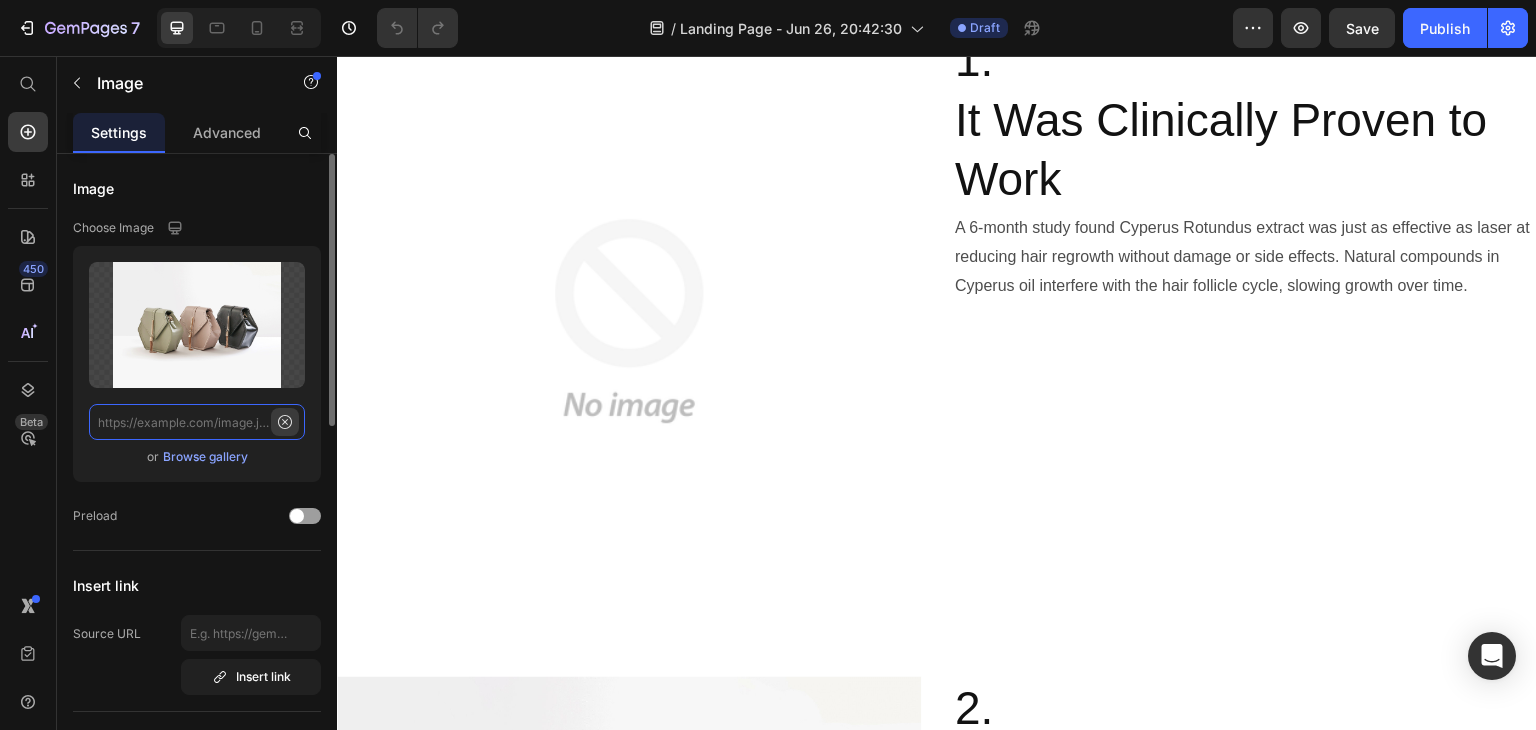 scroll, scrollTop: 0, scrollLeft: 0, axis: both 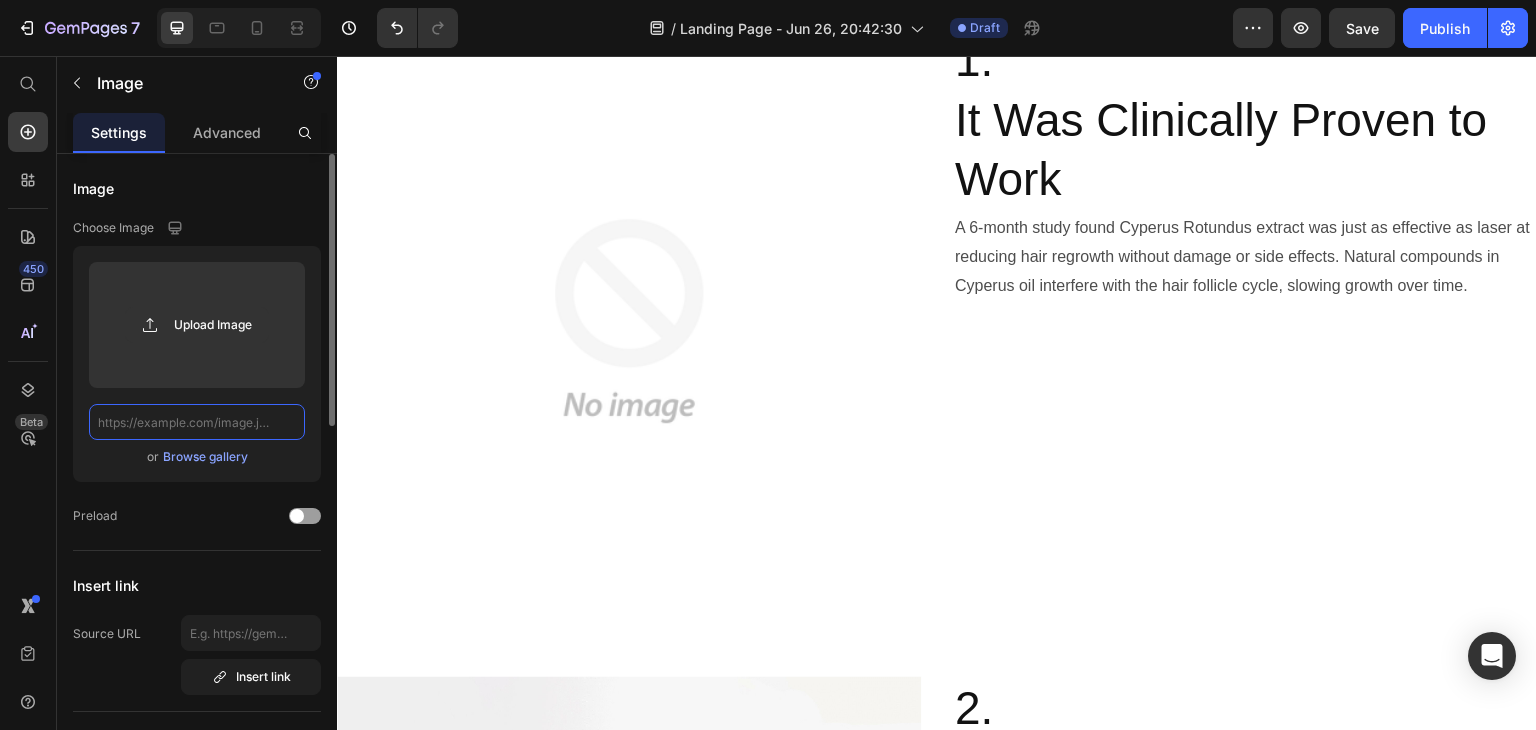 paste on "https://www.dropbox.com/scl/fi/ur121shzh2zim5qp9zu4n/Photo-Jul-12-2025-2-17-30-PM.jpg?rlkey=mwukwfxv8fq5d7jegdgzgsh1h&st=2de41p7i&dl=0" 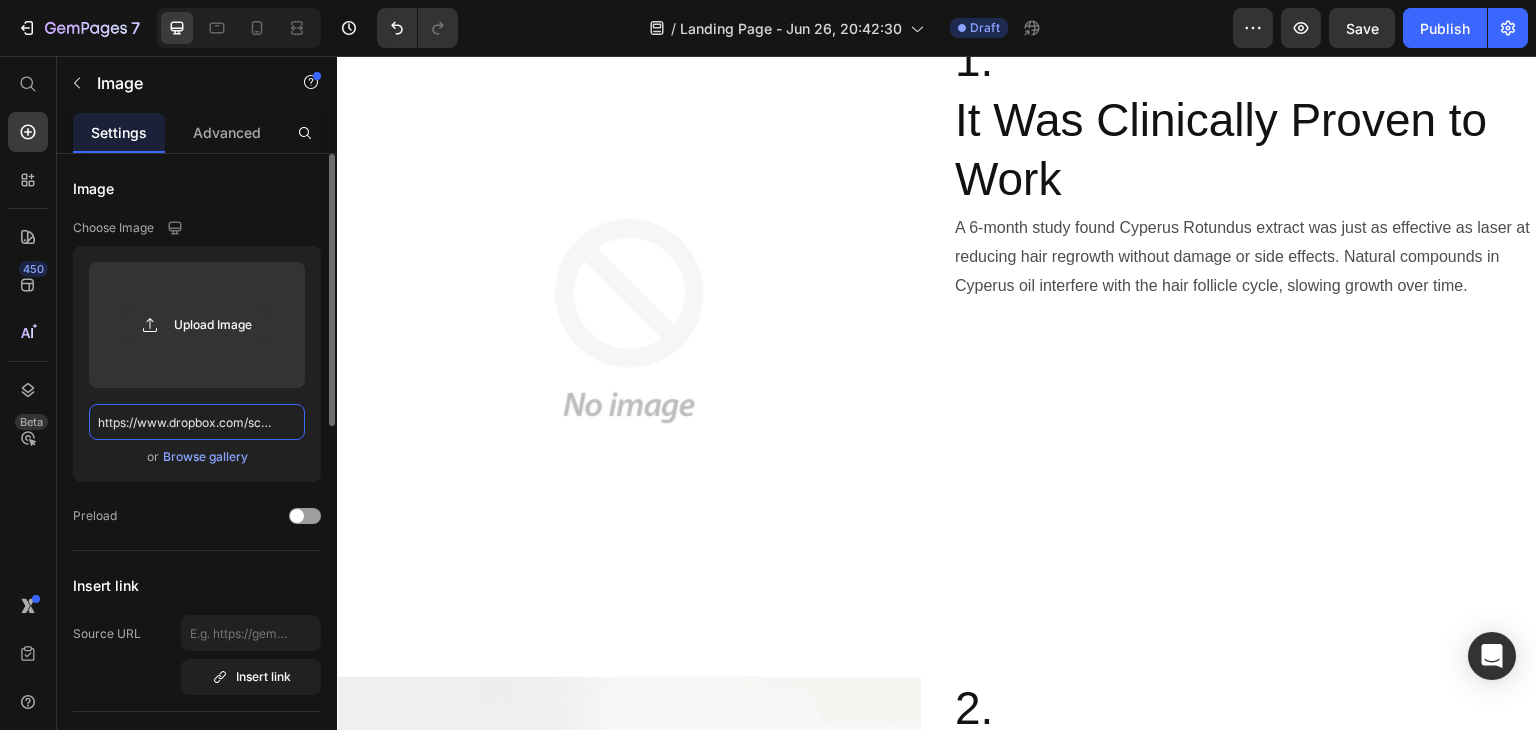 scroll, scrollTop: 0, scrollLeft: 680, axis: horizontal 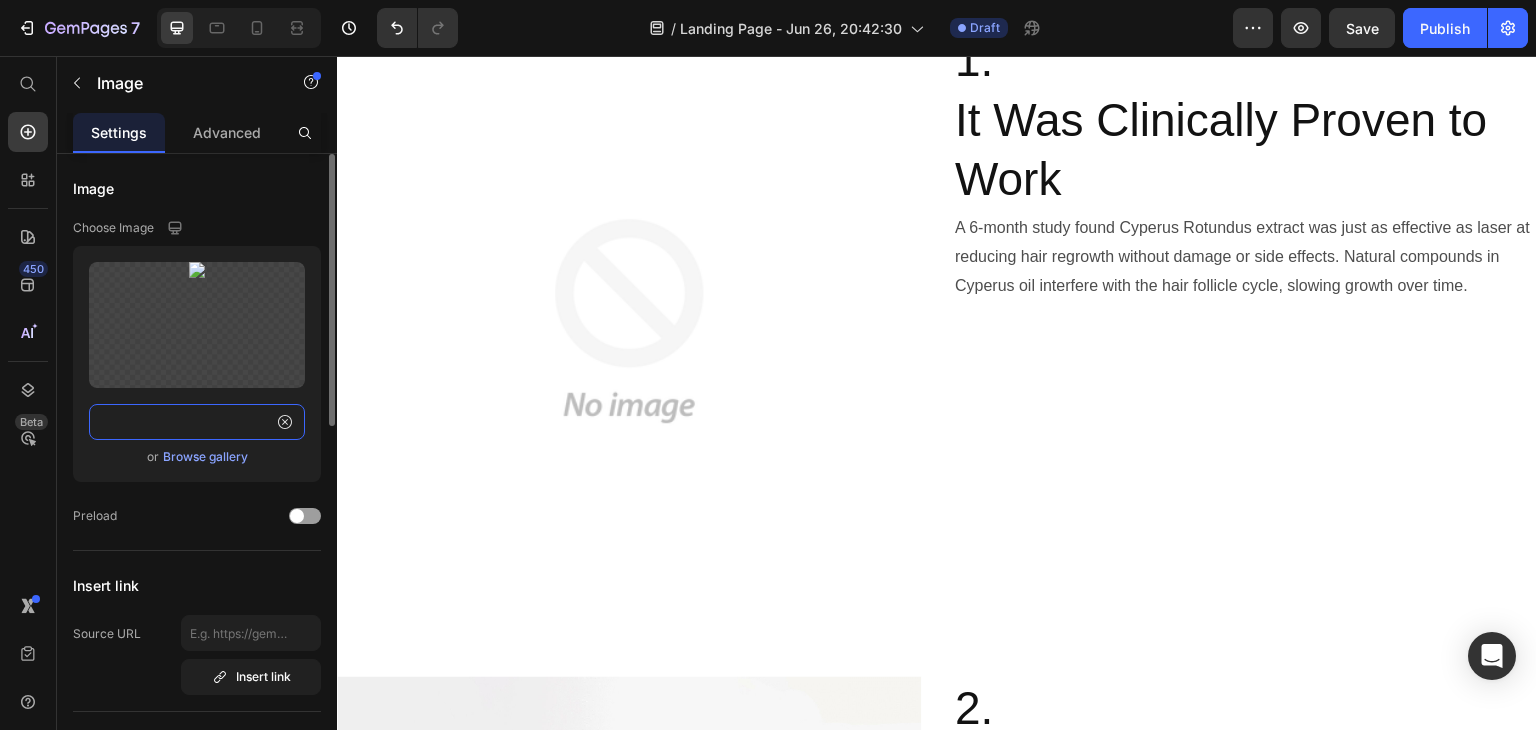 click on "https://www.dropbox.com/scl/fi/ur121shzh2zim5qp9zu4n/Photo-Jul-12-2025-2-17-30-PM.jpg?rlkey=mwukwfxv8fq5d7jegdgzgsh1h&st=2de41p7i&dl=0" 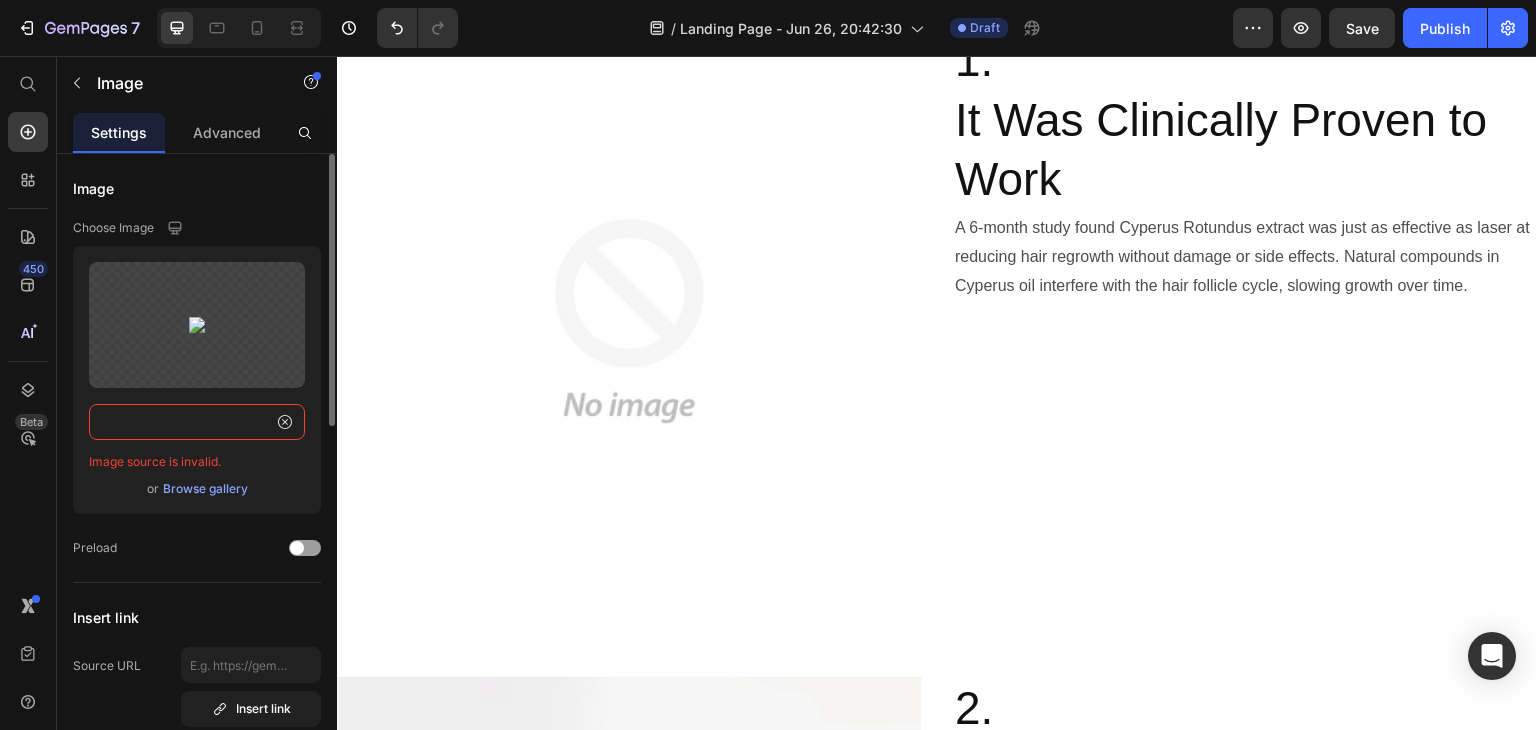 type on "https://www.dropbox.com/scl/fi/ur121shzh2zim5qp9zu4n/Photo-Jul-12-2025-2-17-30-PM.jpg?rlkey=mwukwfxv8fq5d7jegdgzgsh1h&st=2de41p7i&dl=0" 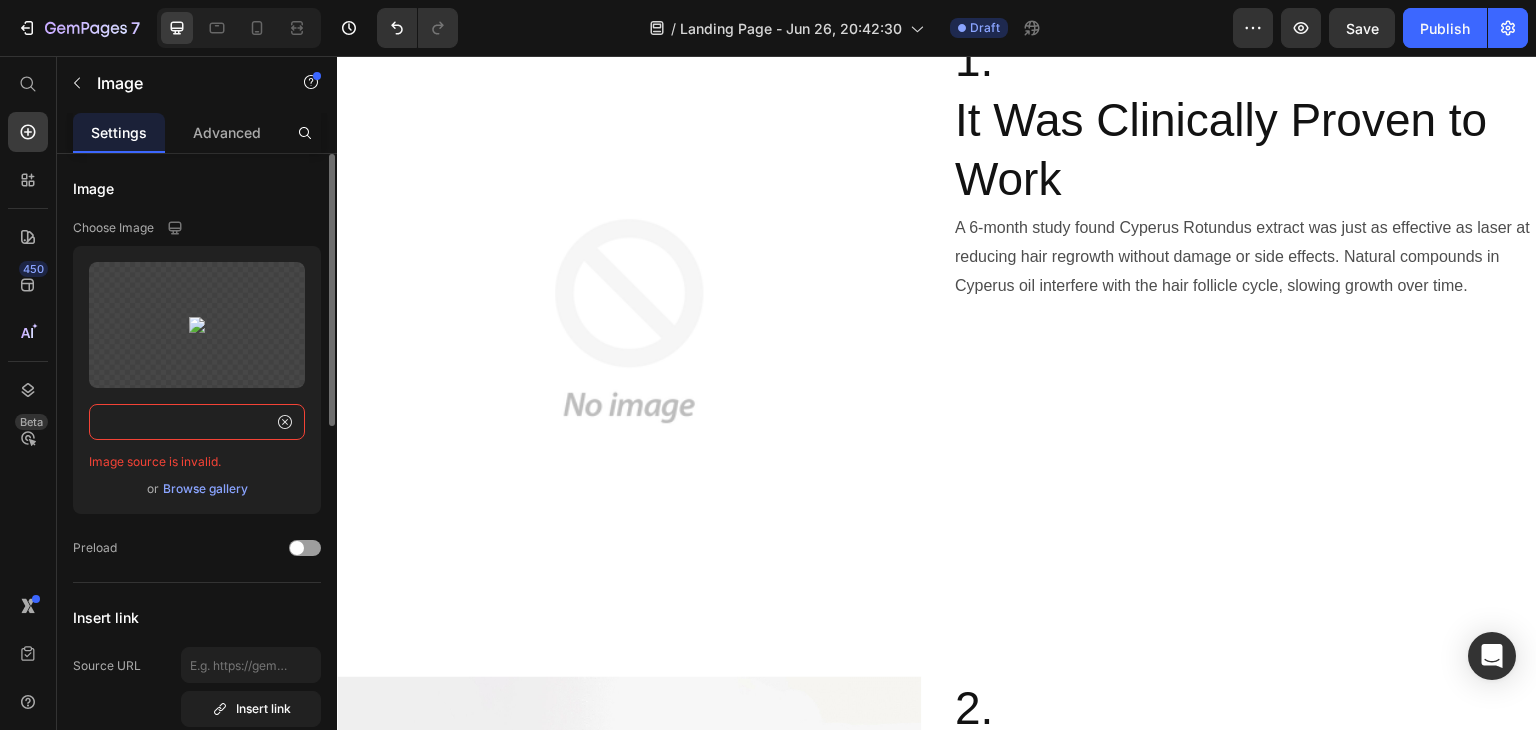 scroll, scrollTop: 0, scrollLeft: 0, axis: both 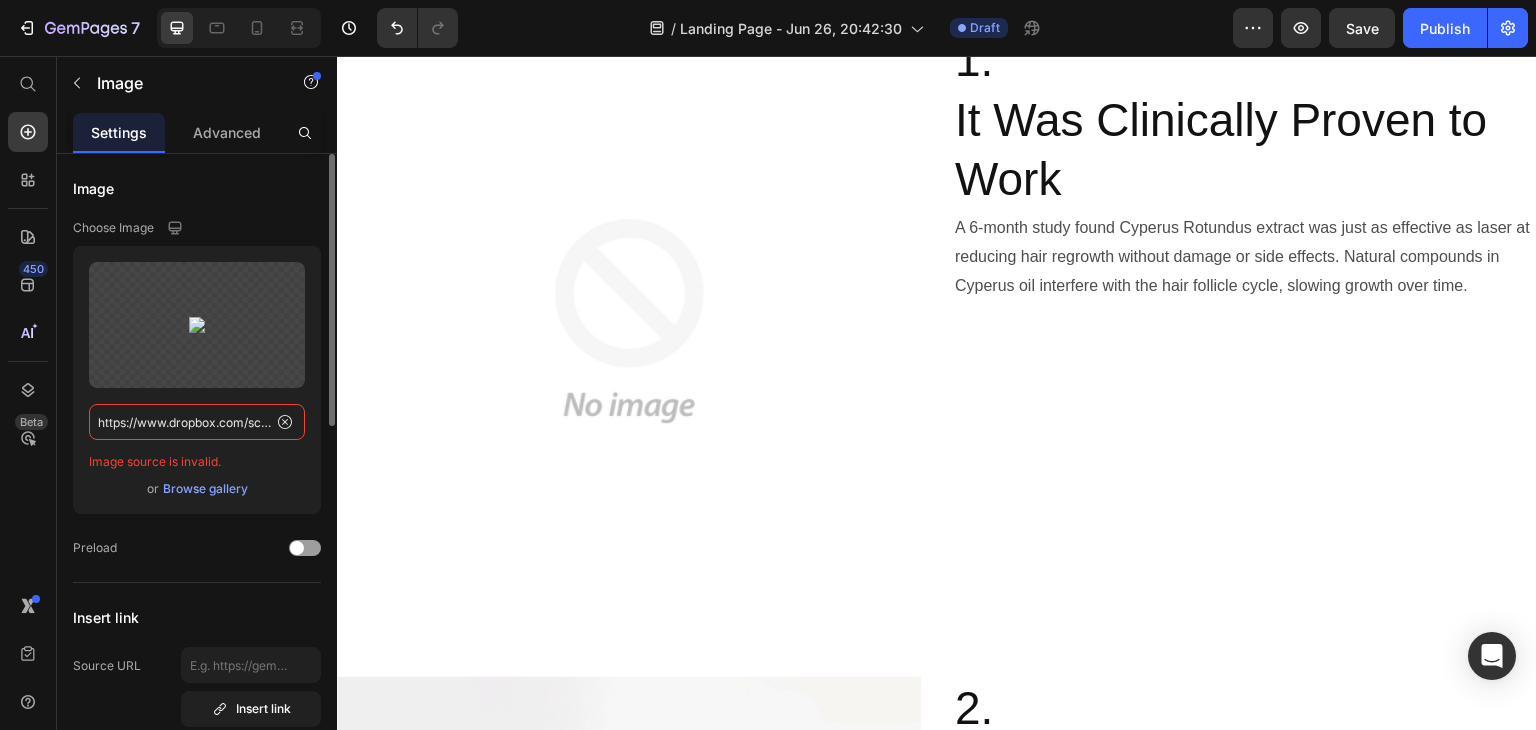 drag, startPoint x: 159, startPoint y: 427, endPoint x: 80, endPoint y: 428, distance: 79.00633 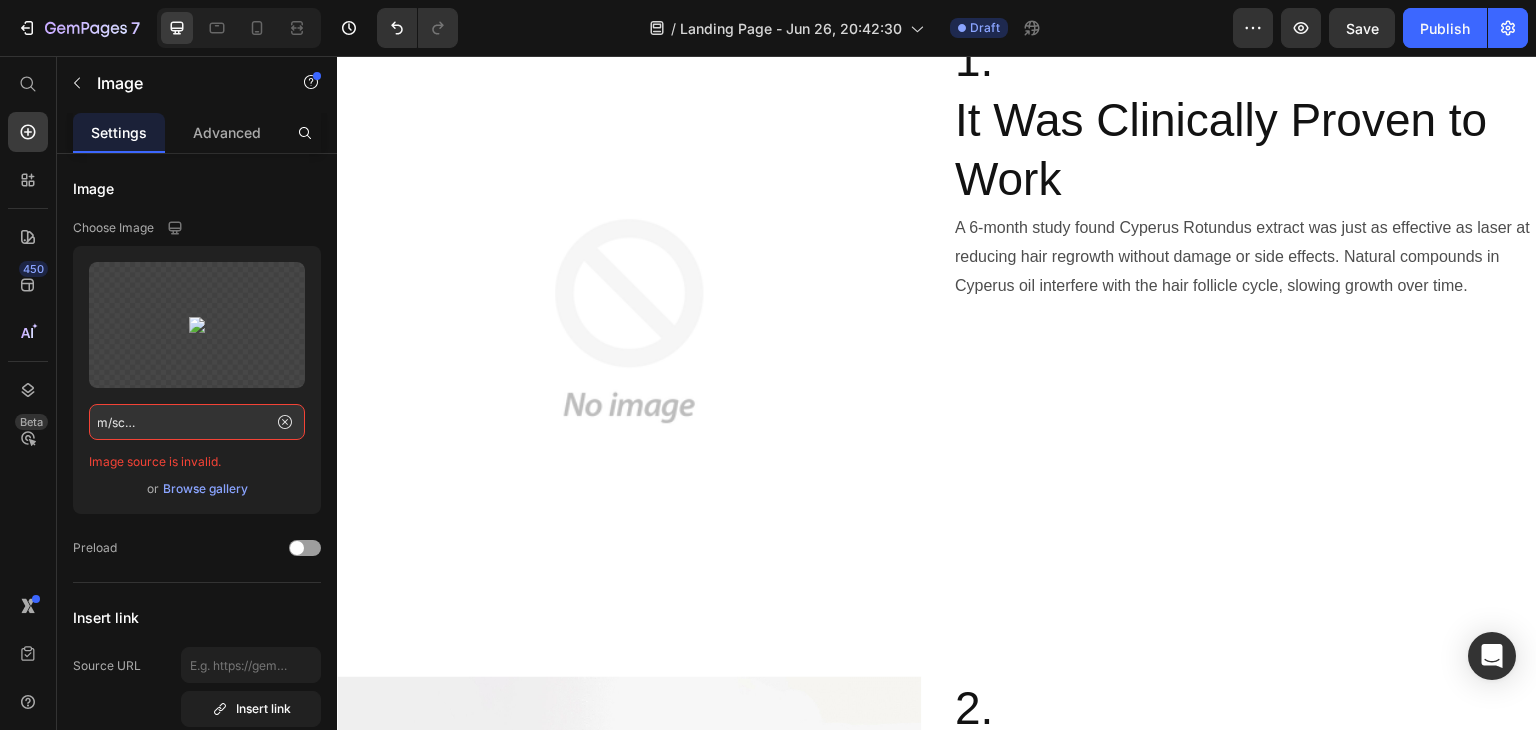 scroll, scrollTop: 0, scrollLeft: 0, axis: both 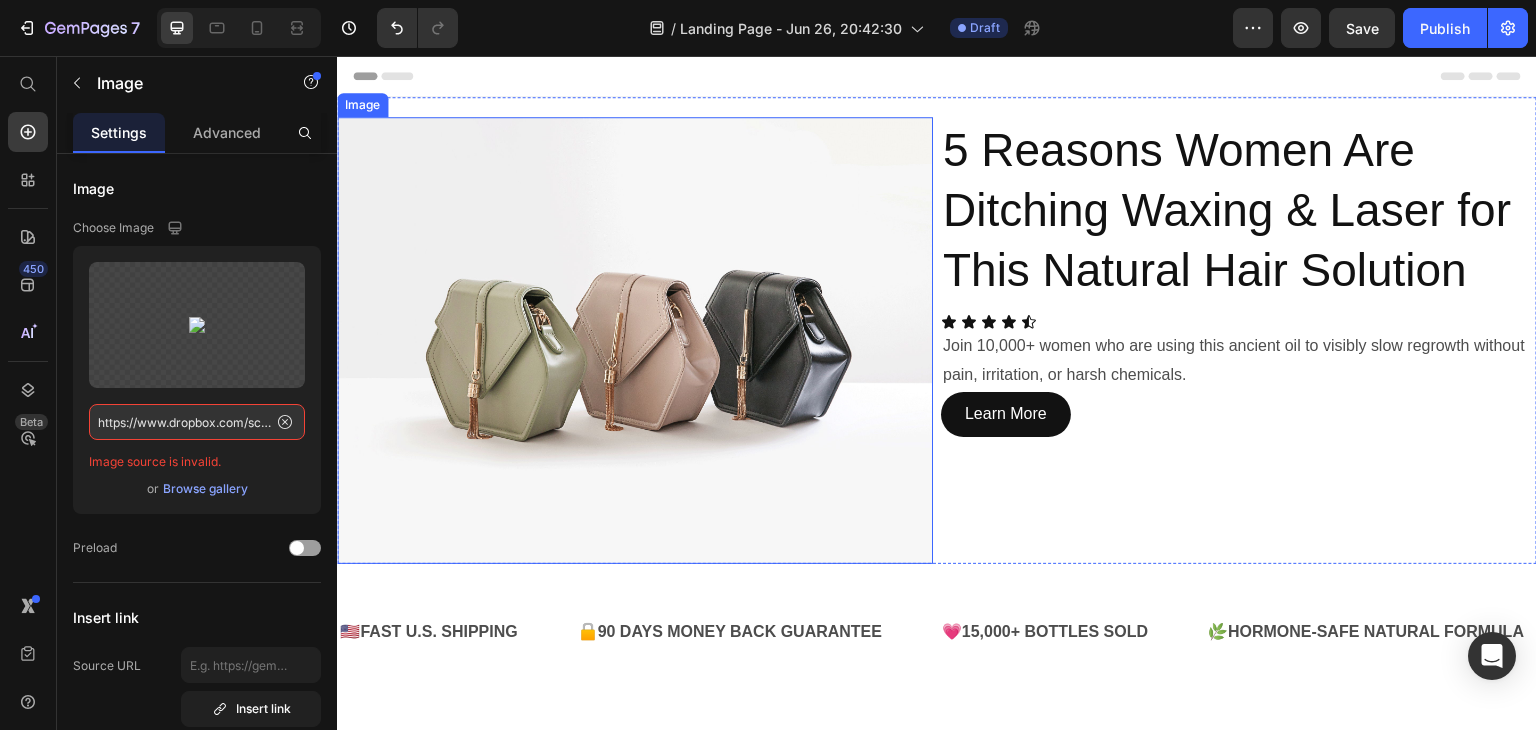 click at bounding box center (635, 340) 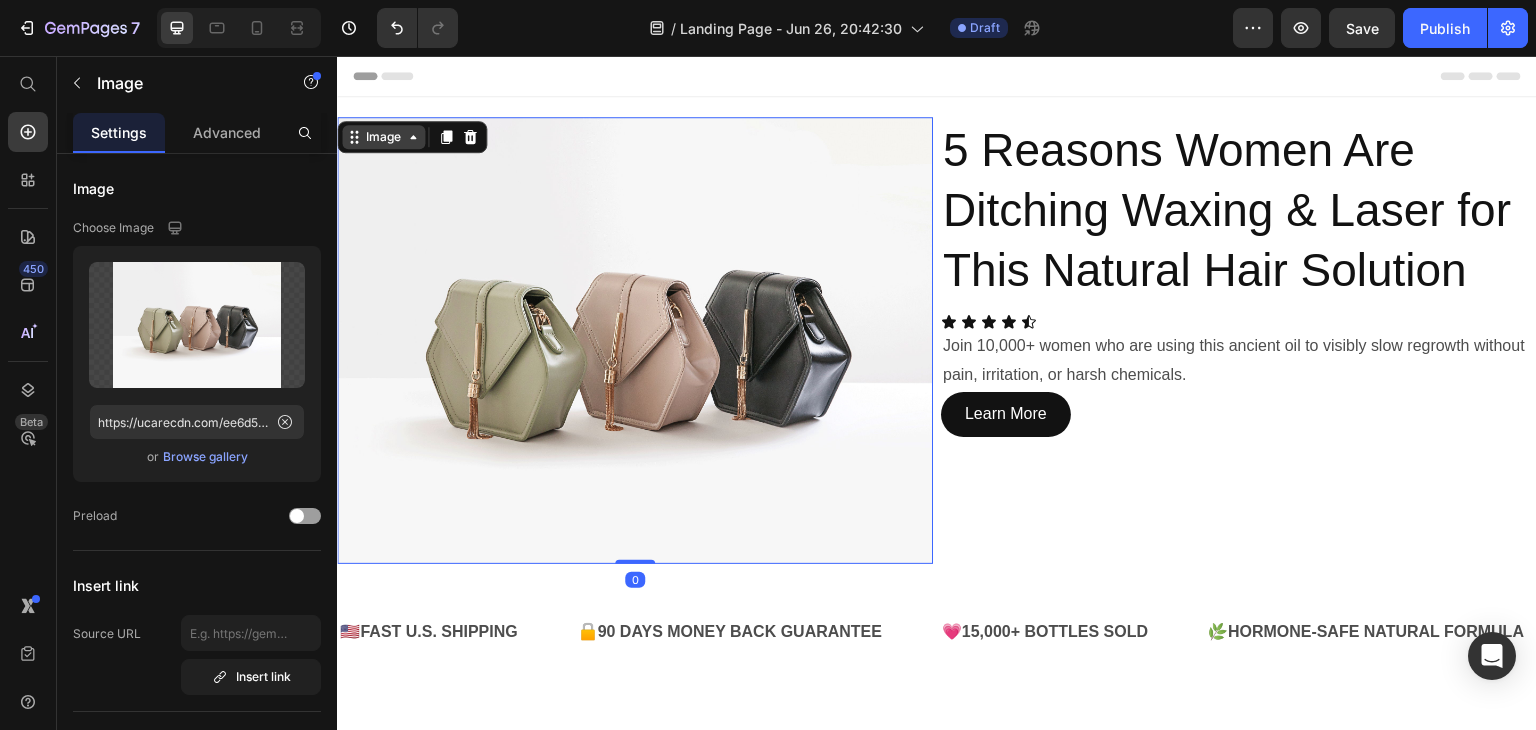 click on "Image" at bounding box center (383, 137) 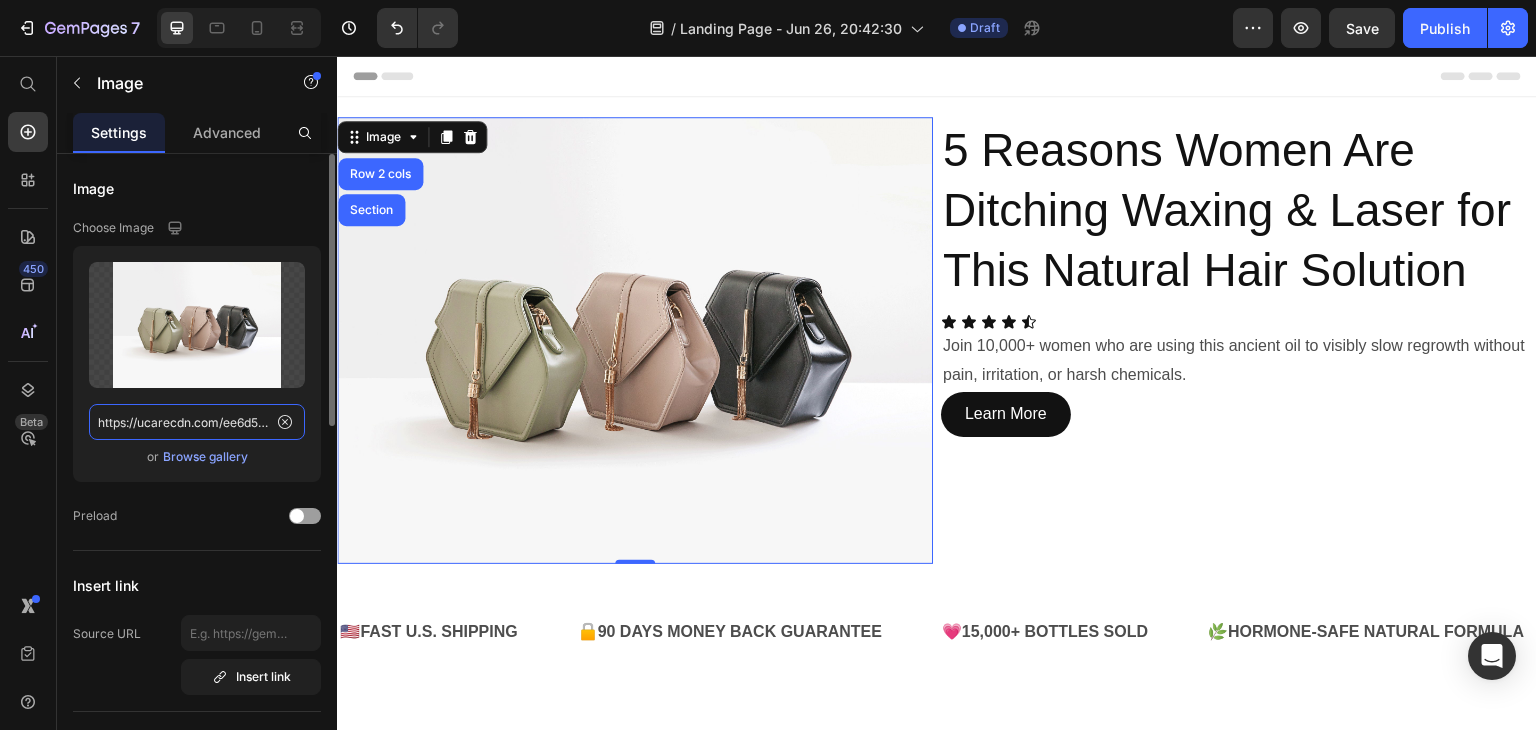 click on "https://ucarecdn.com/ee6d5074-1640-4cc7-8933-47c8589c3dee/-/format/auto/" 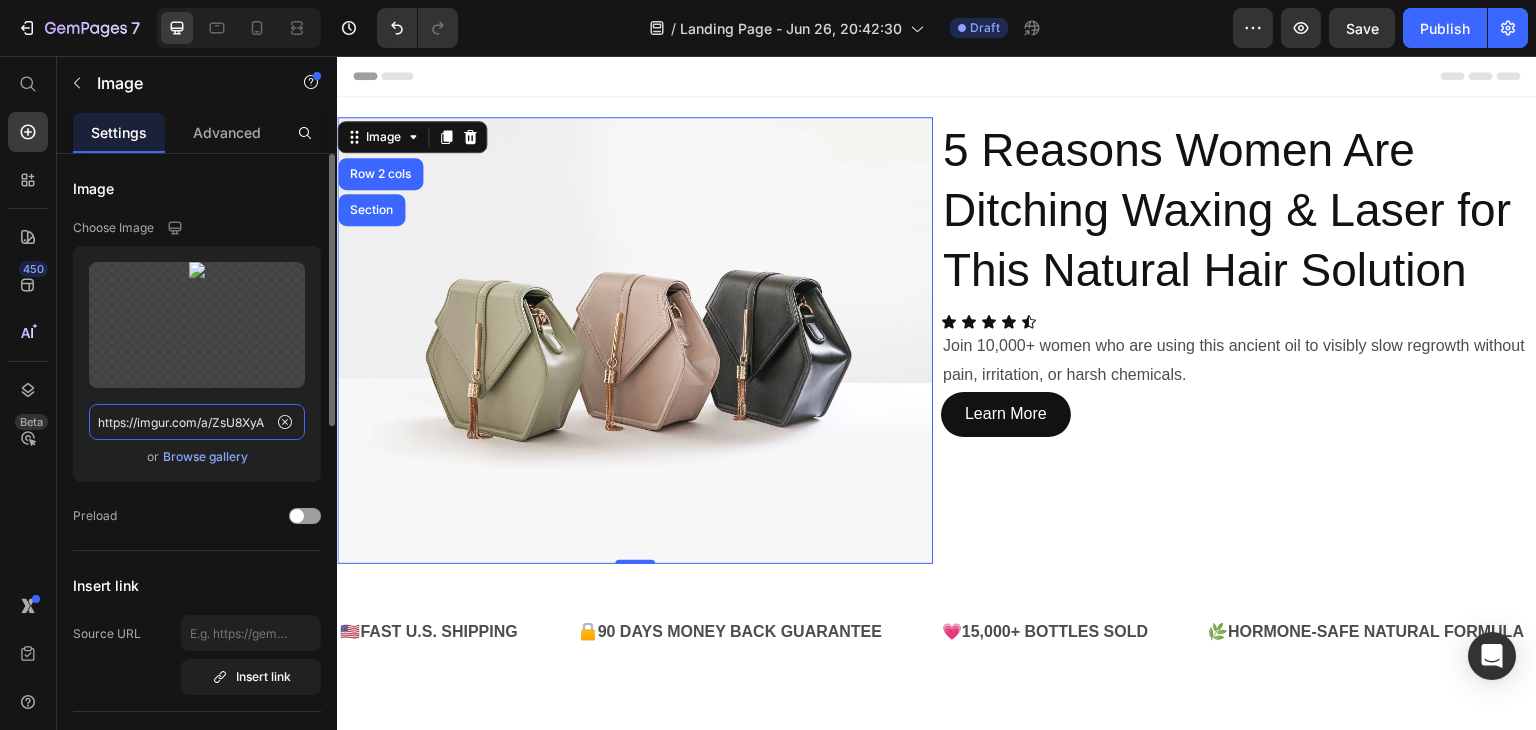 type on "https://imgur.com/a/ZsU8XyA" 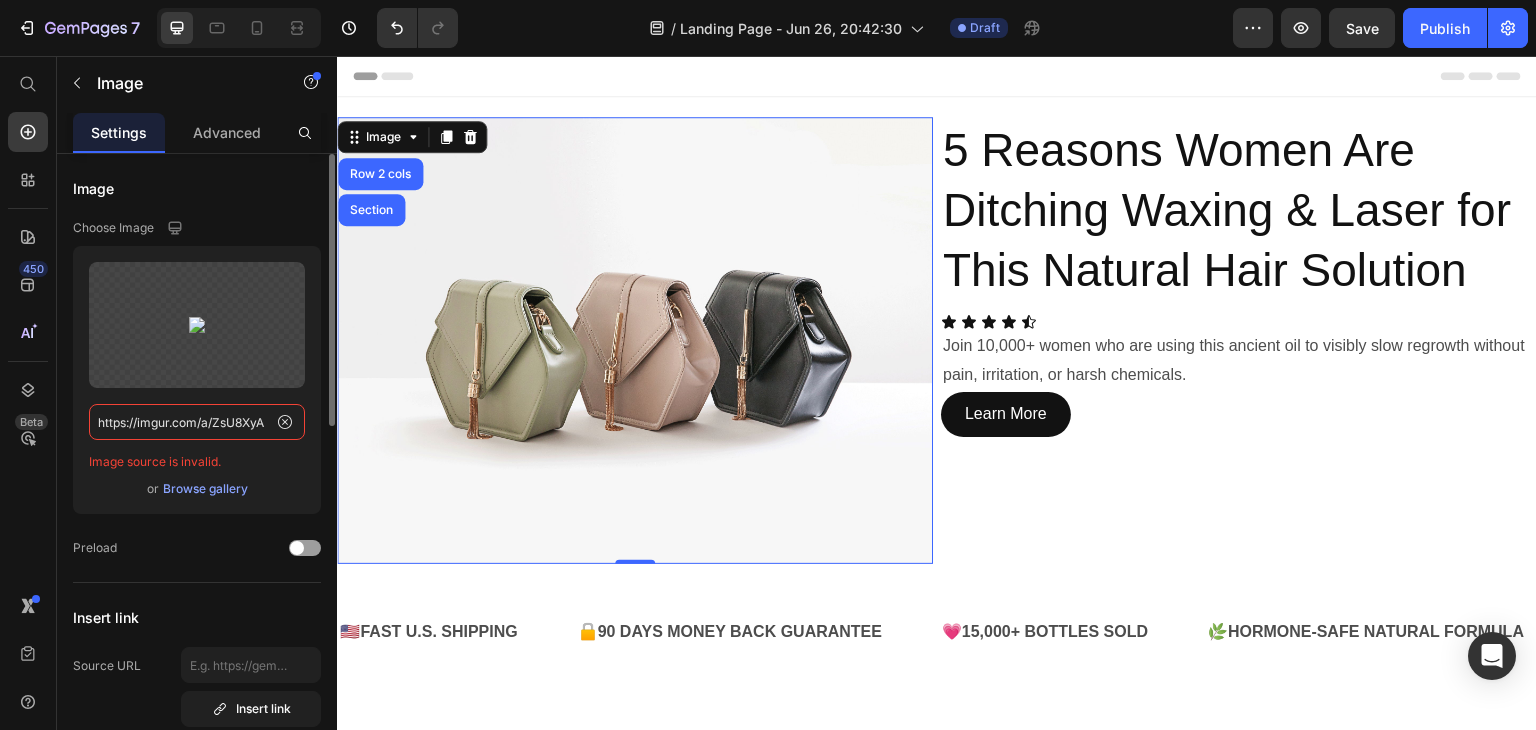 click on "https://imgur.com/a/ZsU8XyA" 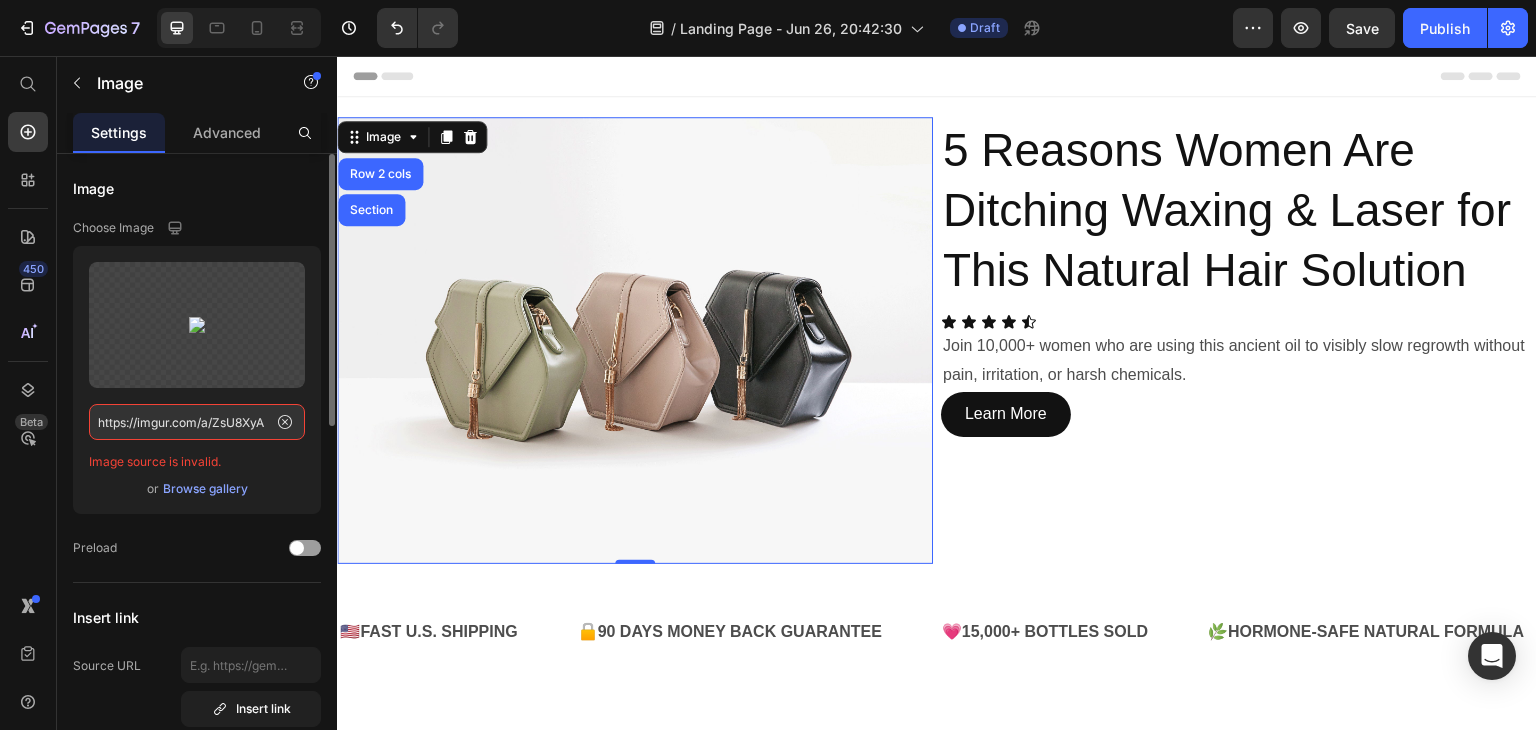 click on "Image Choose Image Upload Image https://imgur.com/a/ZsU8XyA Image source is invalid. or Browse gallery Preload" 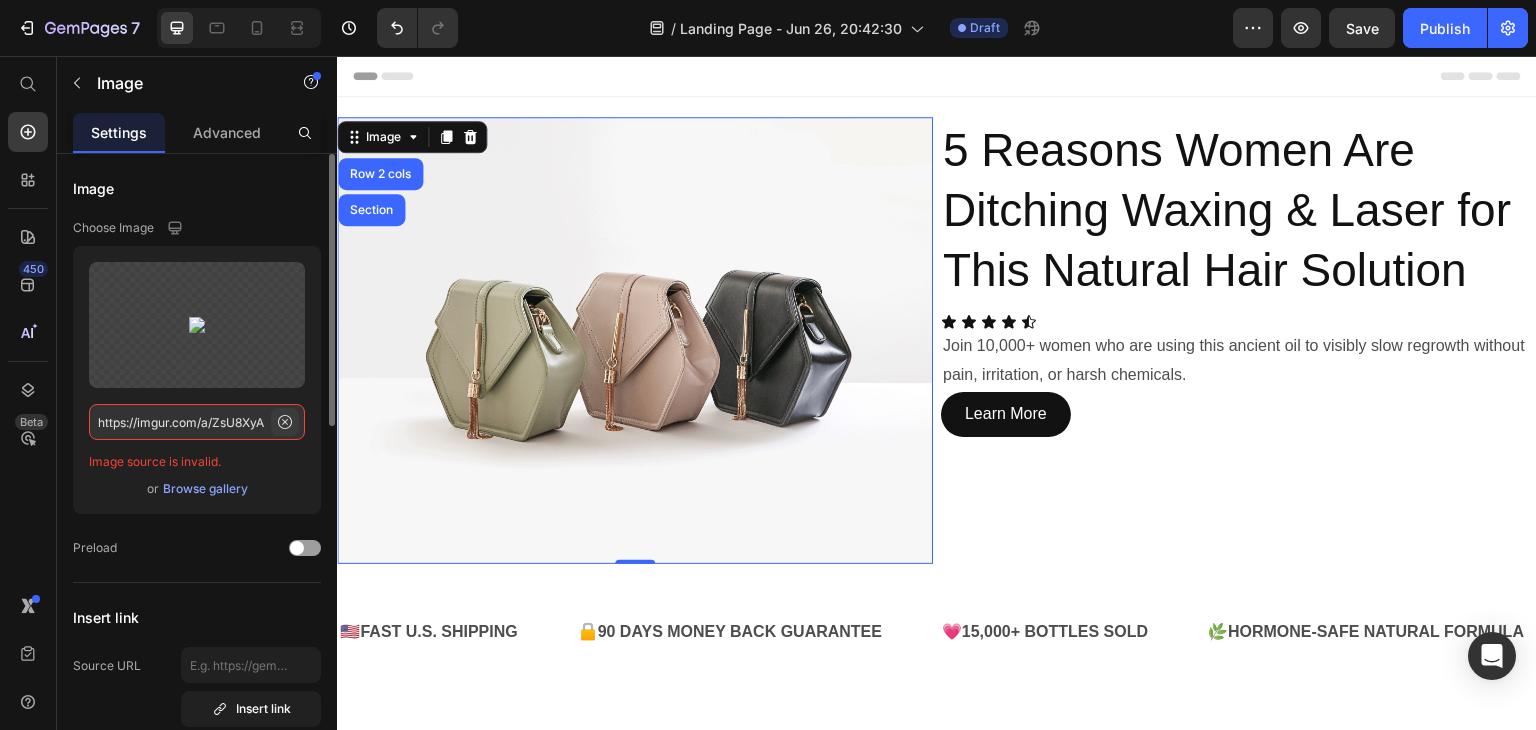 click 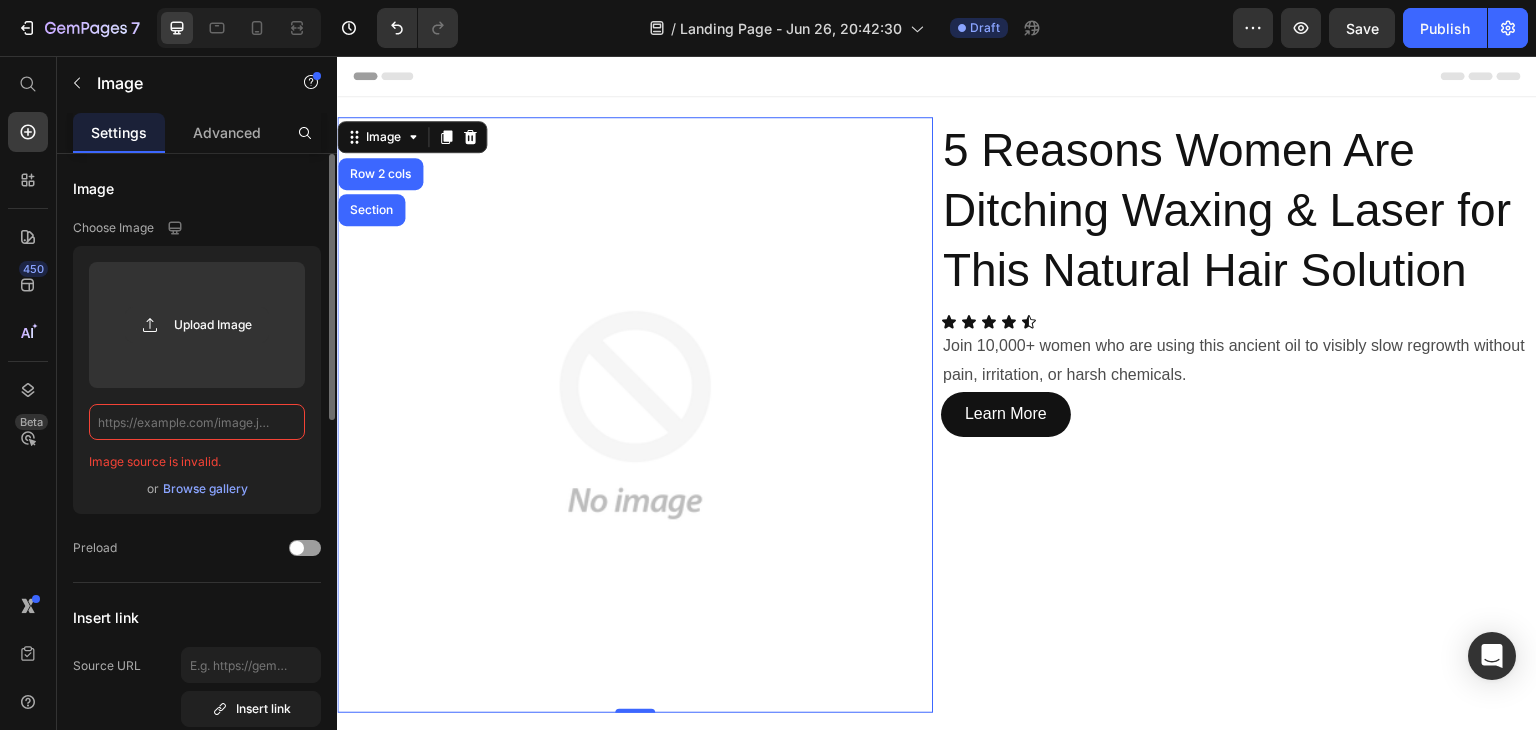 paste on "imgur-embed-pub lang en data-id a/ZsU8XyA data-context false a //imgur.com/a/ZsU8XyA /a script async src //s.imgur.com/min/embed.js charset utf-8 /script" 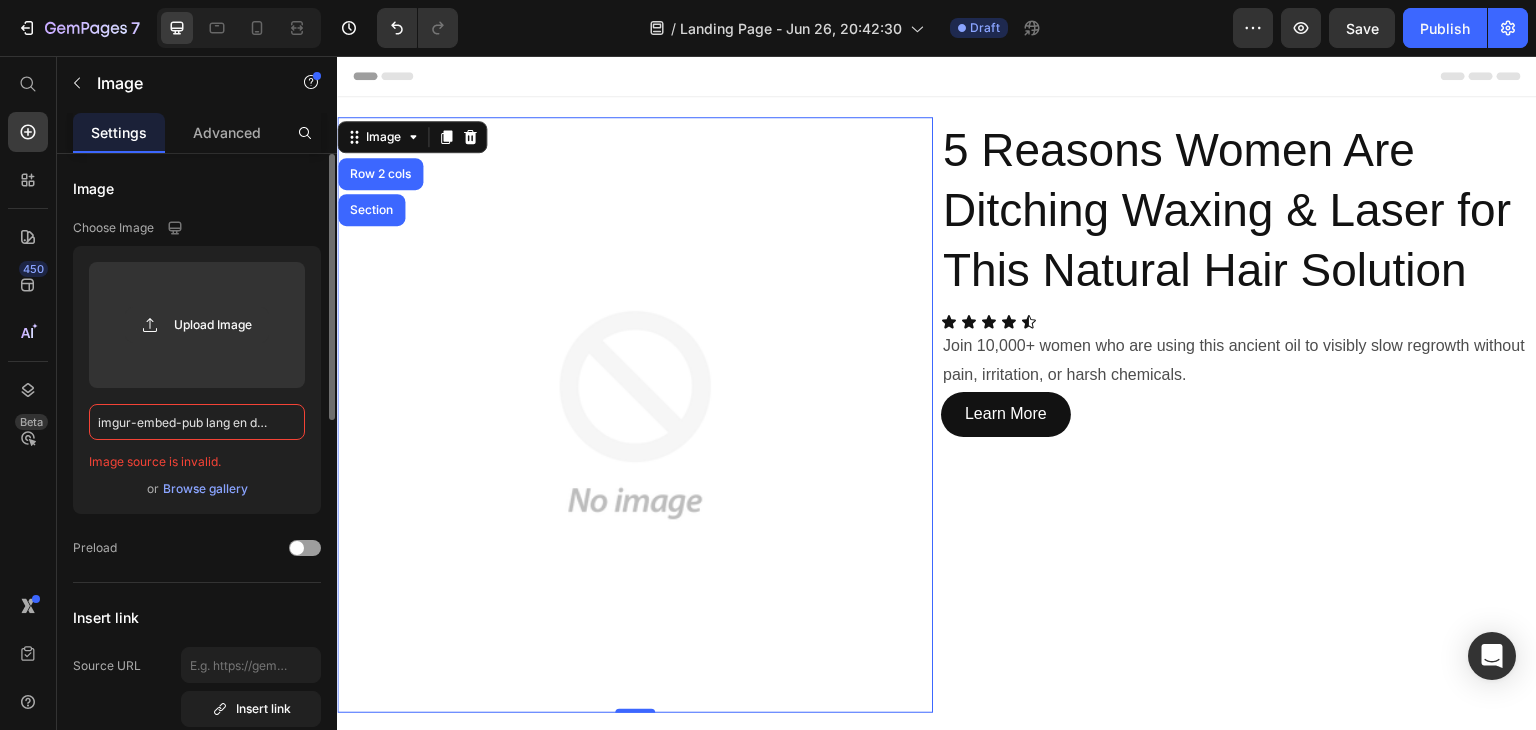 scroll, scrollTop: 0, scrollLeft: 1114, axis: horizontal 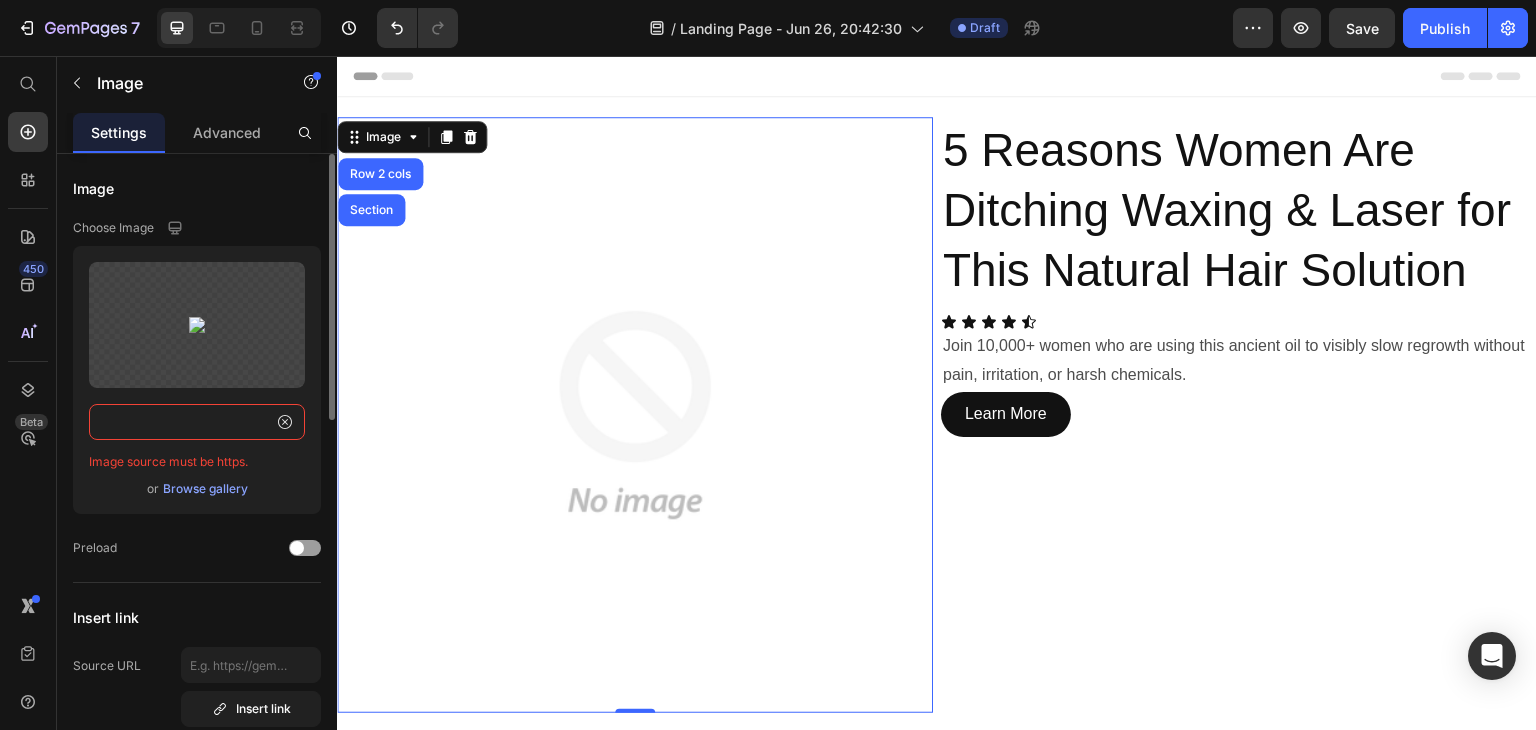 type on "imgur-embed-pub lang en data-id a/ZsU8XyA data-context false a //imgur.com/a/ZsU8XyA /a script async src //s.imgur.com/min/embed.js charset utf-8 /script" 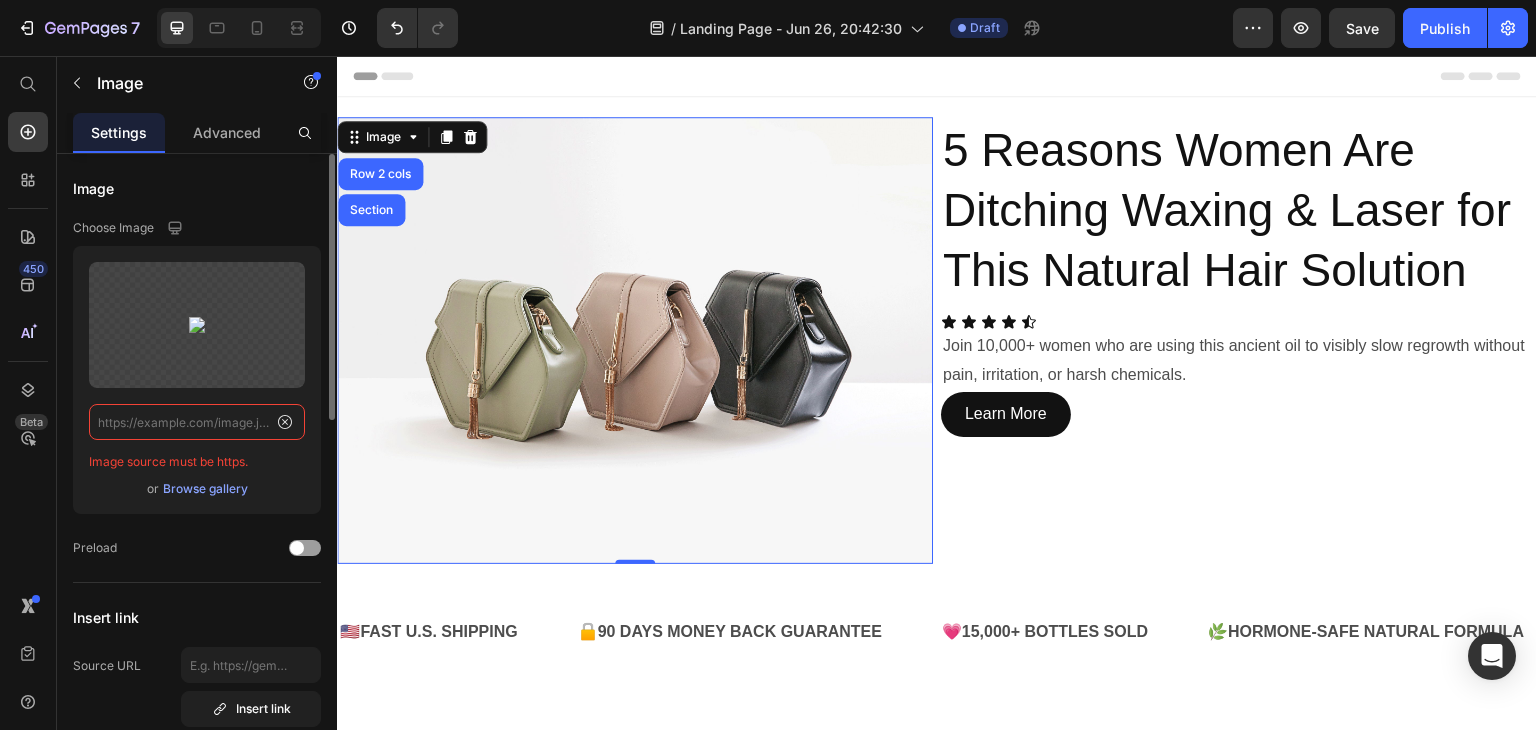 scroll, scrollTop: 0, scrollLeft: 0, axis: both 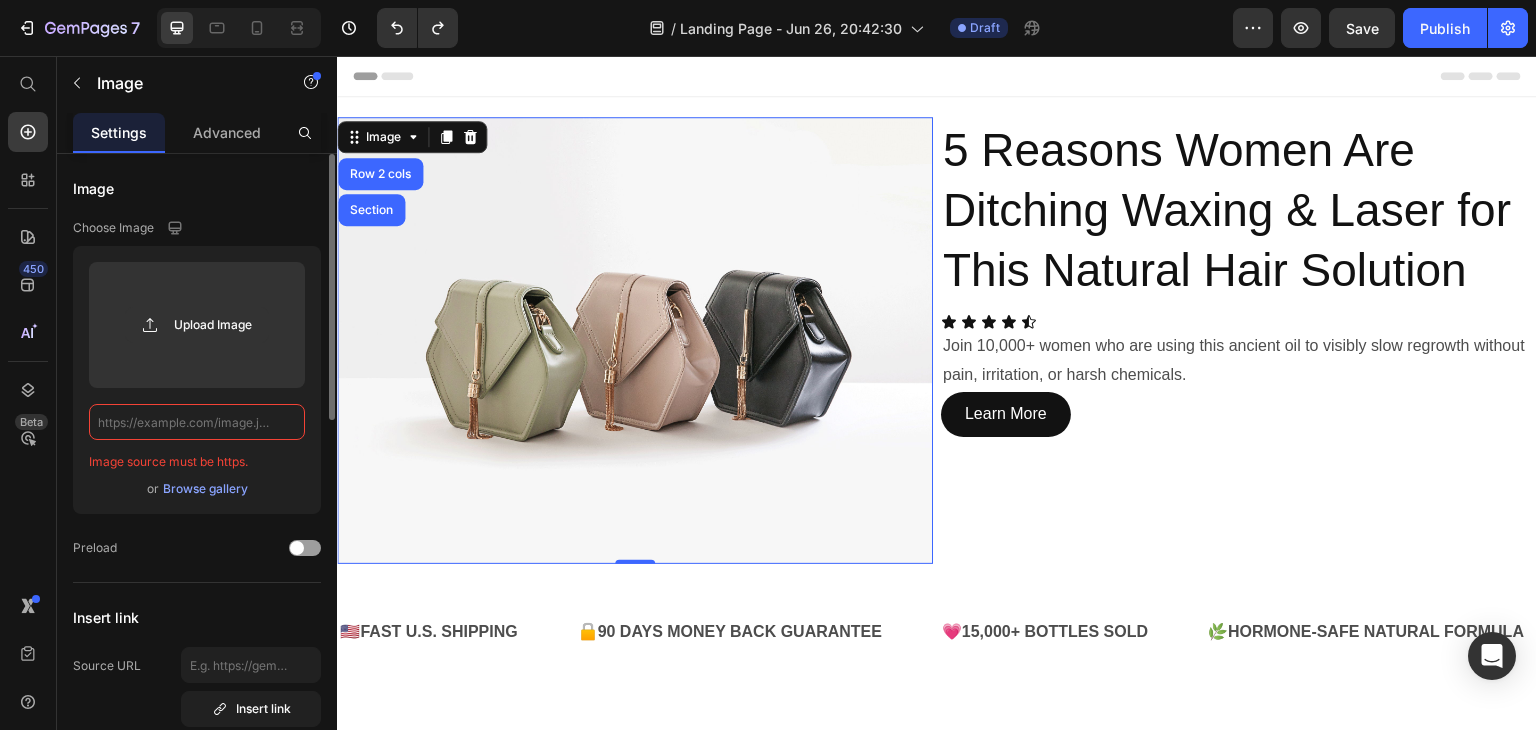 paste on "https://i.imgur.com/qW17XdZ.jpeg" 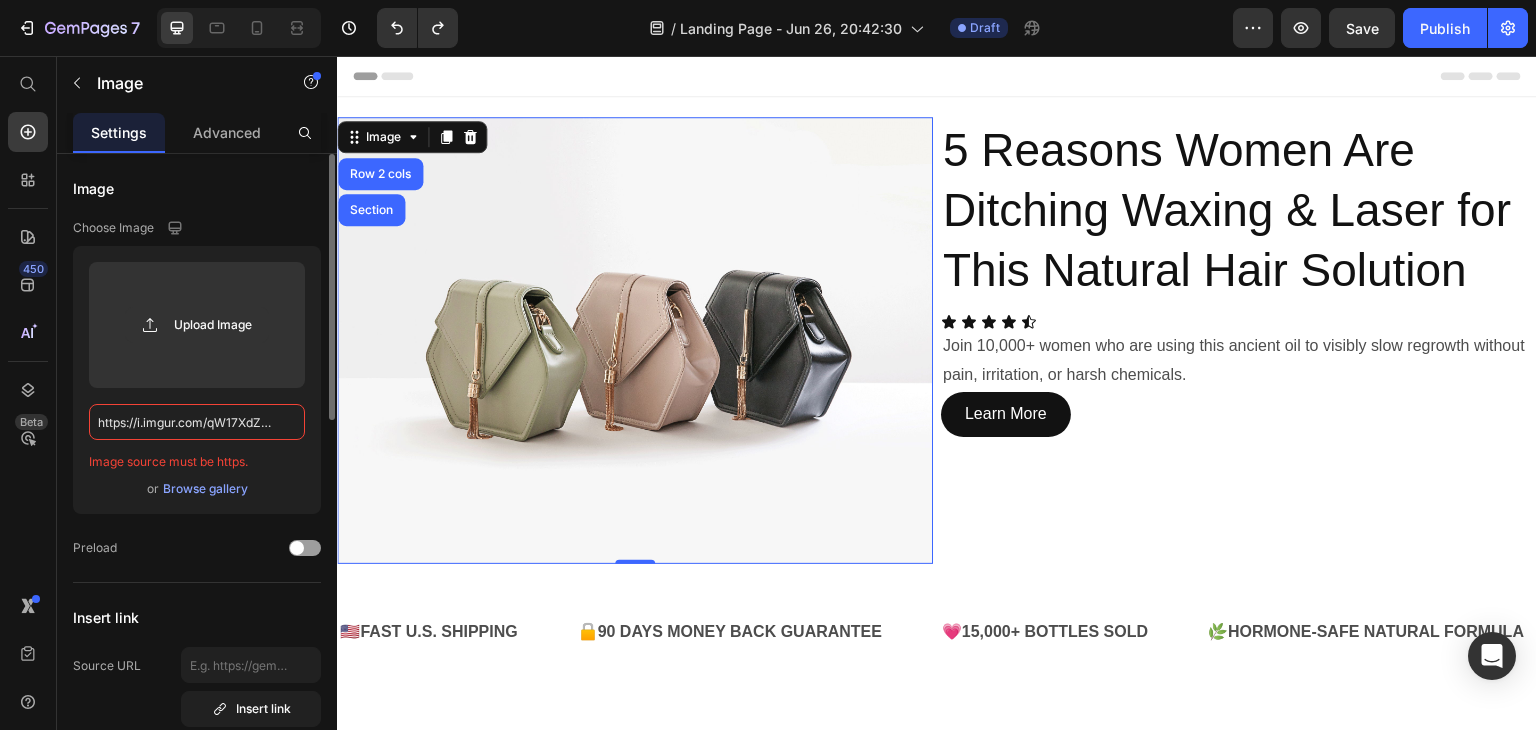 scroll, scrollTop: 0, scrollLeft: 18, axis: horizontal 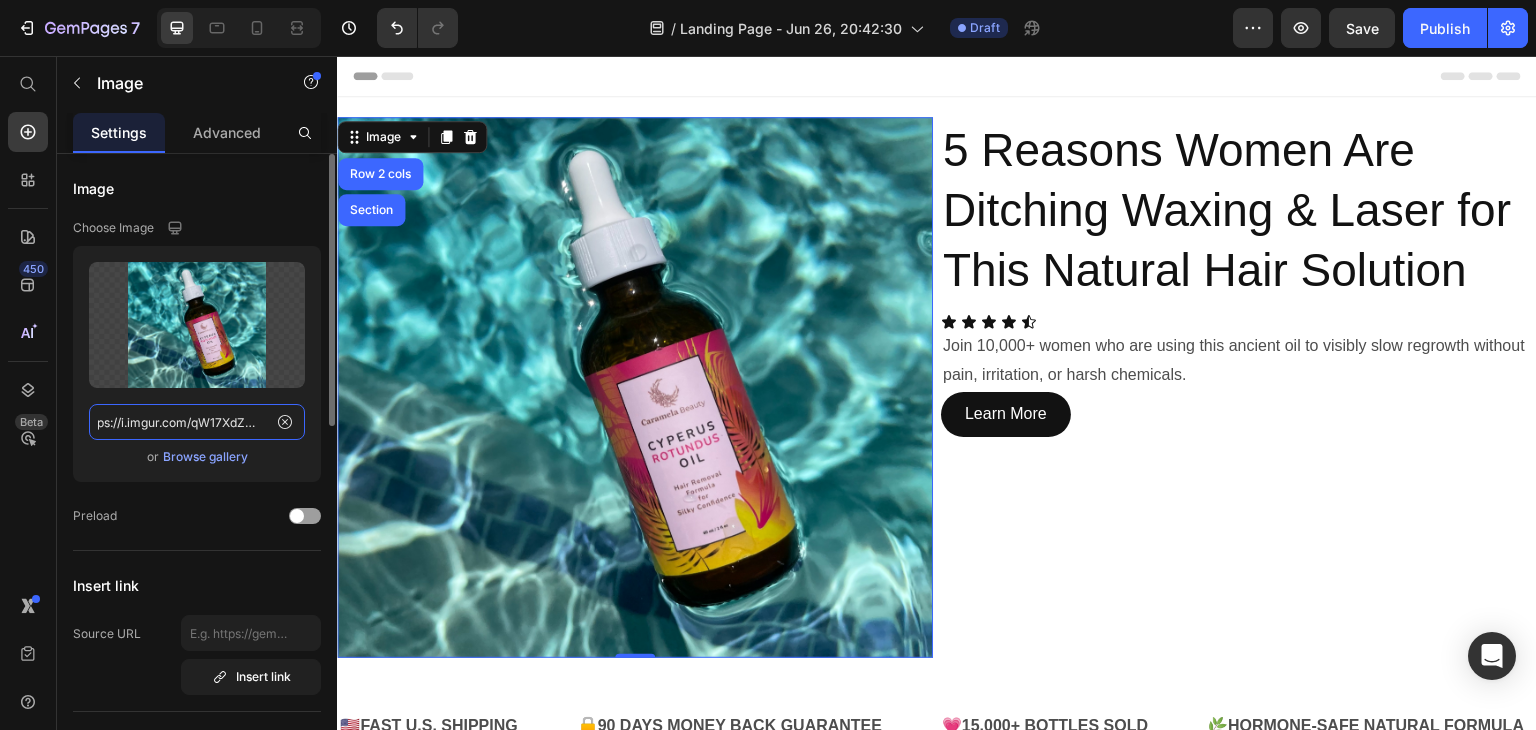 type on "https://i.imgur.com/qW17XdZ.jpeg" 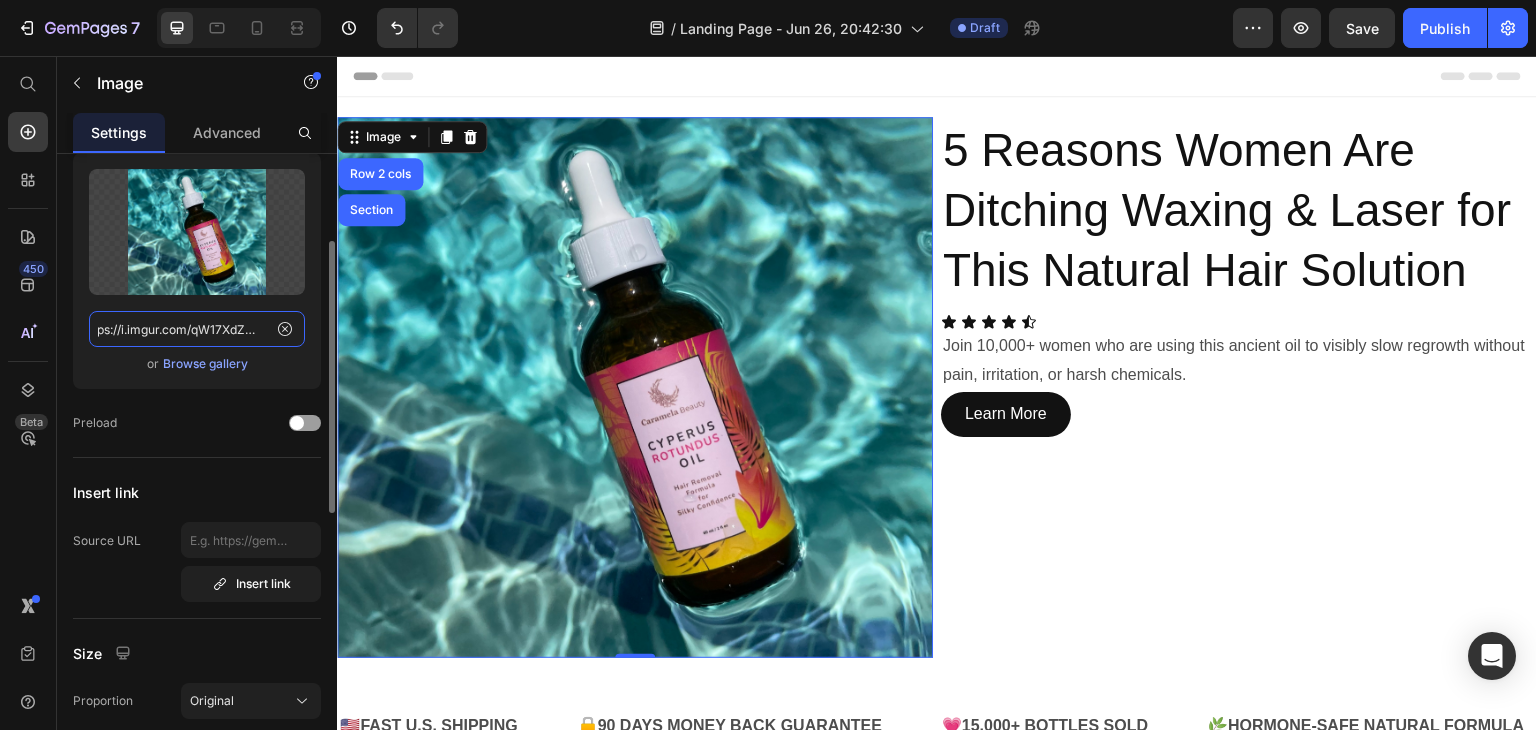 scroll, scrollTop: 0, scrollLeft: 0, axis: both 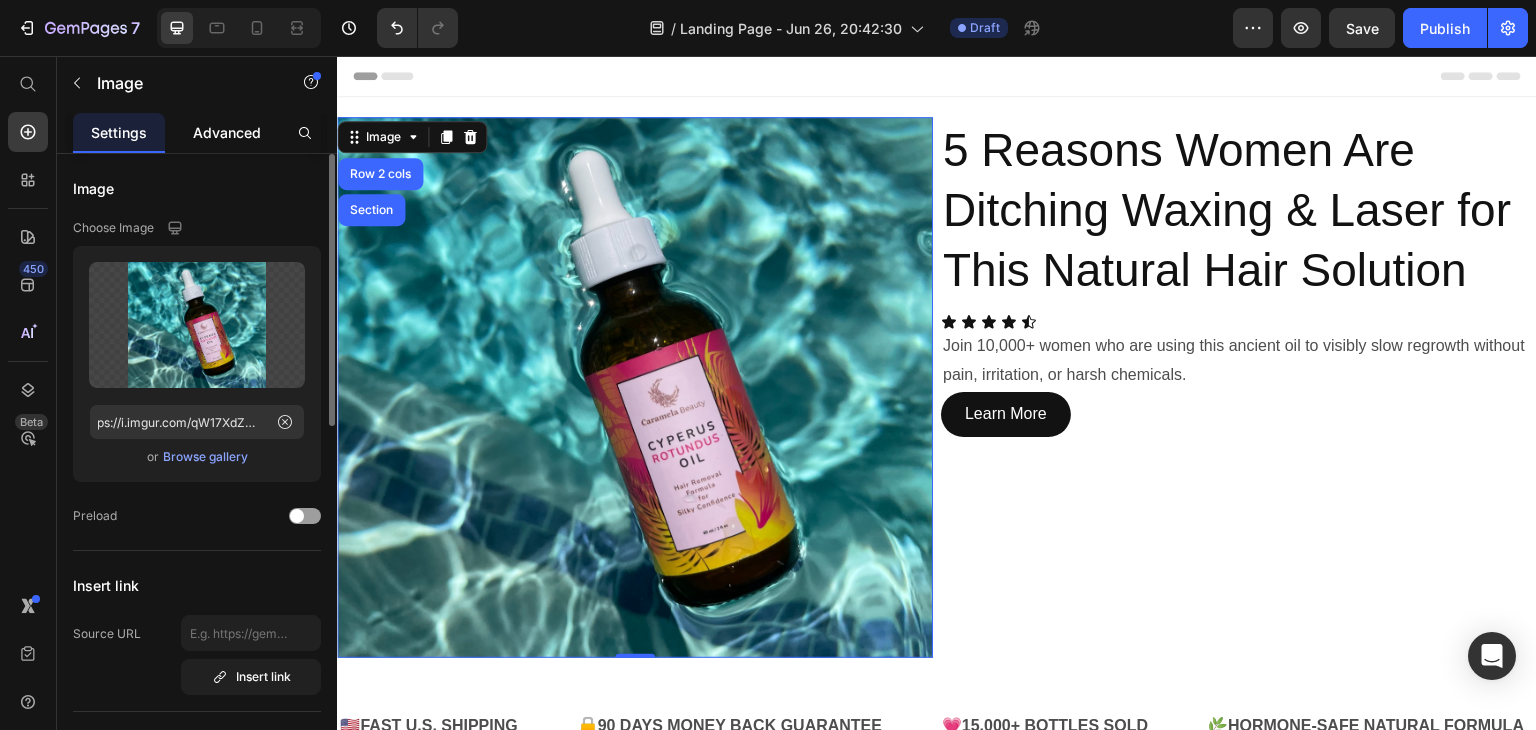 click on "Advanced" at bounding box center [227, 132] 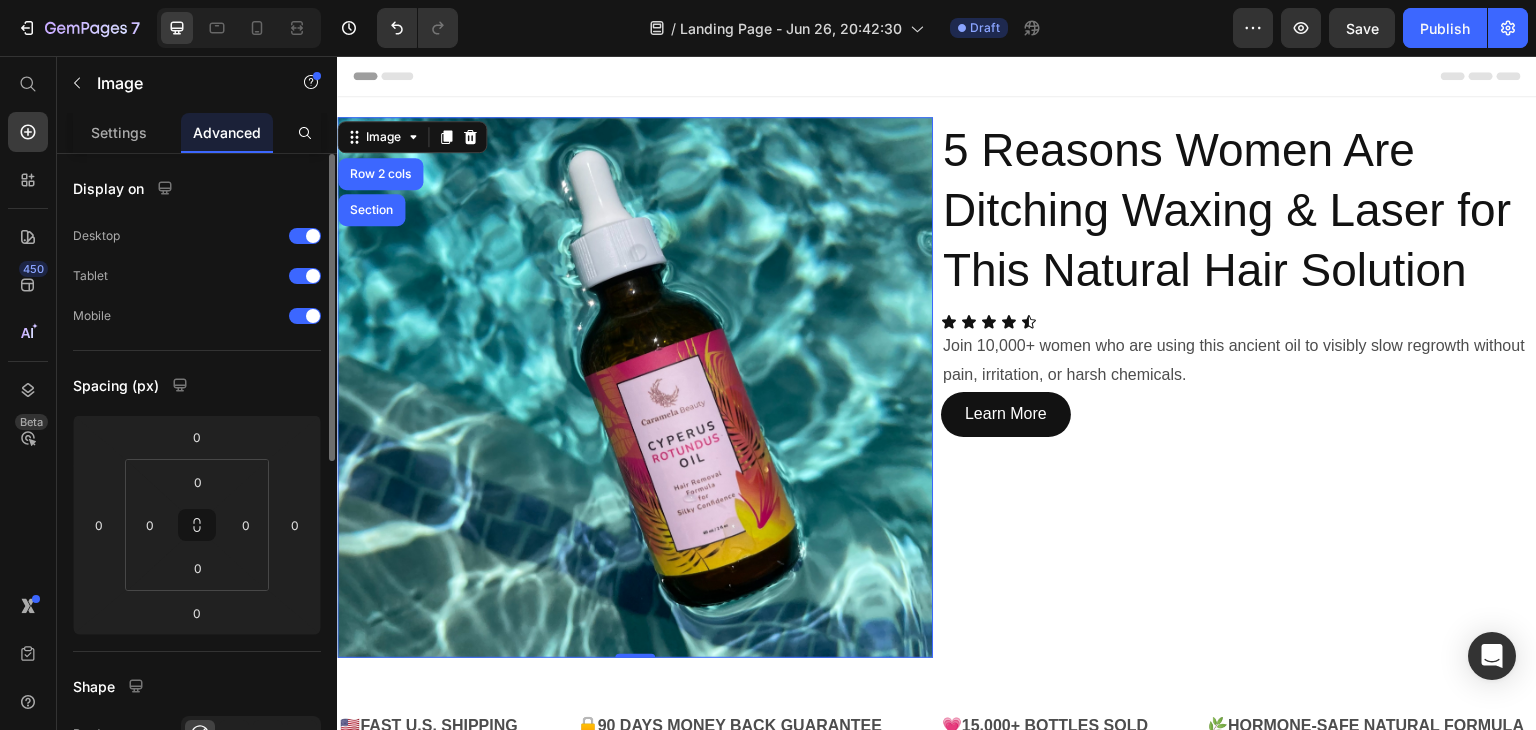 click on "Display on Desktop Tablet Mobile Spacing (px) 0 0 0 0 0 0 0 0 Shape Border Corner Shadow Position Opacity 100 % Animation Upgrade to Build plan  to unlock Animation & other premium features. Interaction Upgrade to Optimize plan  to unlock Interaction & other premium features. CSS class  Delete element" at bounding box center [197, 806] 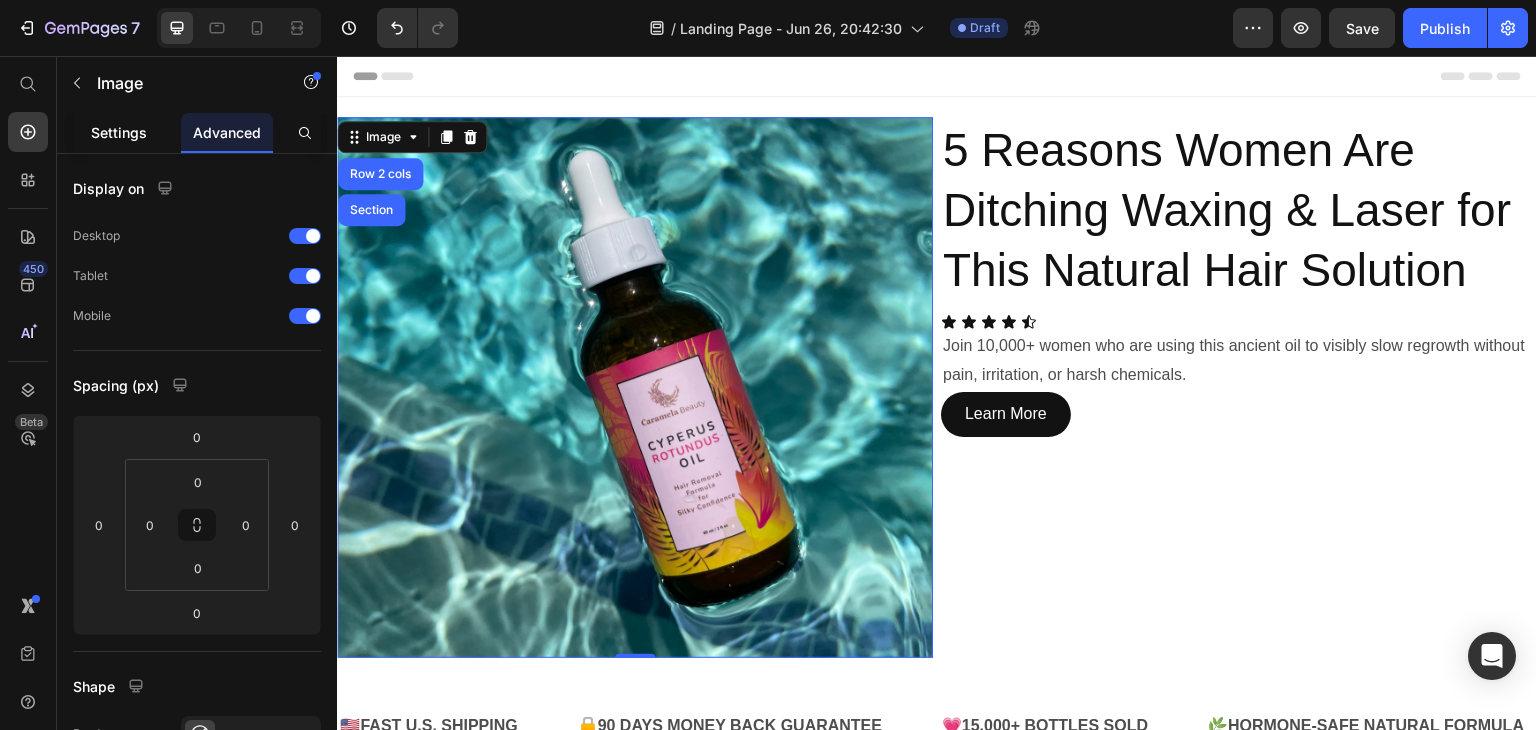 click on "Settings" at bounding box center (119, 132) 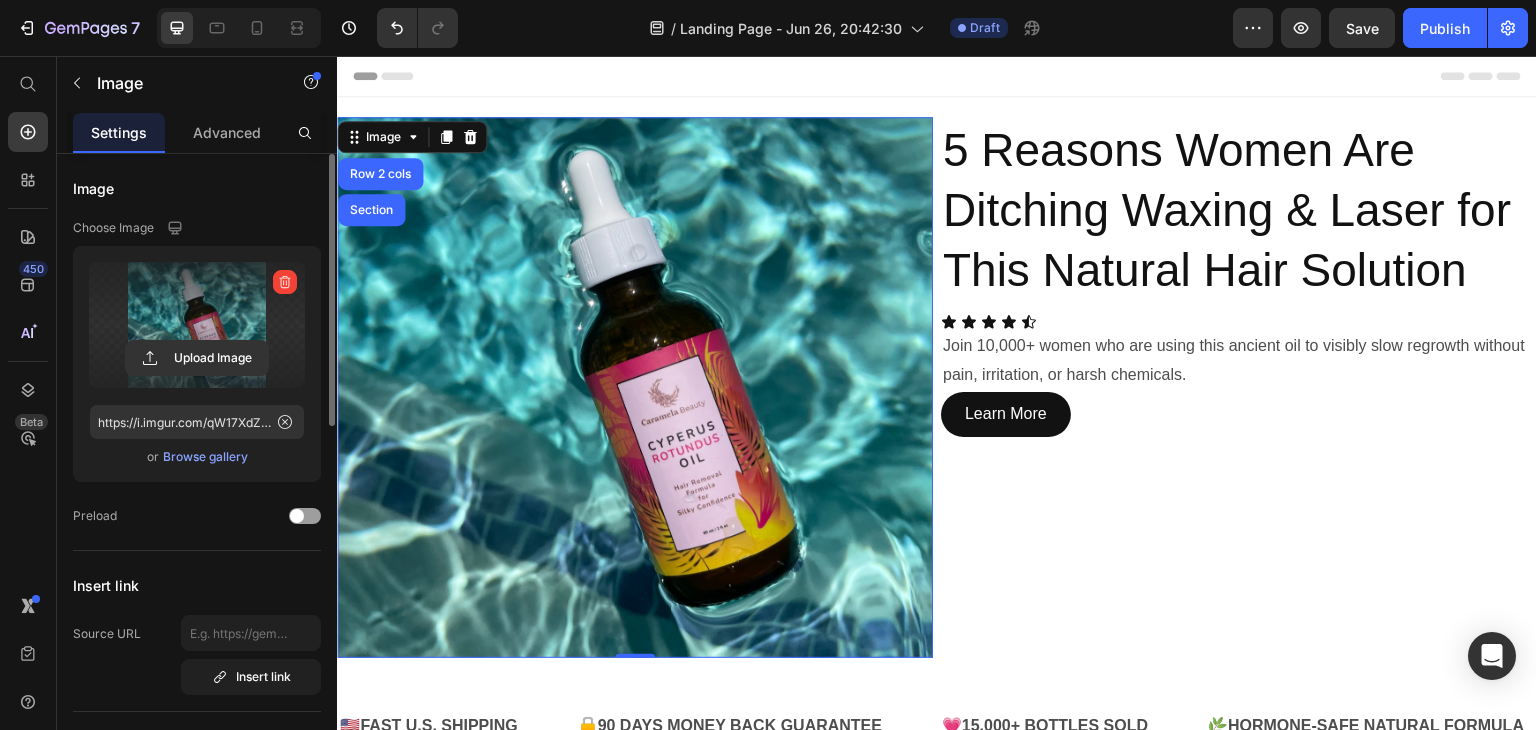 click at bounding box center (197, 325) 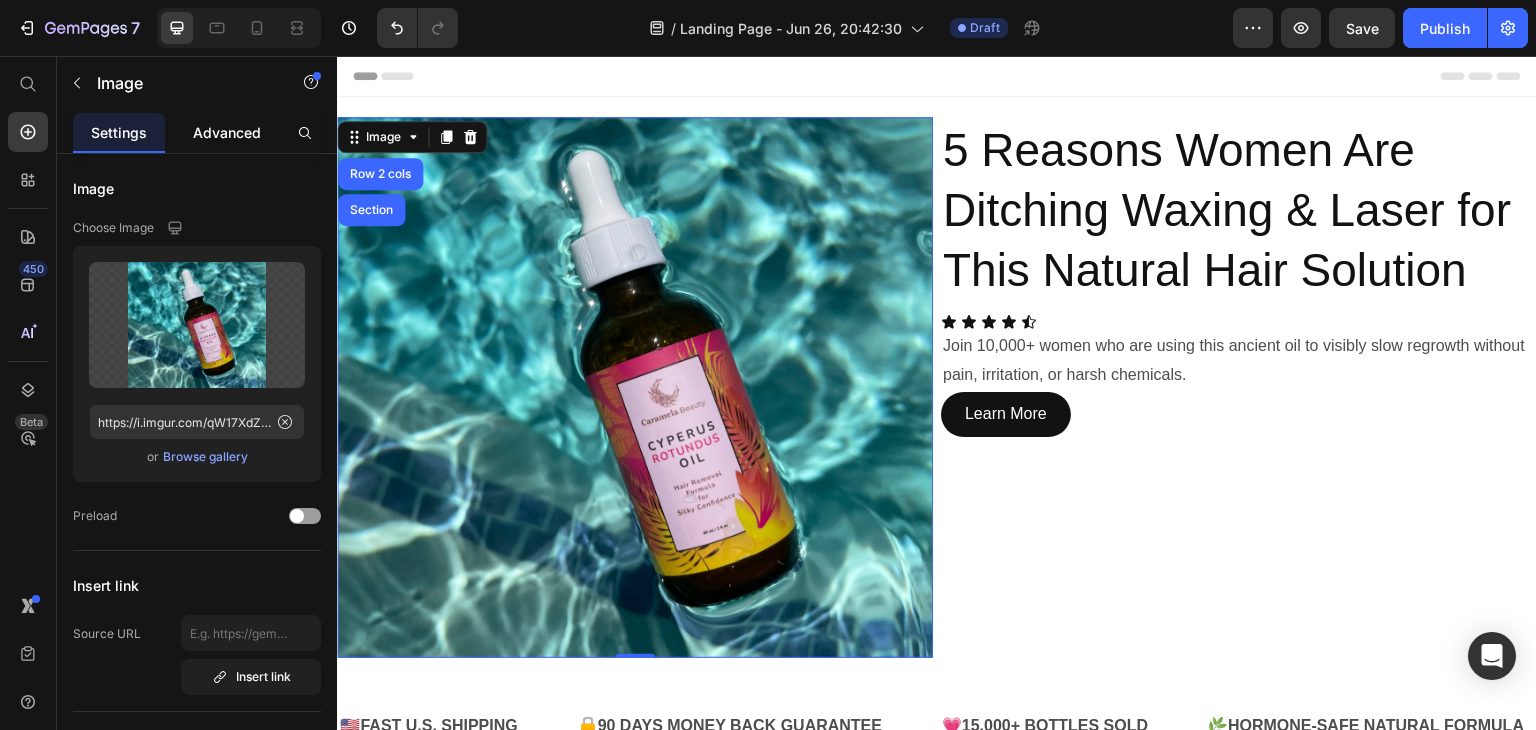 click on "Advanced" at bounding box center (227, 132) 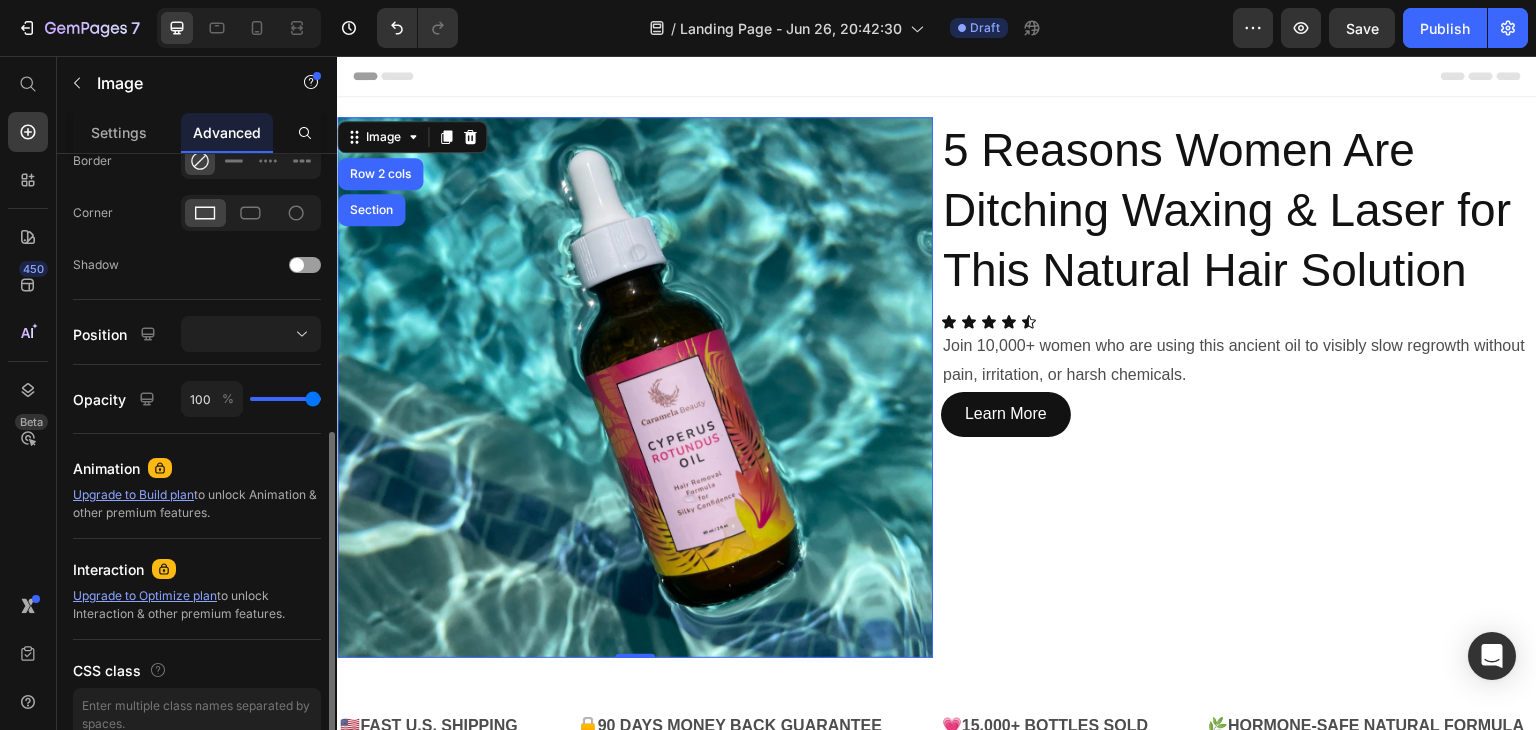 scroll, scrollTop: 670, scrollLeft: 0, axis: vertical 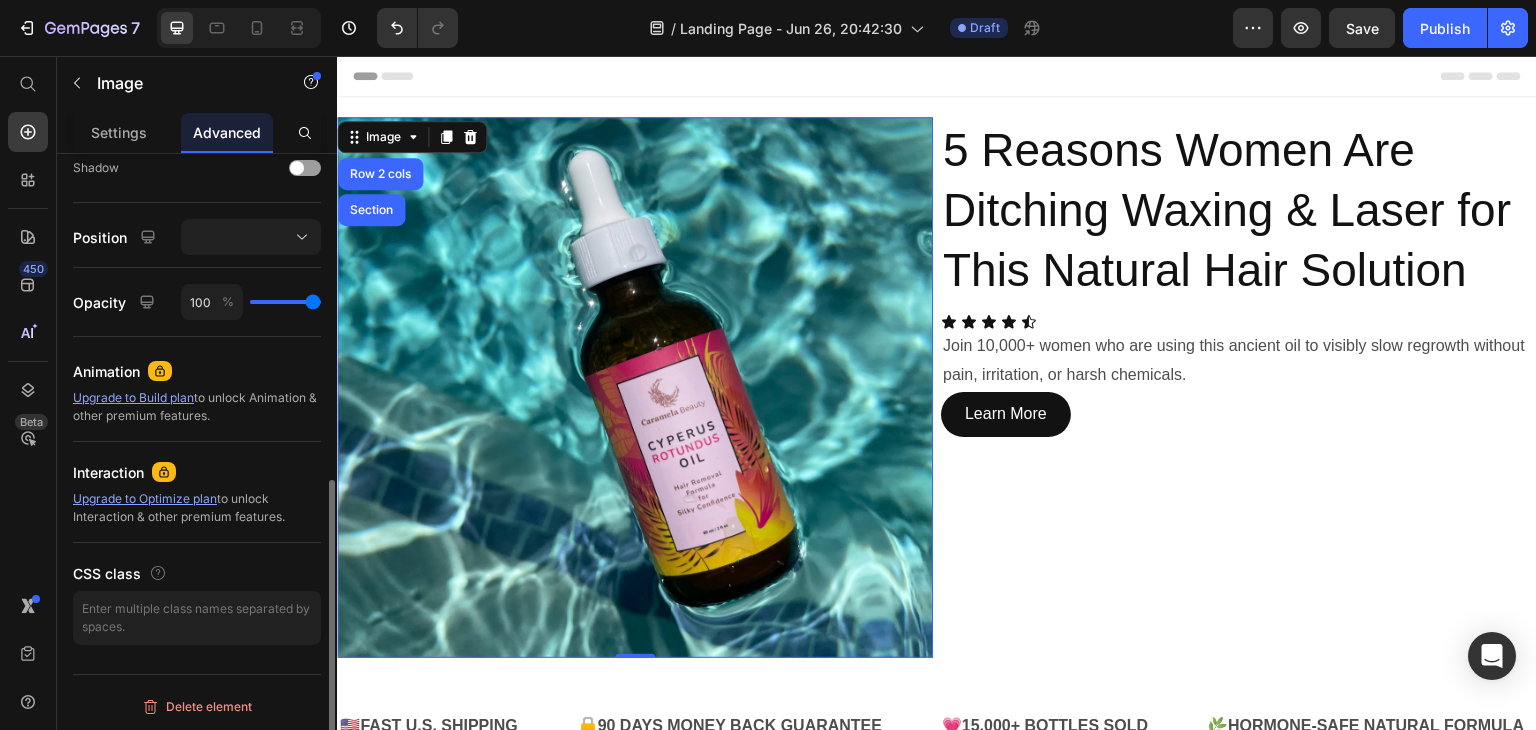click at bounding box center (635, 387) 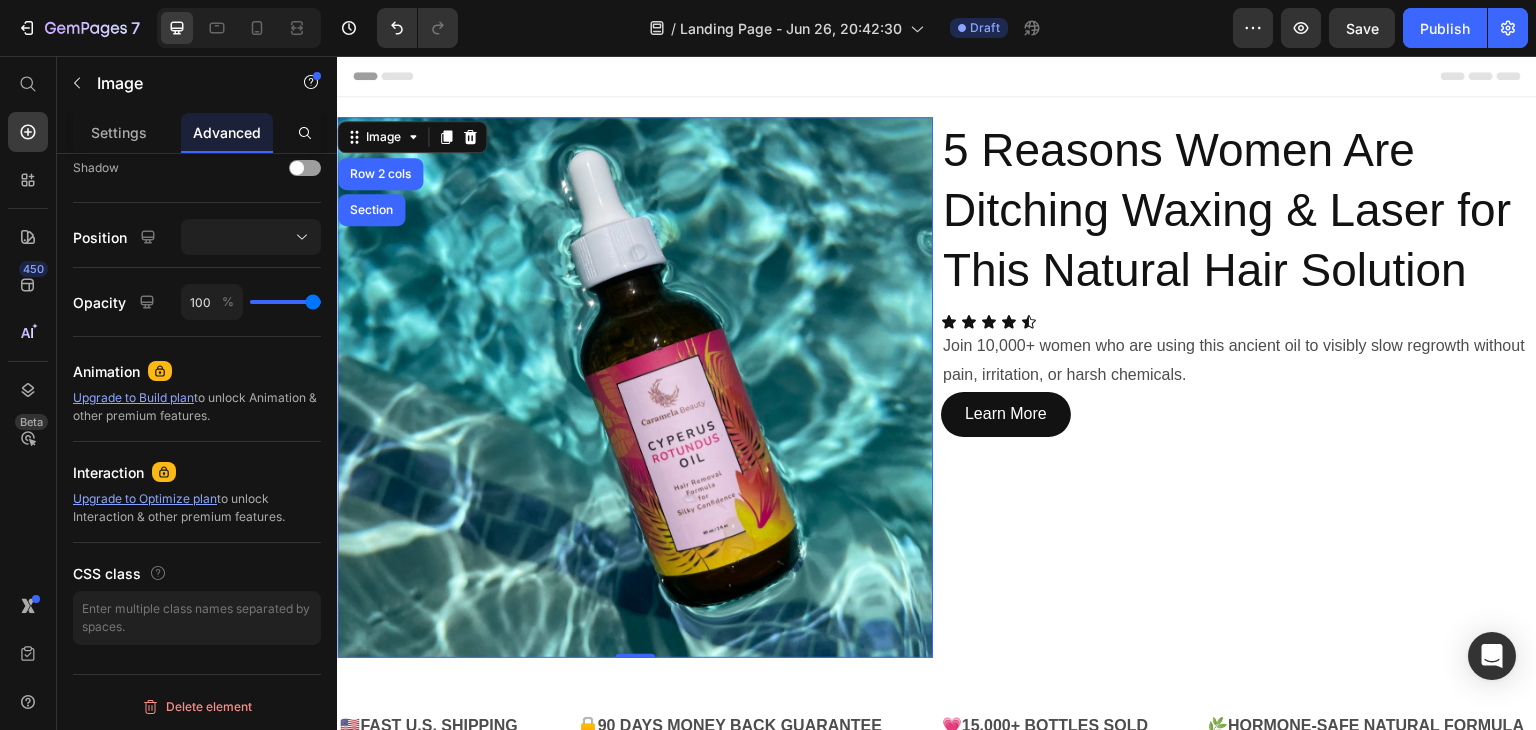 click at bounding box center [635, 387] 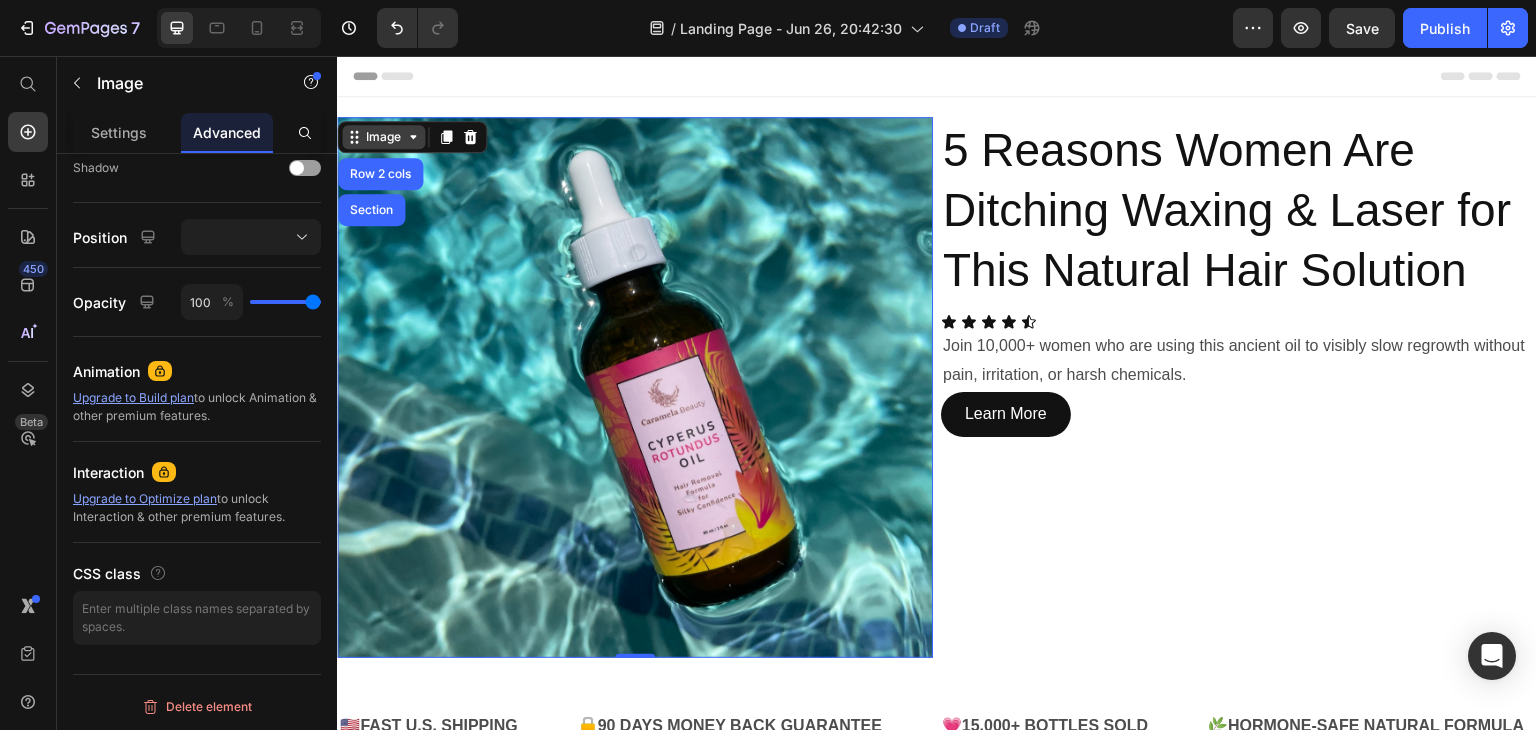 click on "Image" at bounding box center [383, 137] 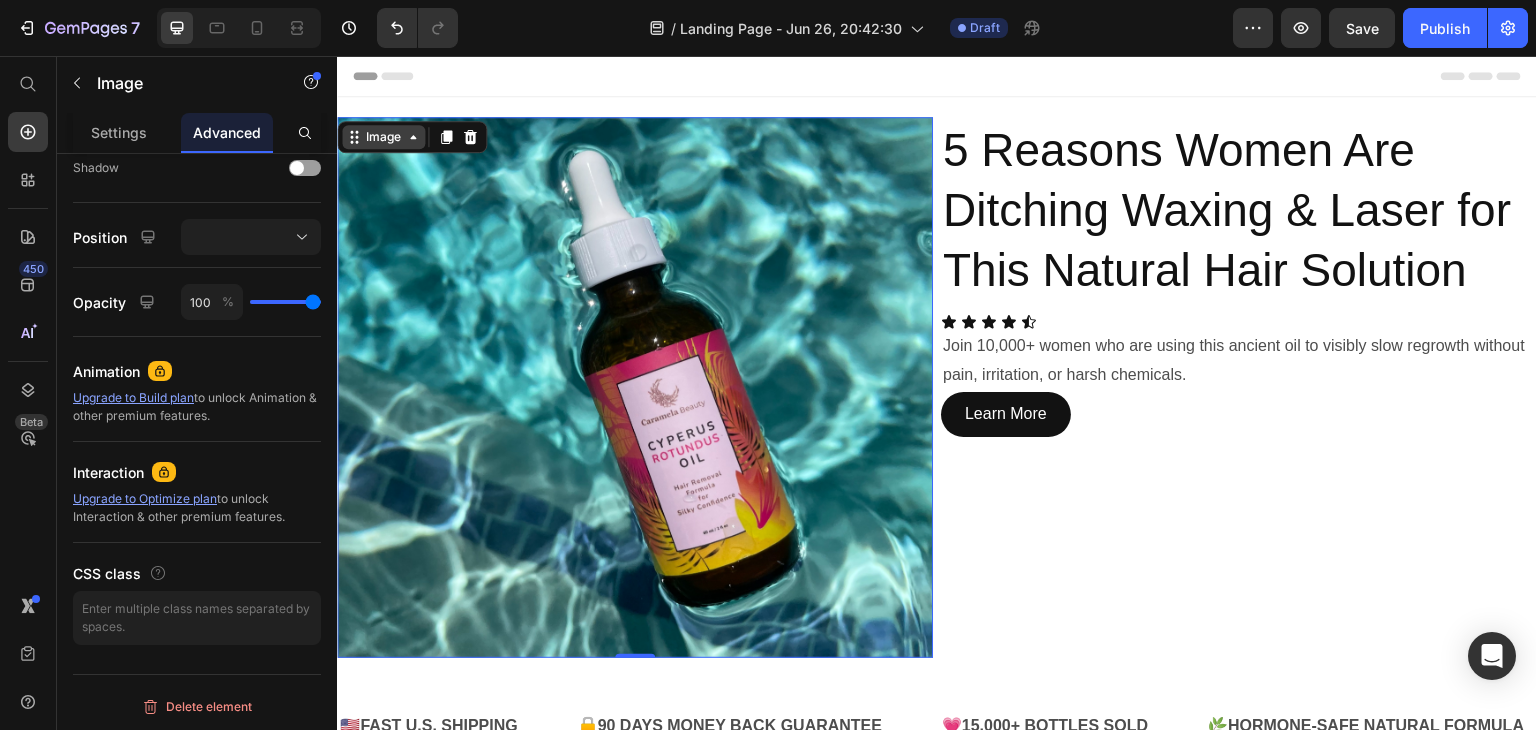 click on "Image" at bounding box center [383, 137] 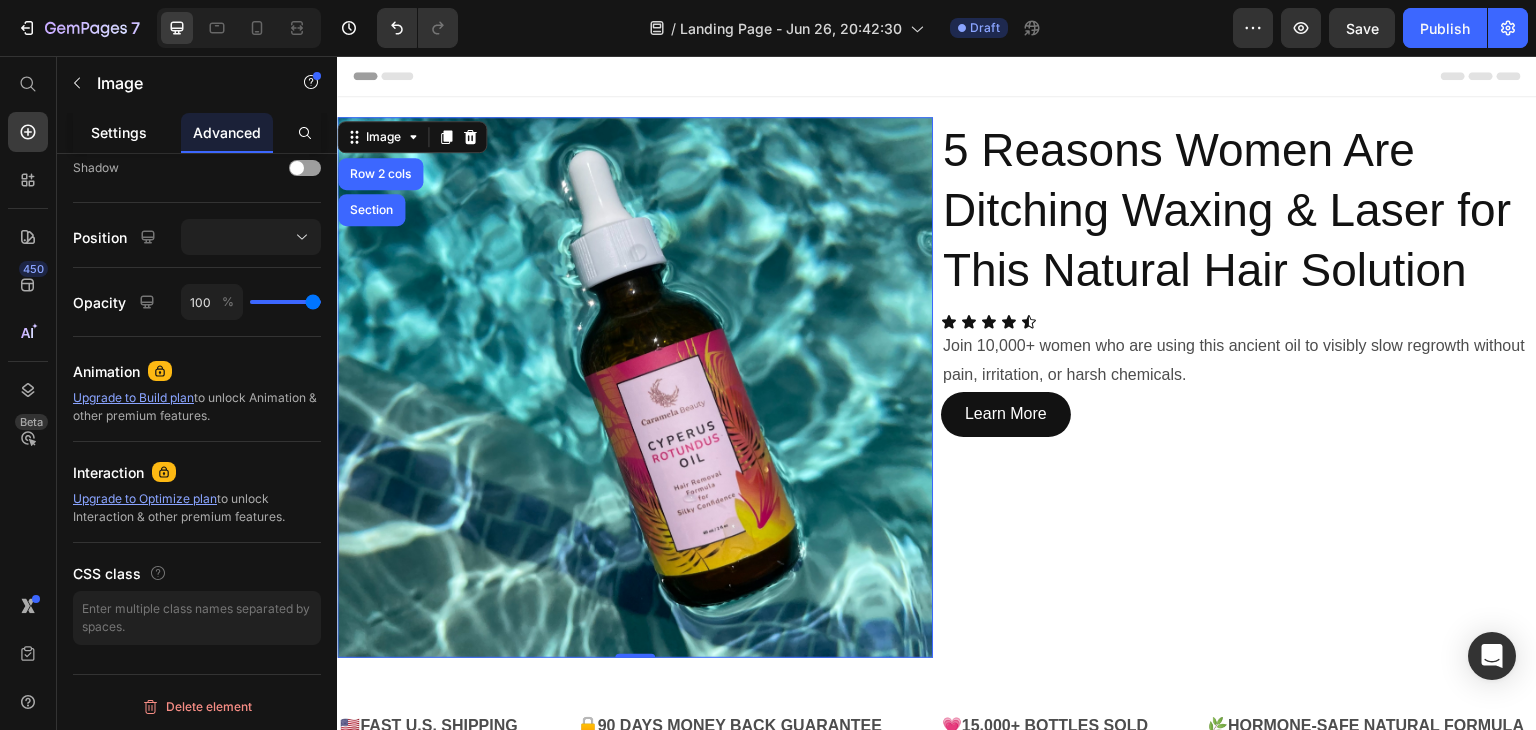 click on "Settings" at bounding box center [119, 132] 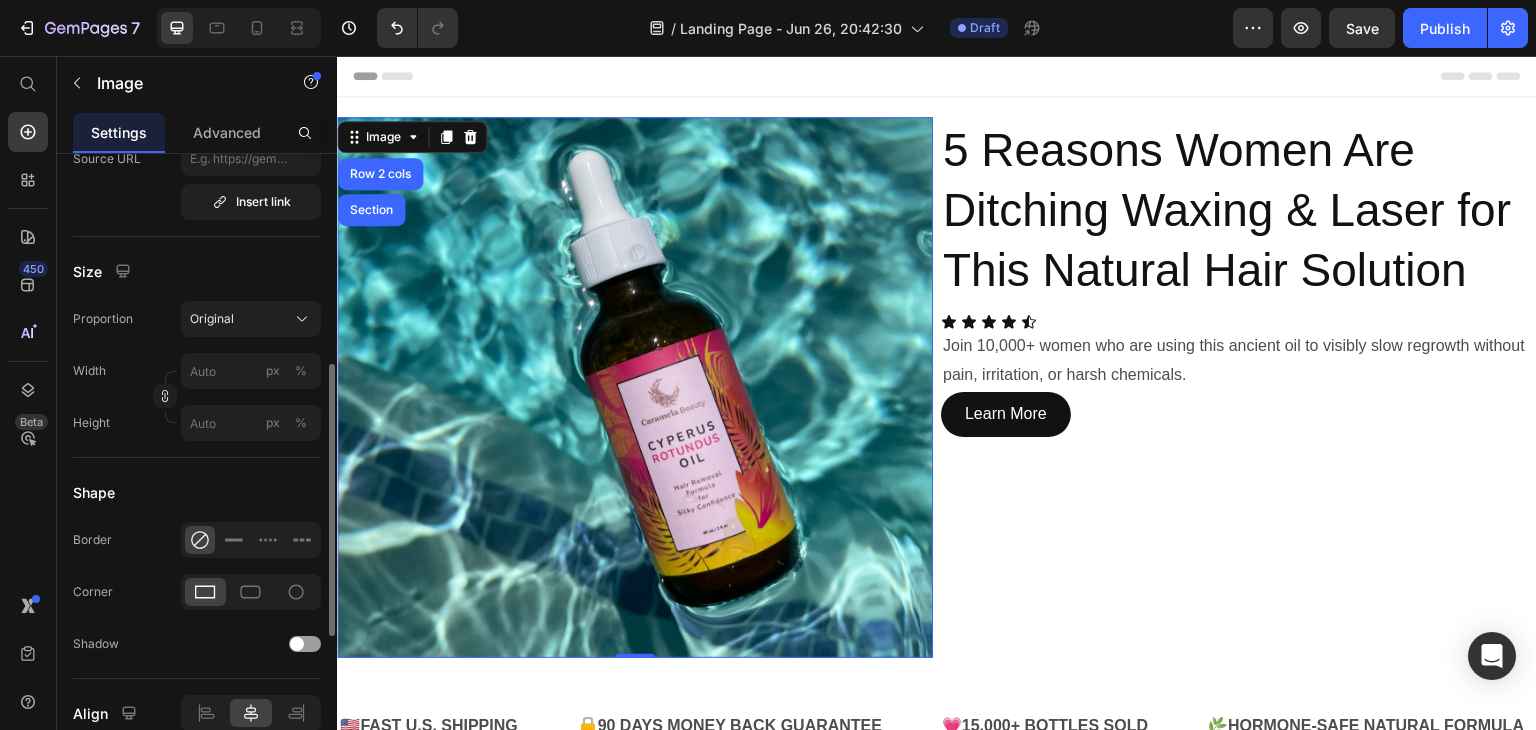 scroll, scrollTop: 479, scrollLeft: 0, axis: vertical 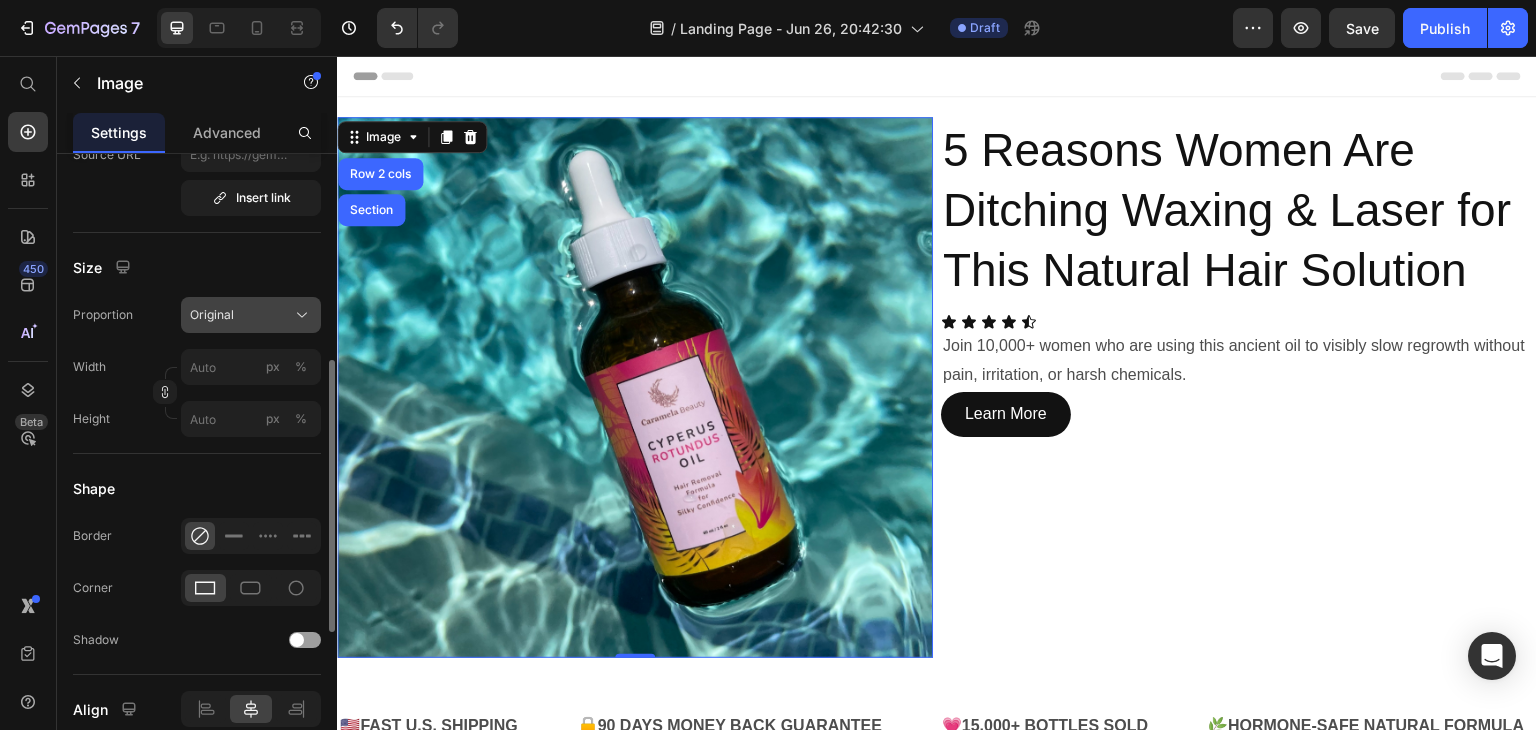 click on "Original" at bounding box center [251, 315] 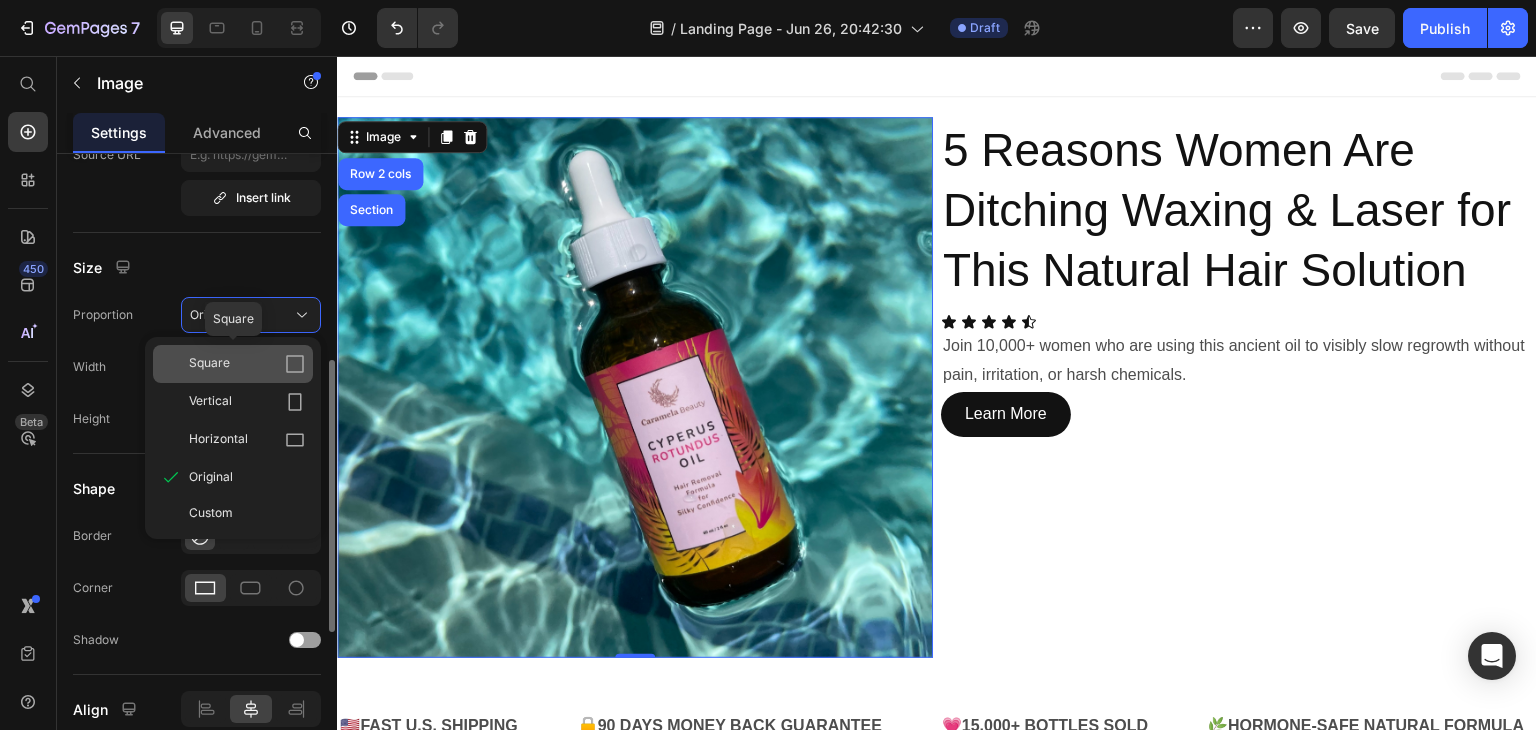click on "Square" at bounding box center (247, 364) 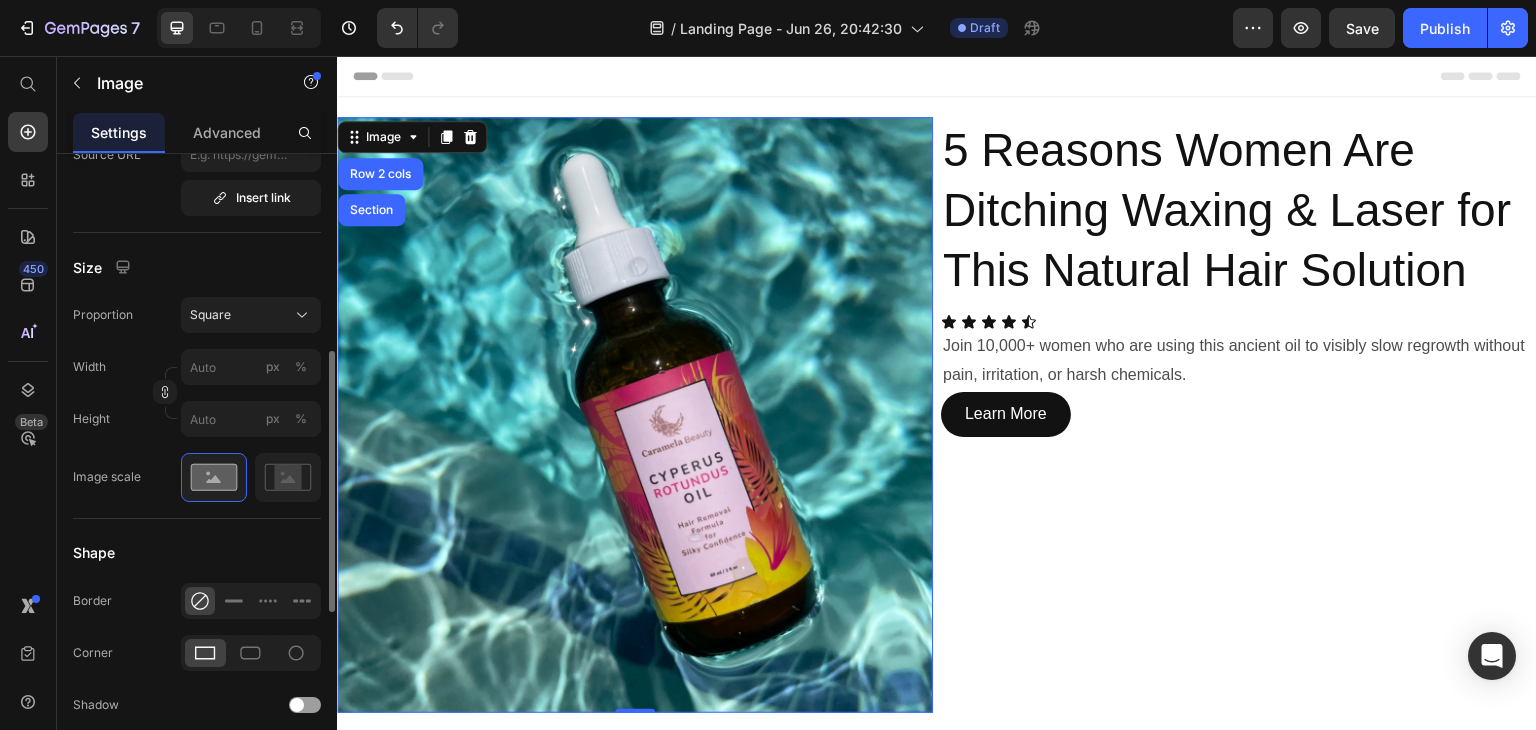 click on "Proportion Square Width px % Height px %" at bounding box center (197, 367) 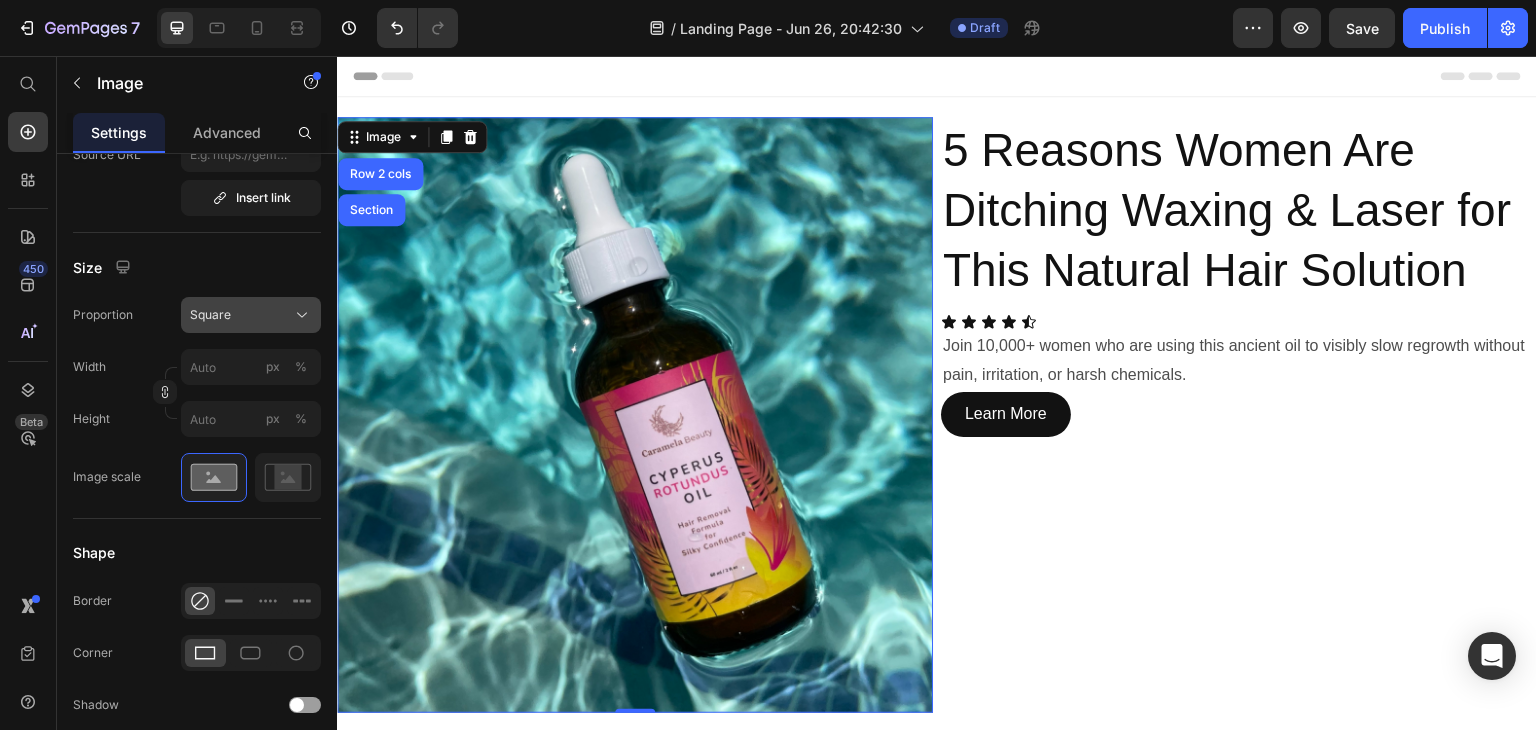click on "Square" 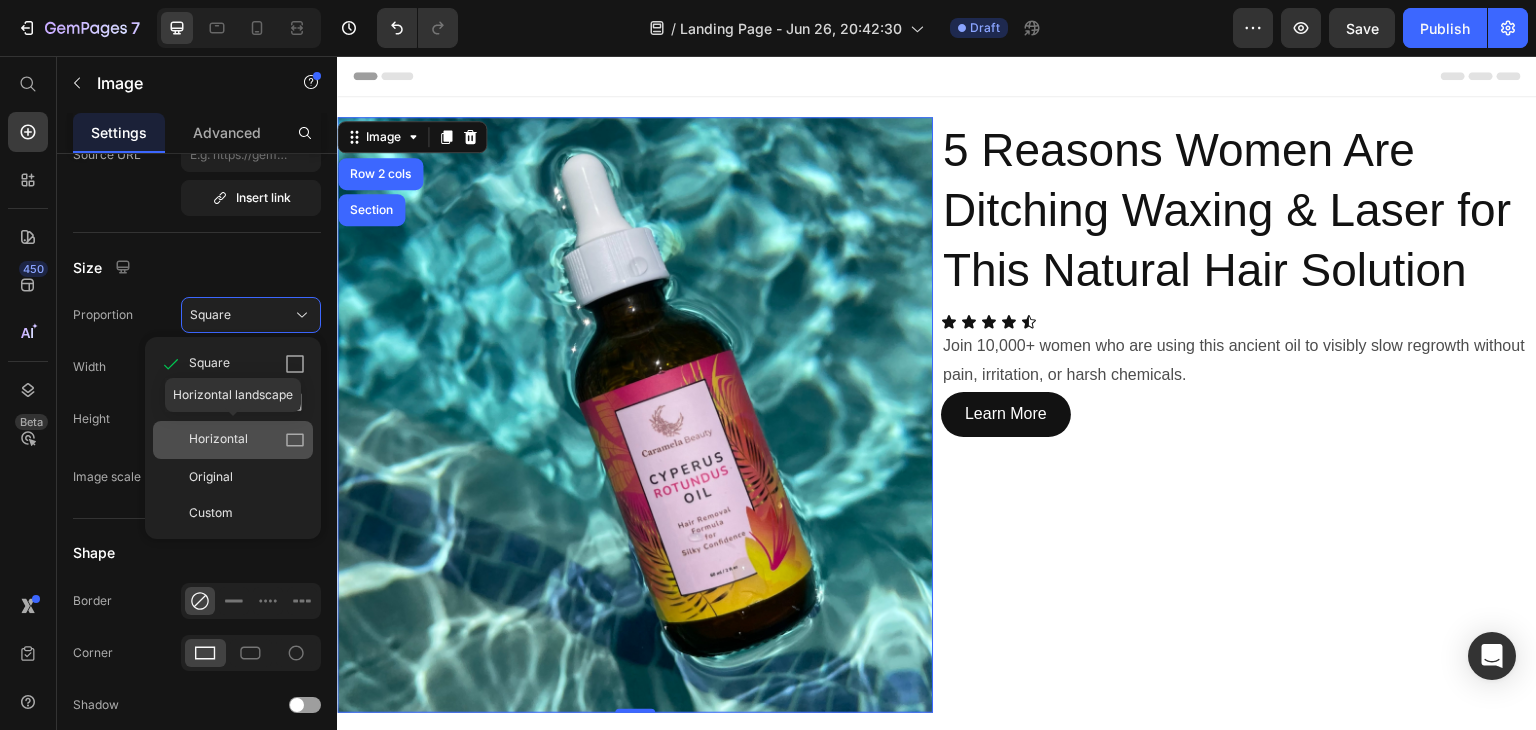 click on "Horizontal" 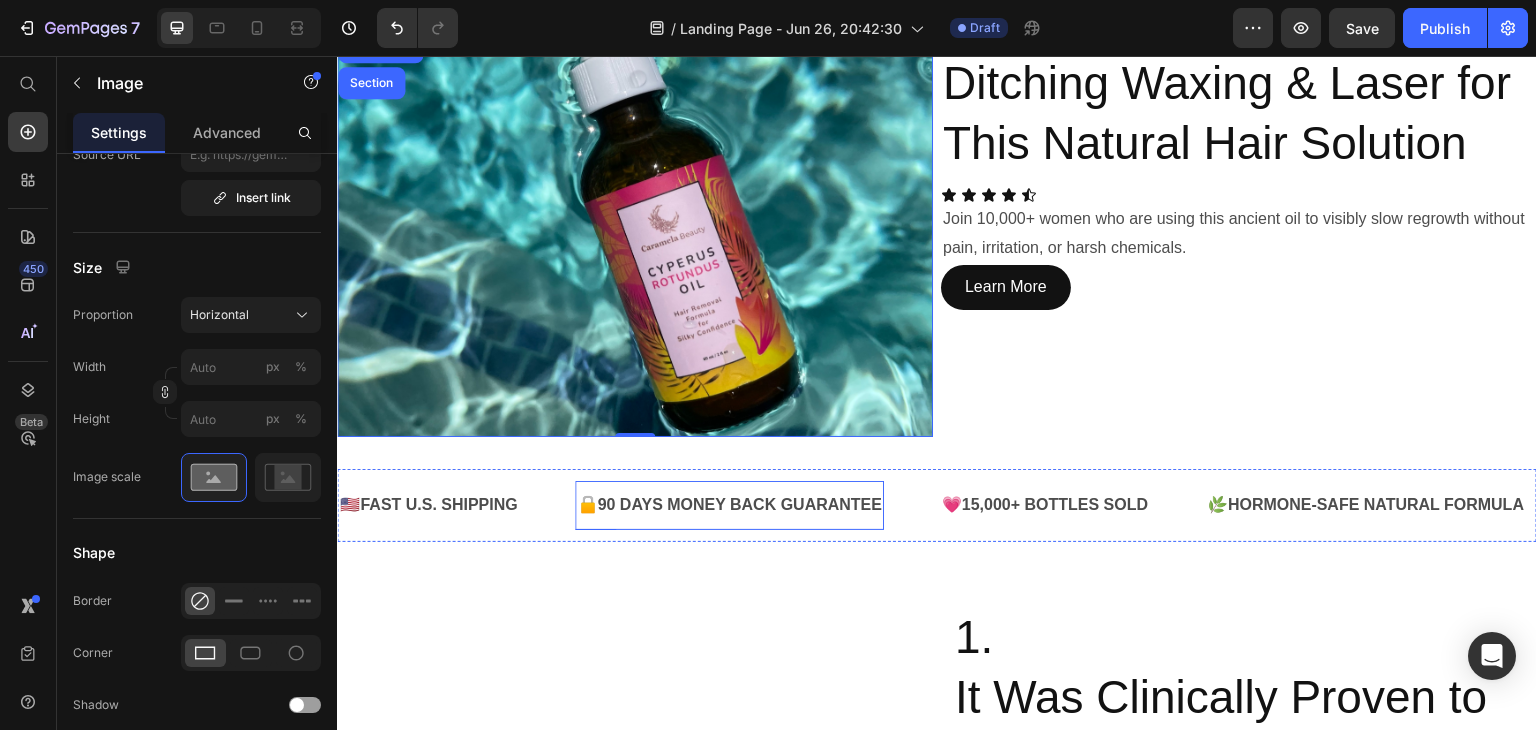 scroll, scrollTop: 139, scrollLeft: 0, axis: vertical 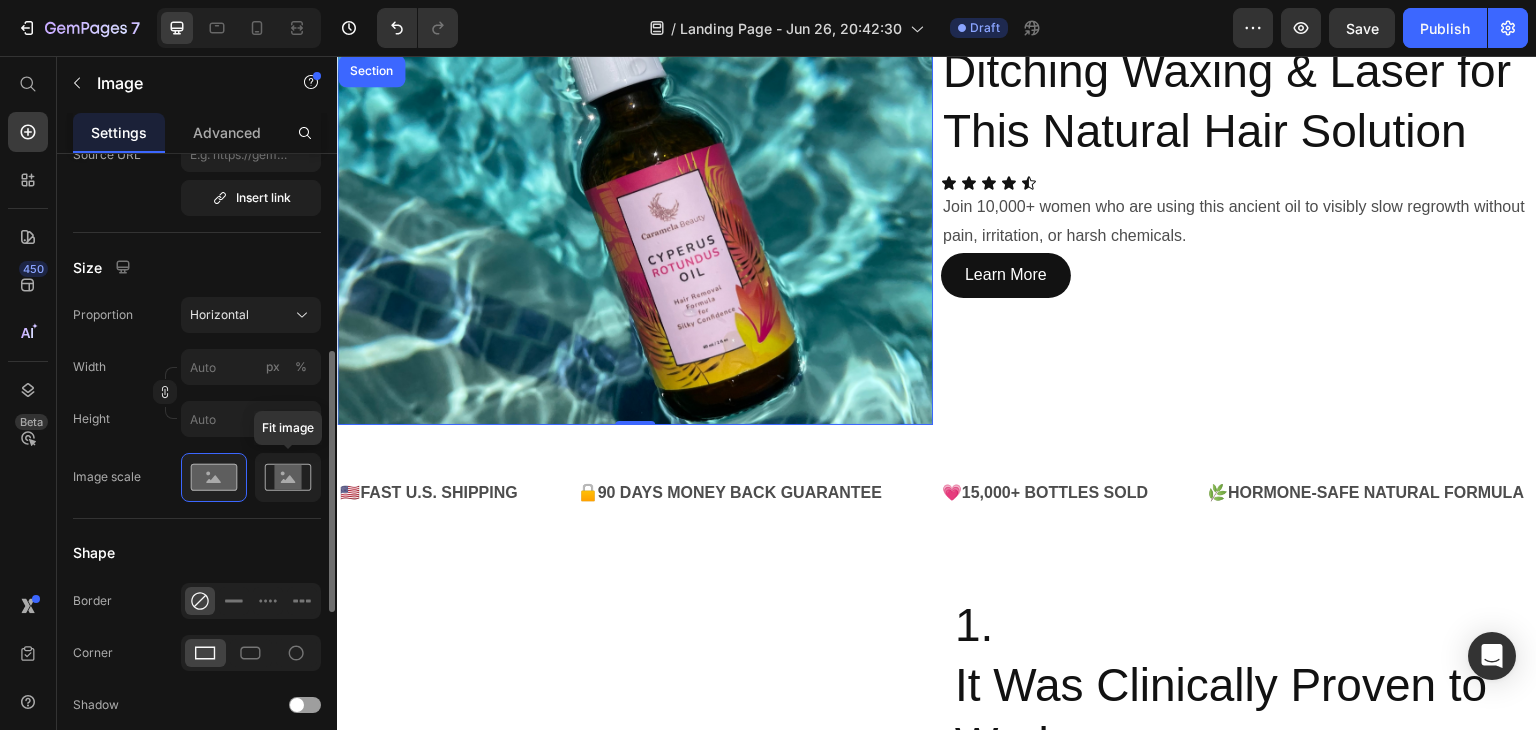 click 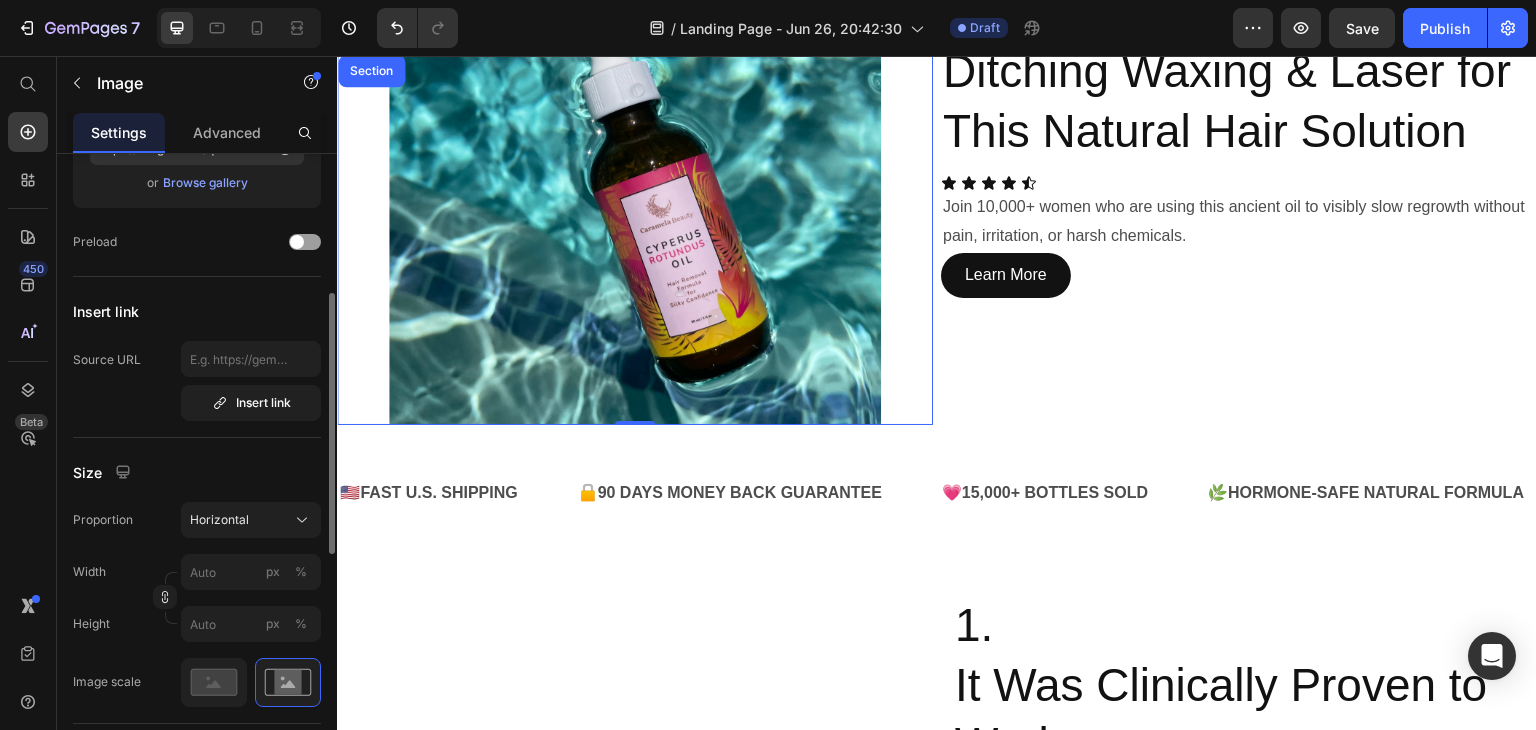 scroll, scrollTop: 247, scrollLeft: 0, axis: vertical 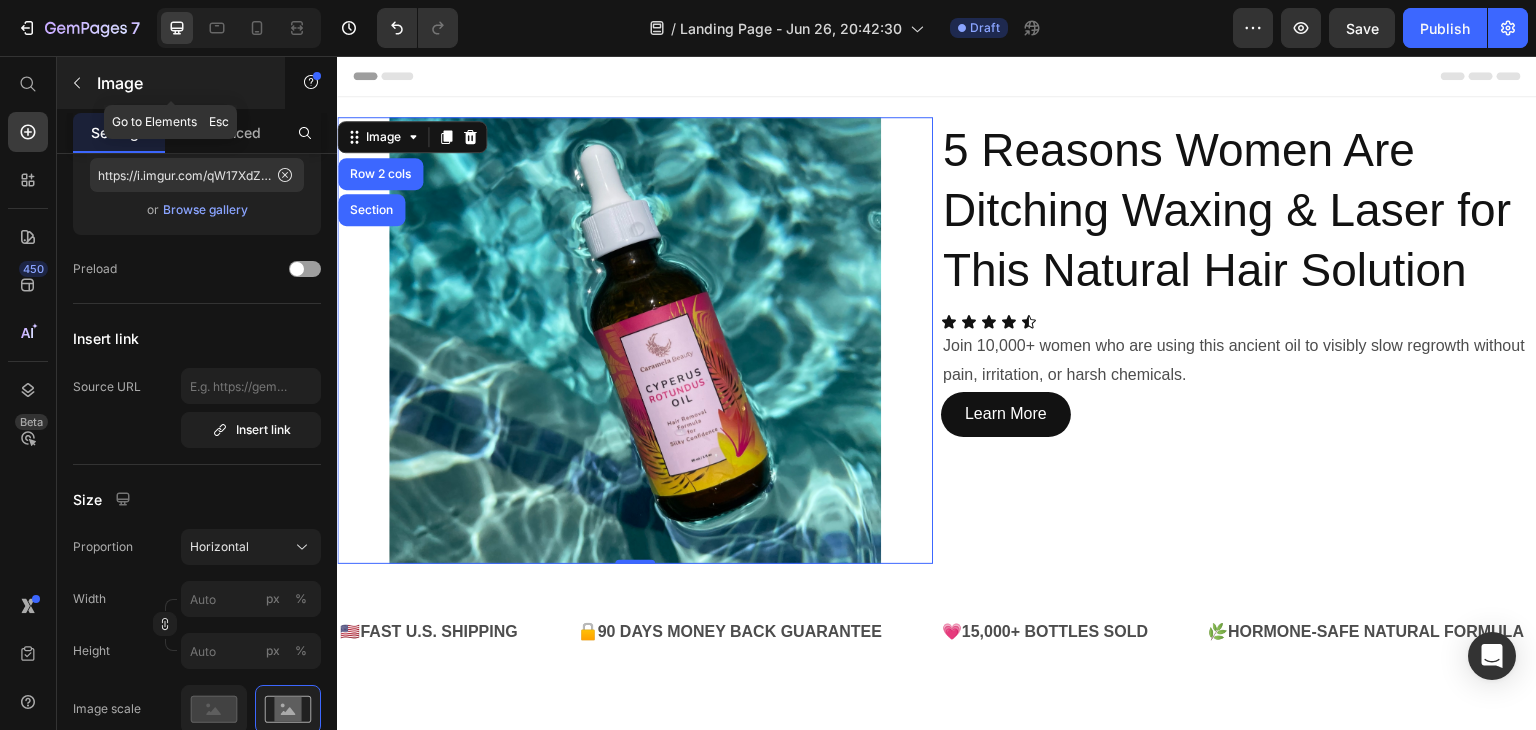 click on "Image" at bounding box center (182, 83) 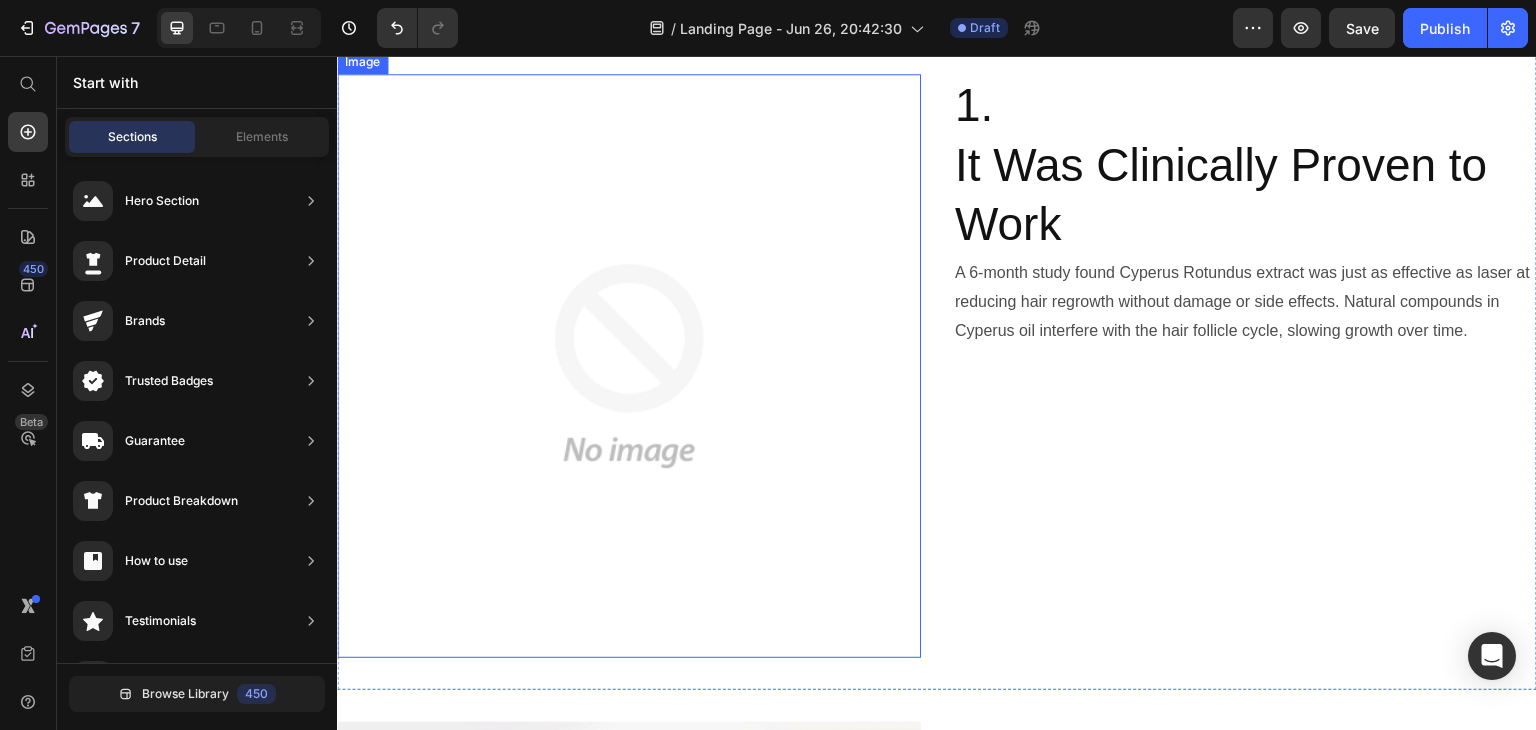 scroll, scrollTop: 662, scrollLeft: 0, axis: vertical 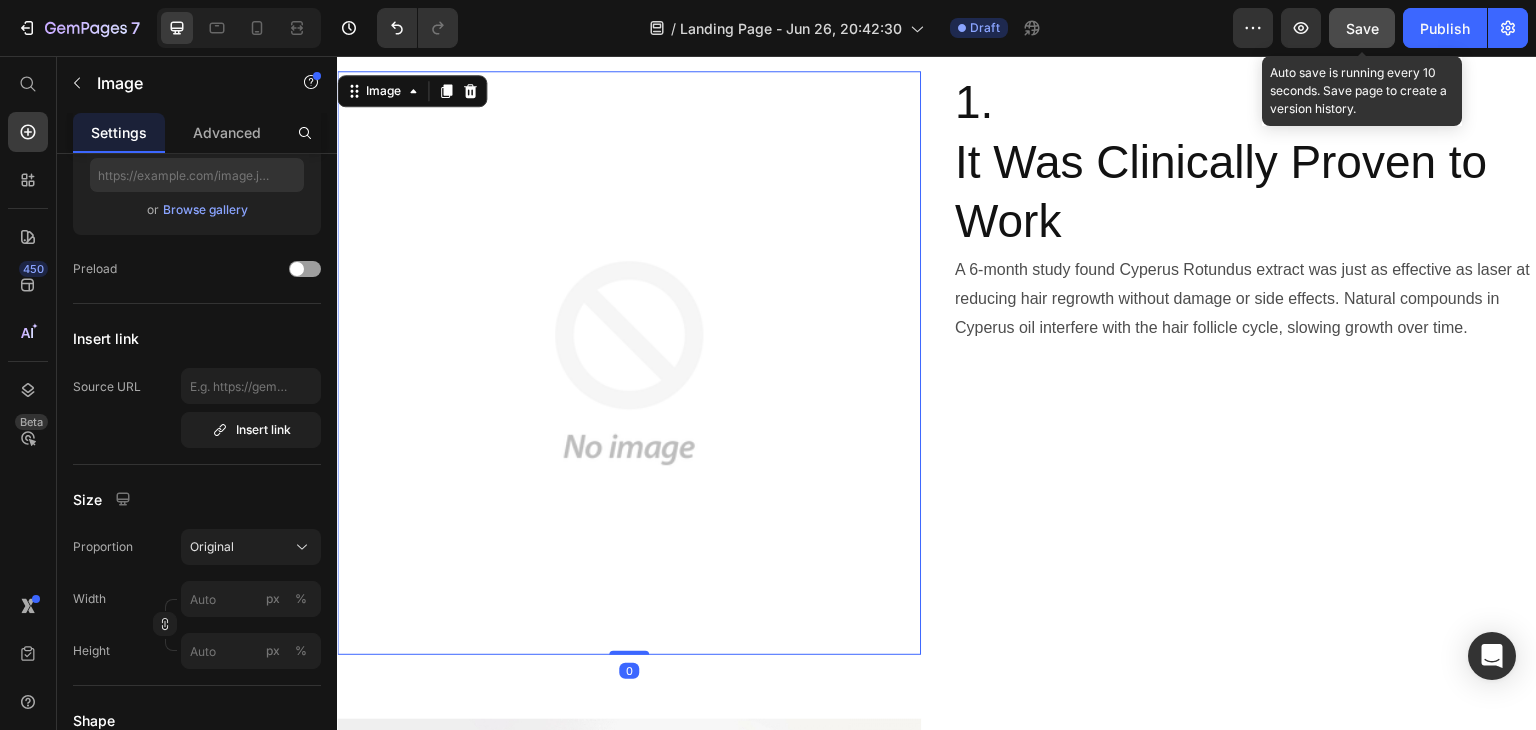 click on "Save" at bounding box center (1362, 28) 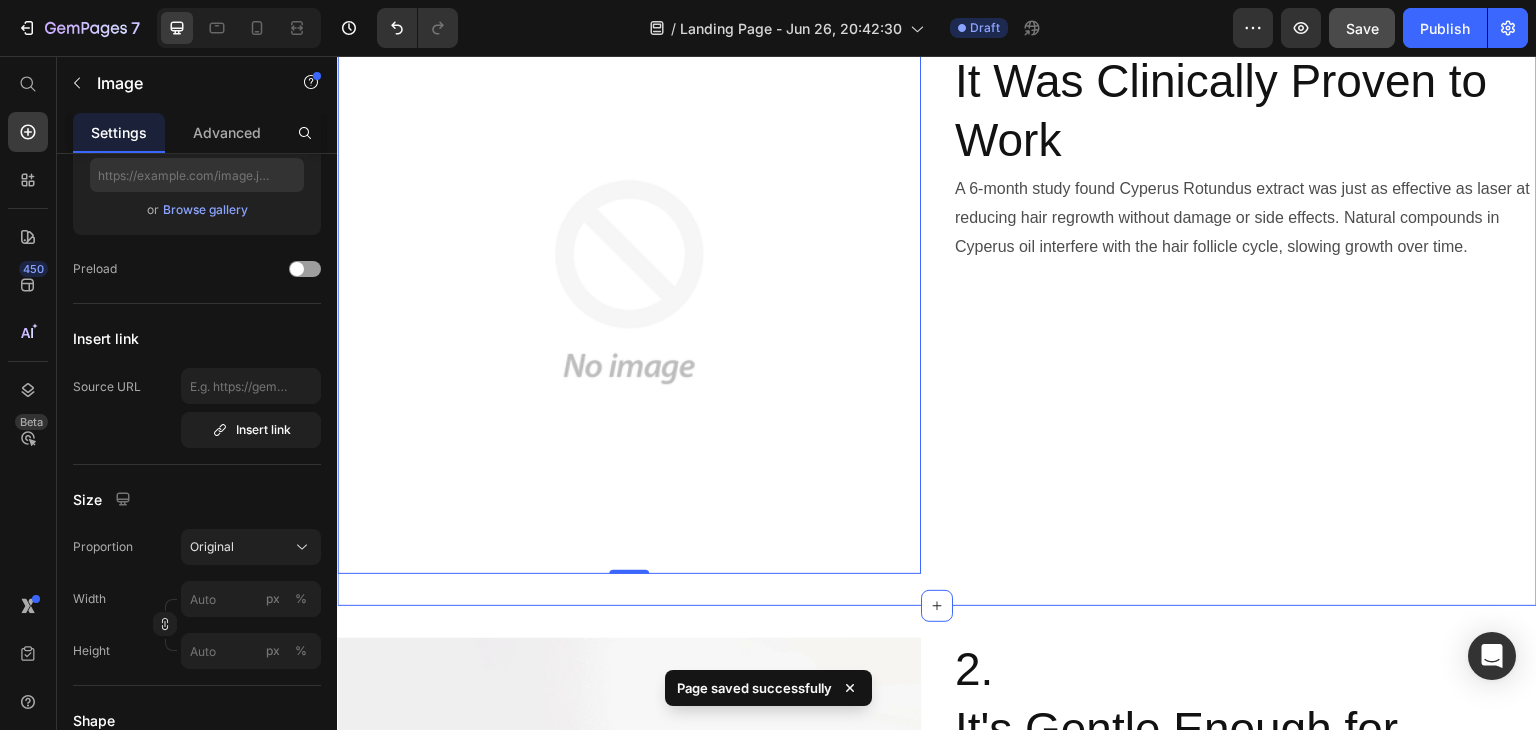 scroll, scrollTop: 740, scrollLeft: 0, axis: vertical 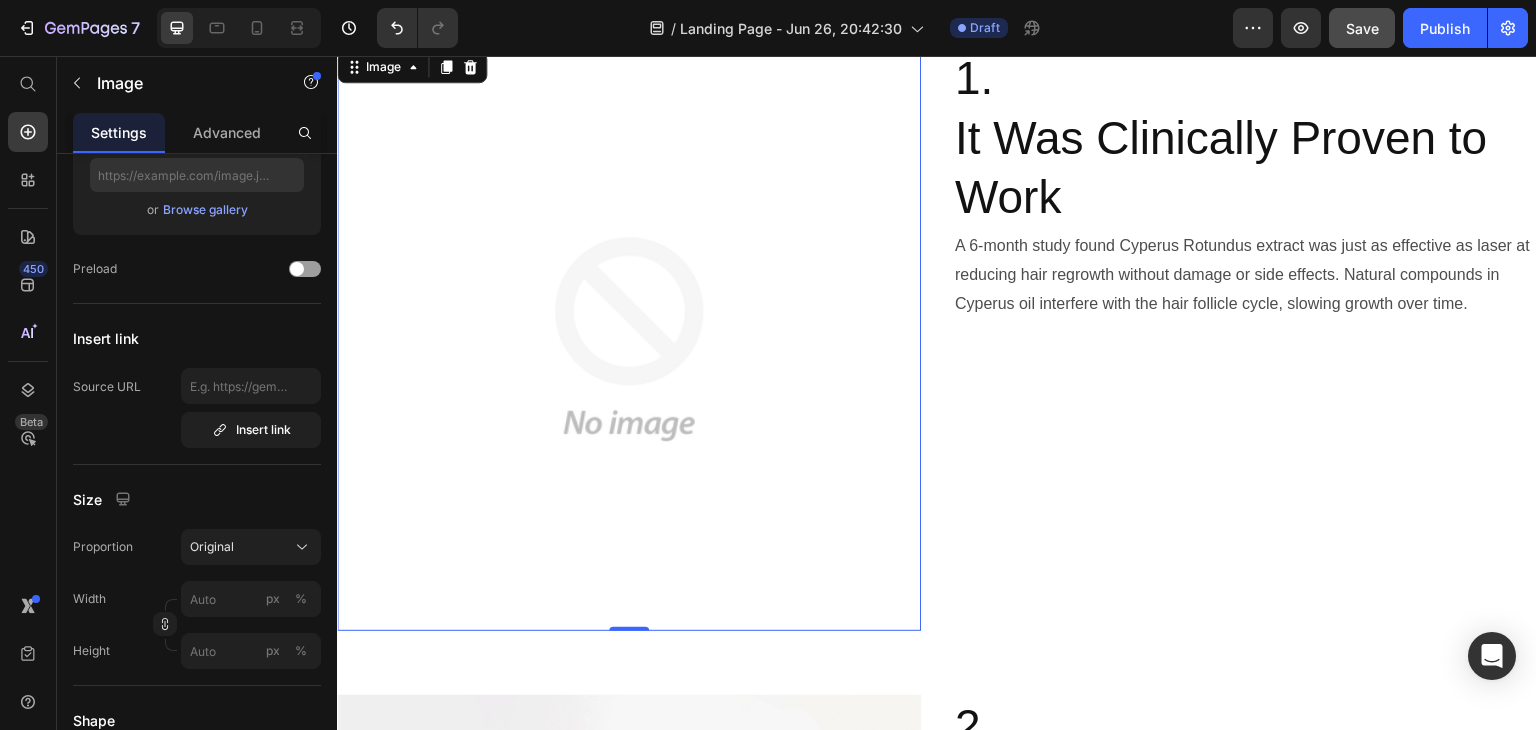 type 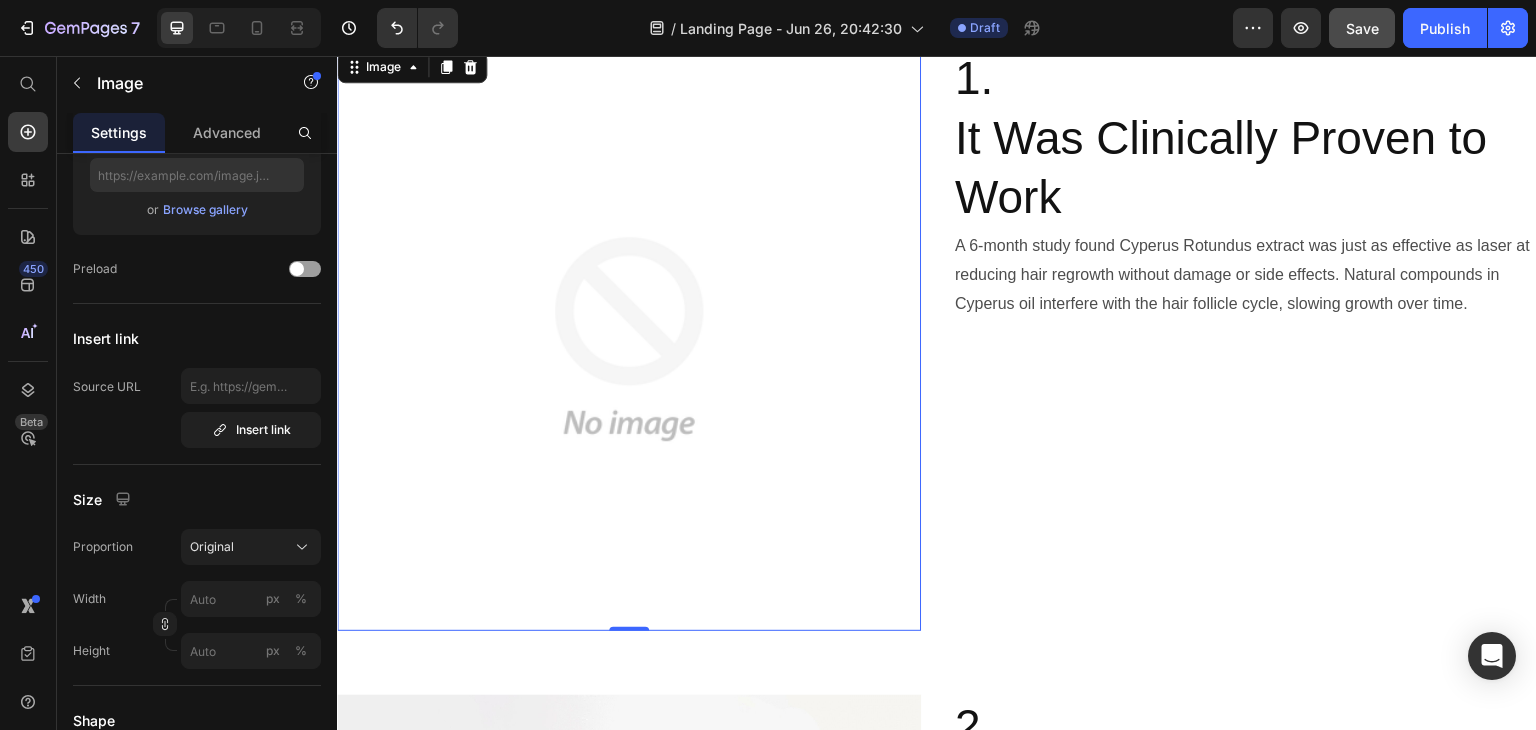 click at bounding box center [629, 339] 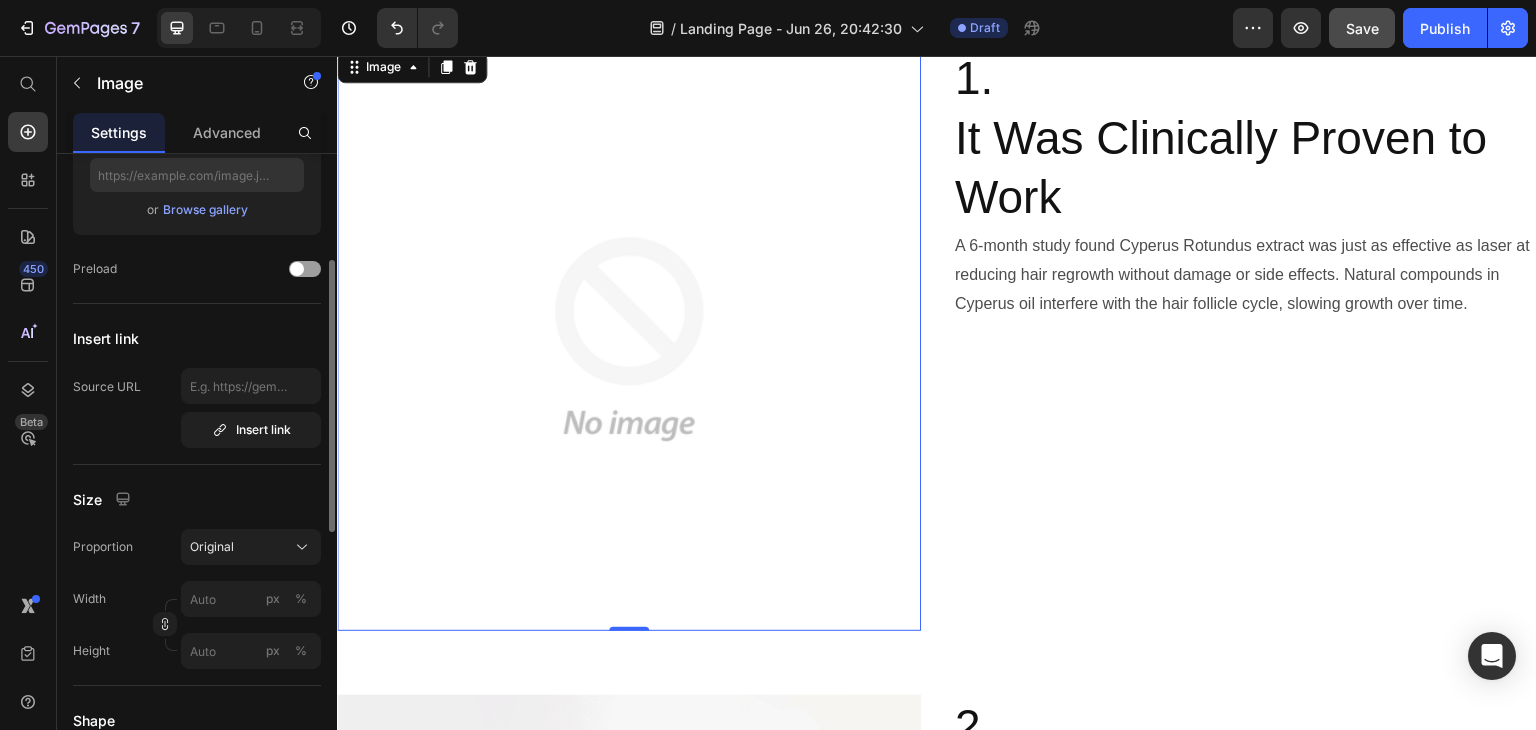 click on "Upload Image  or   Browse gallery" at bounding box center (197, 117) 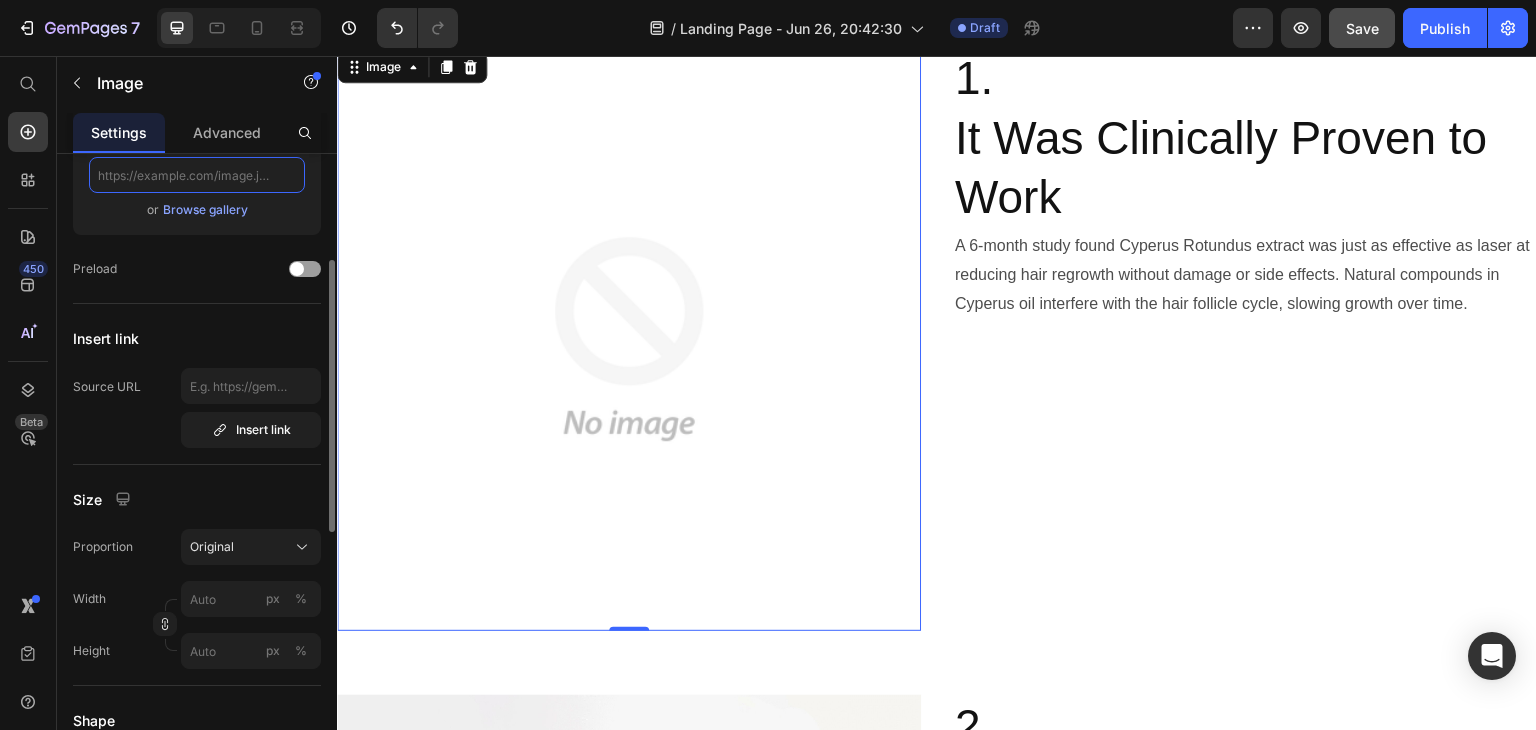 click 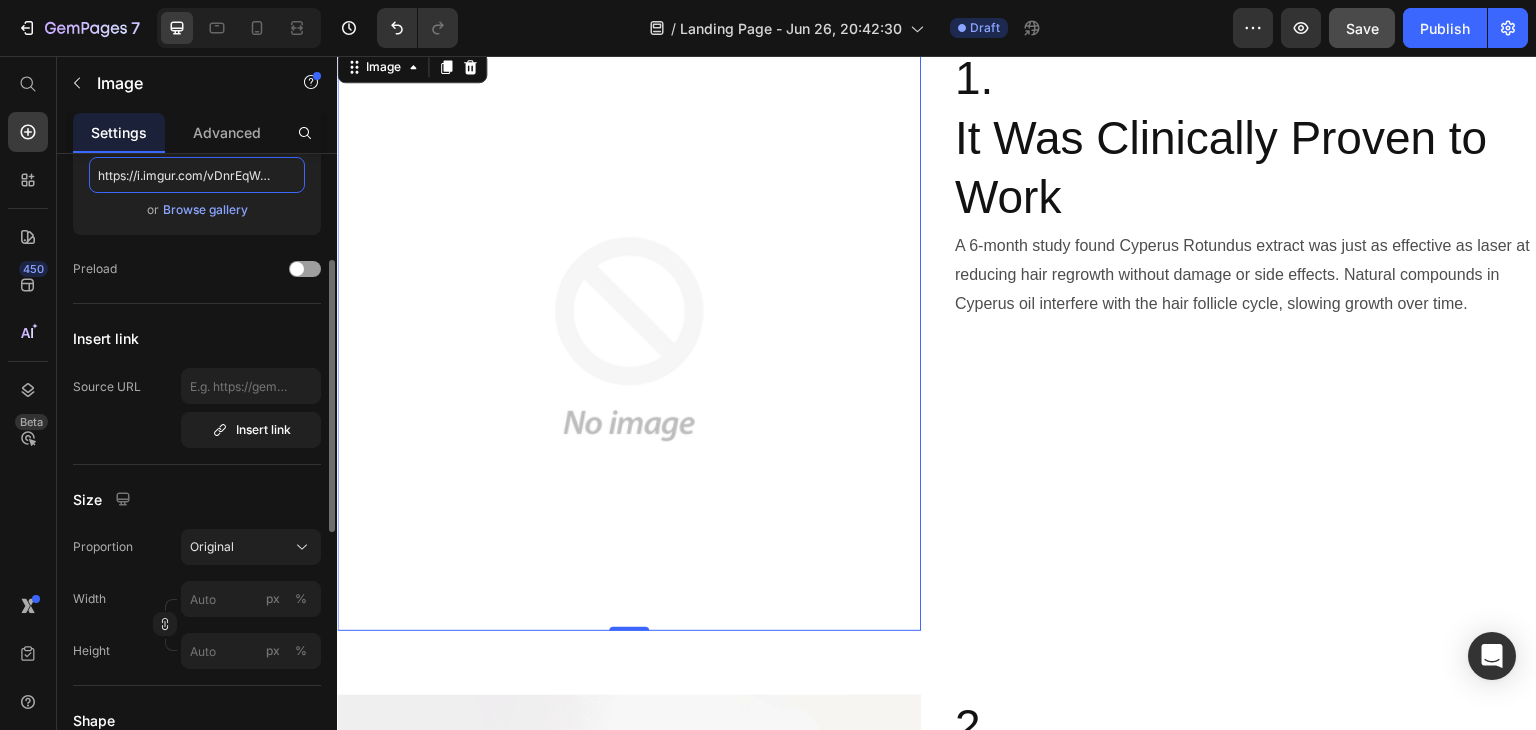 scroll, scrollTop: 0, scrollLeft: 14, axis: horizontal 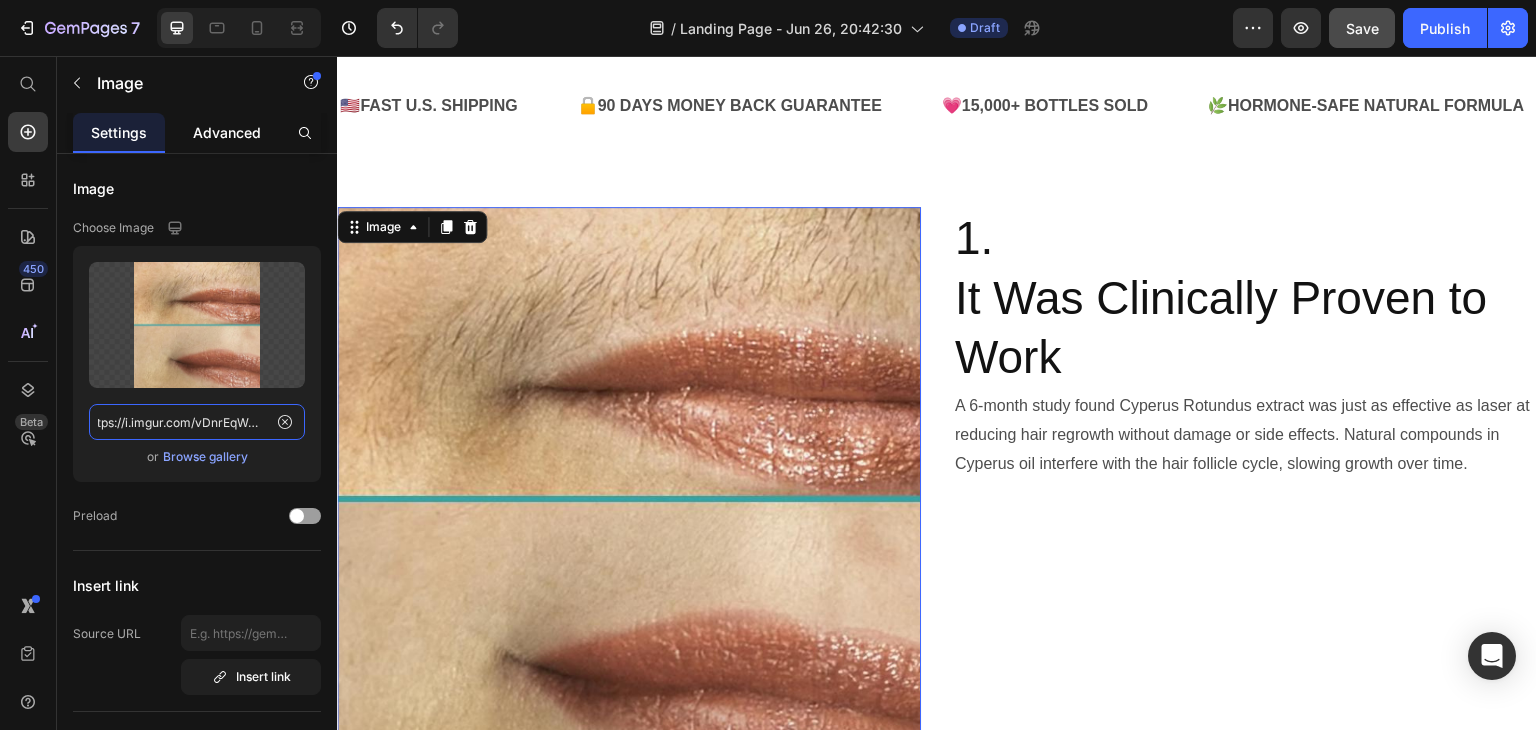 type on "https://i.imgur.com/vDnrEqW.png" 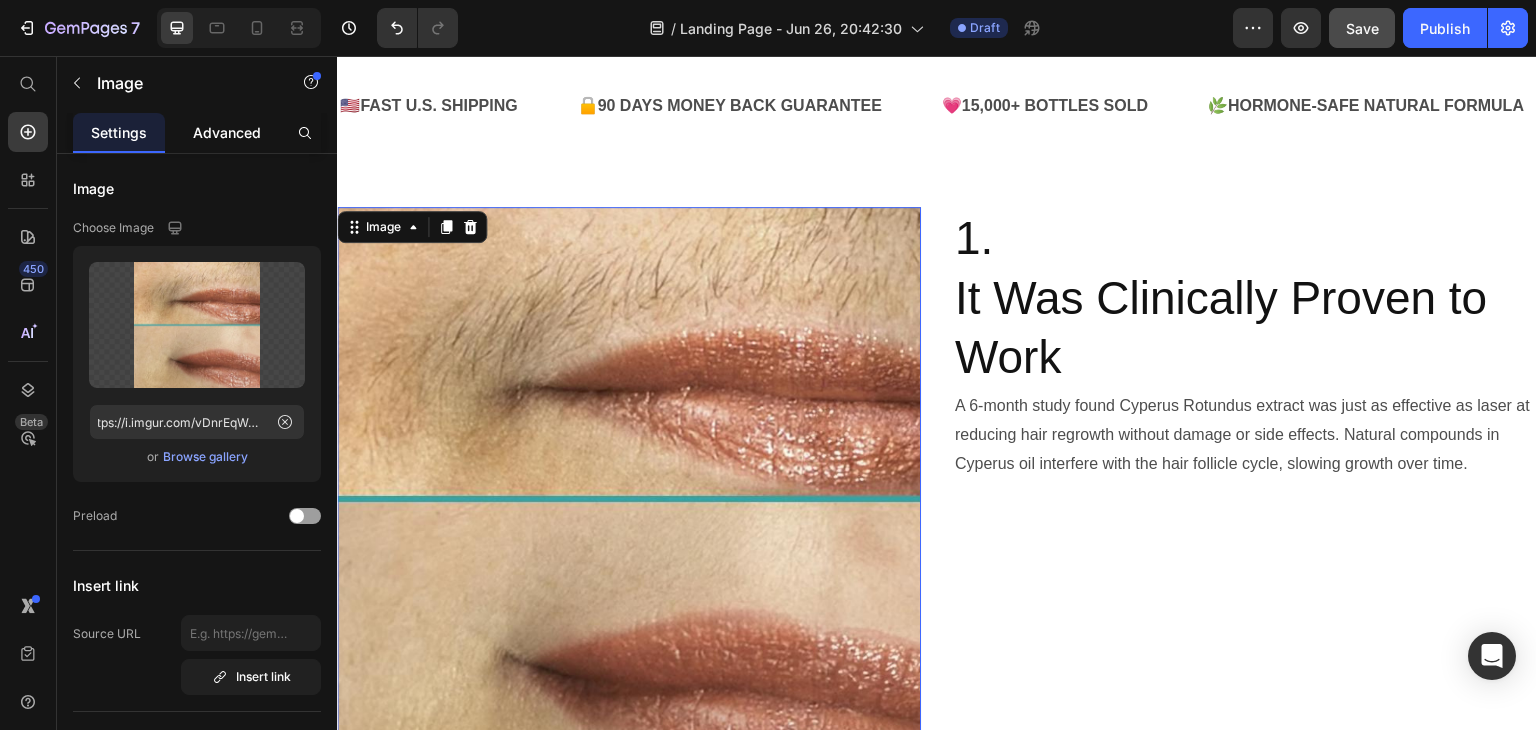 click on "Advanced" at bounding box center (227, 132) 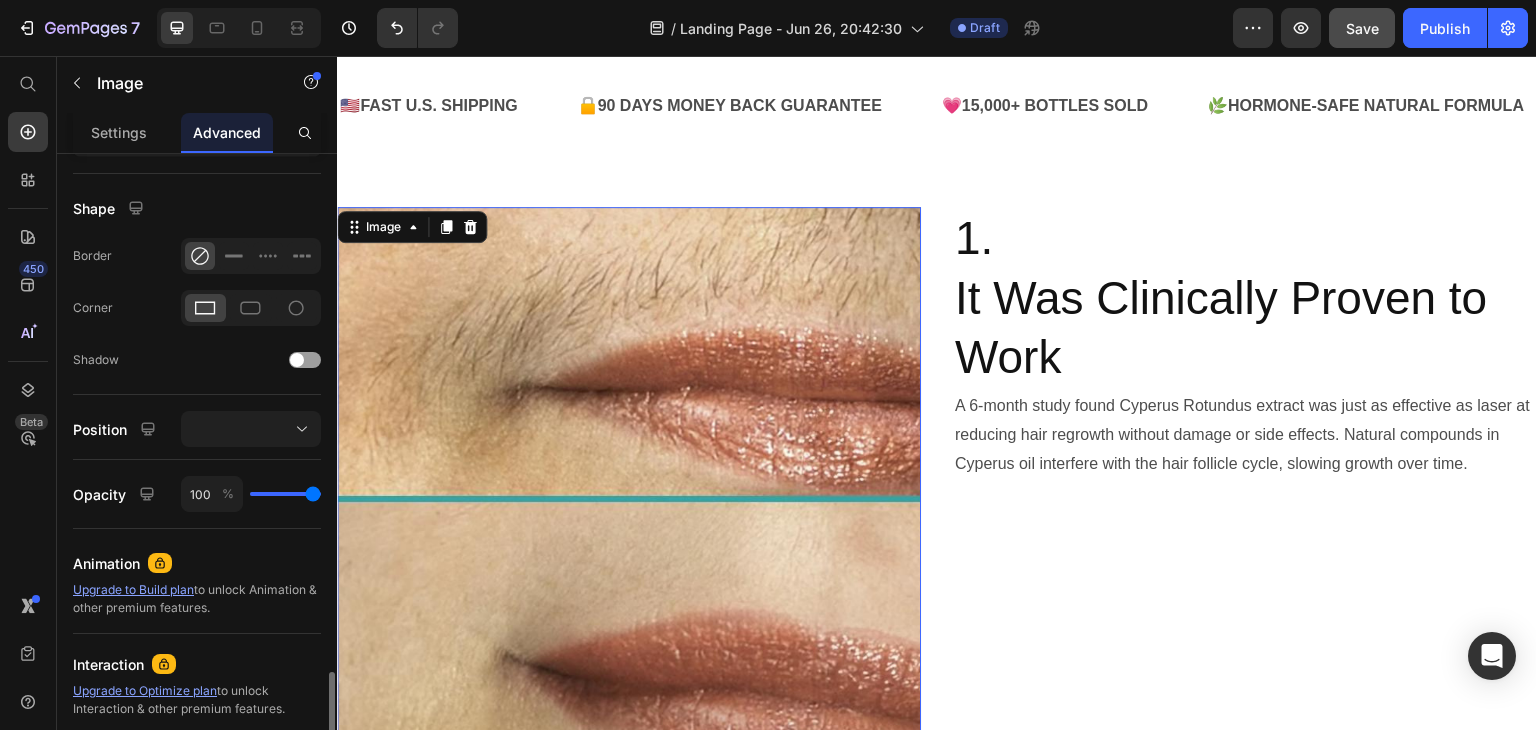 scroll, scrollTop: 670, scrollLeft: 0, axis: vertical 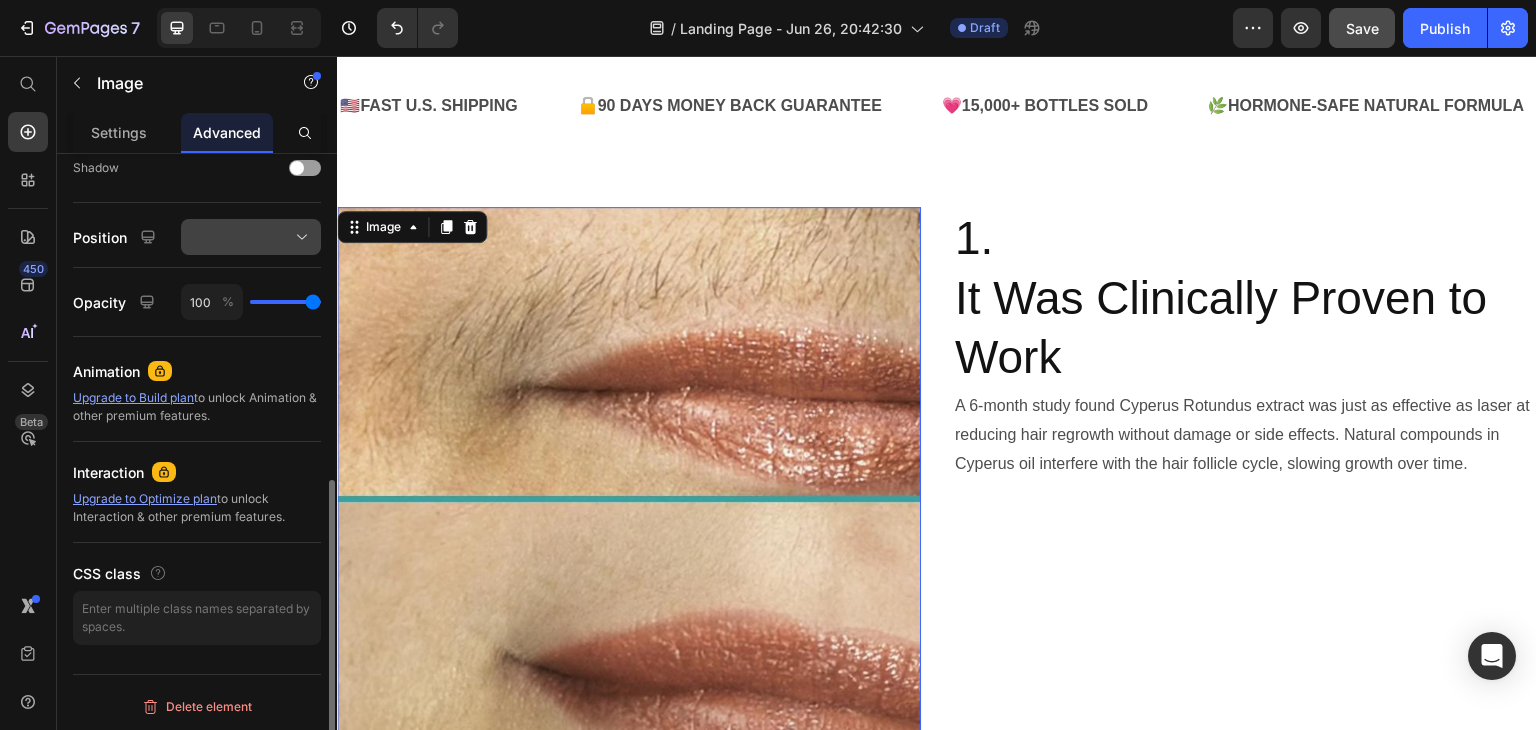 click at bounding box center [251, 237] 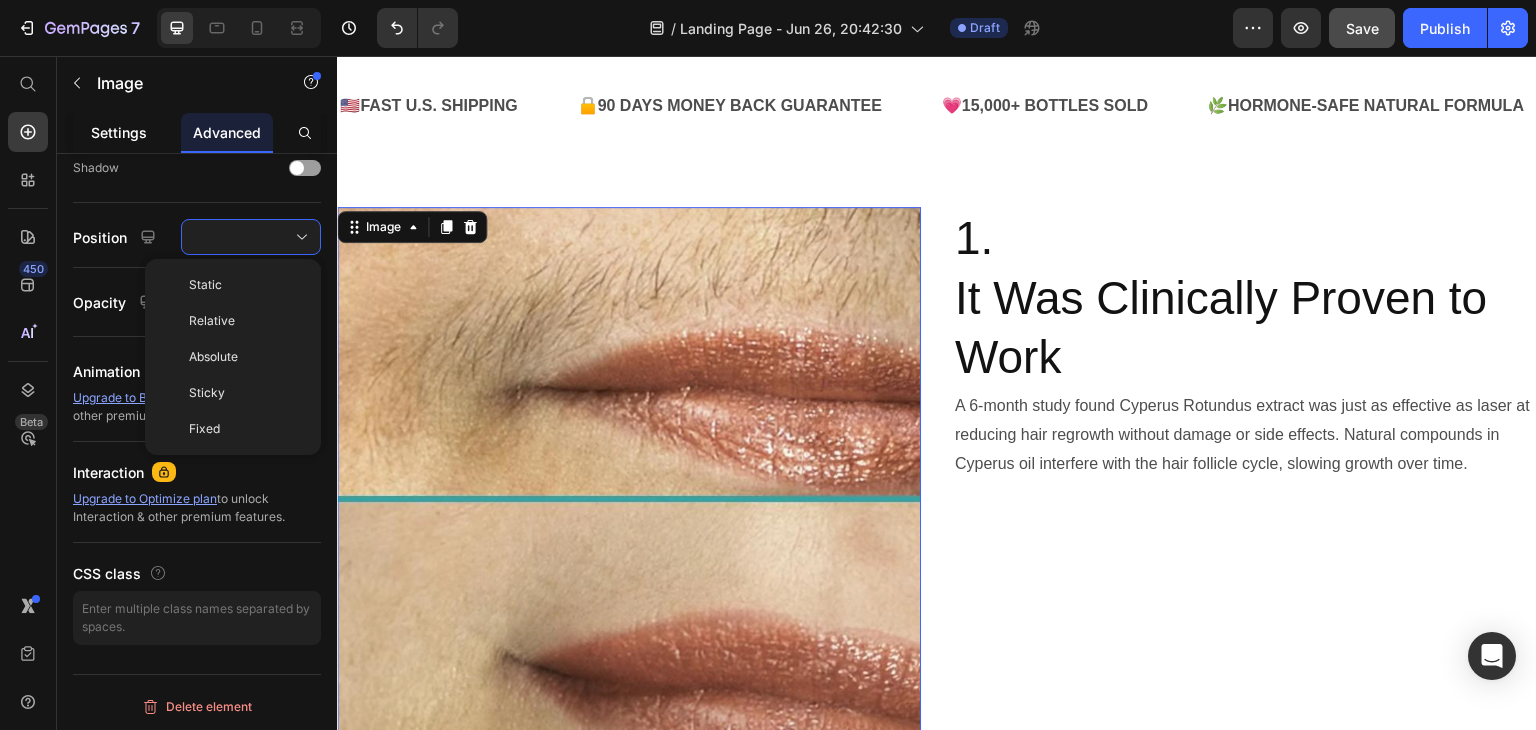 click on "Settings" 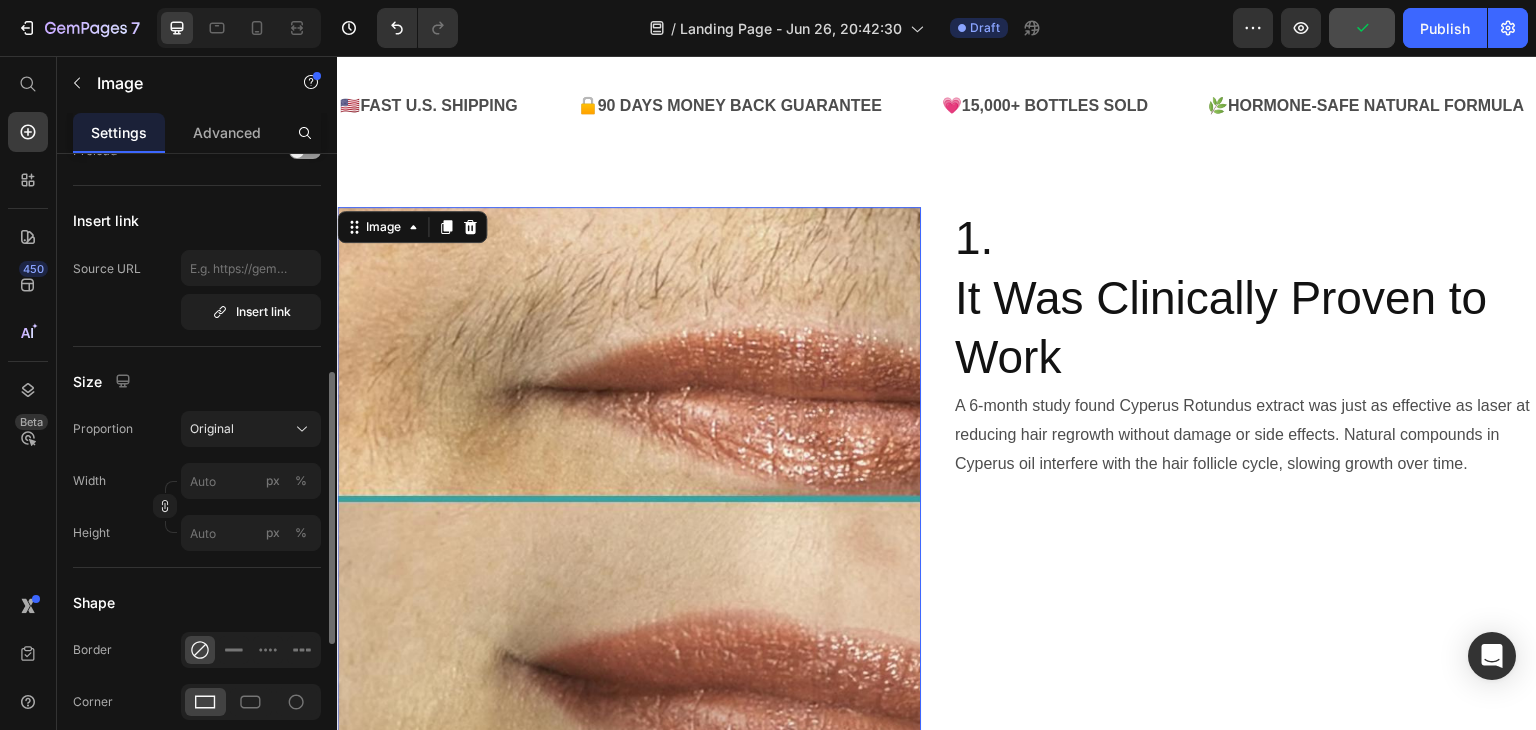 scroll, scrollTop: 408, scrollLeft: 0, axis: vertical 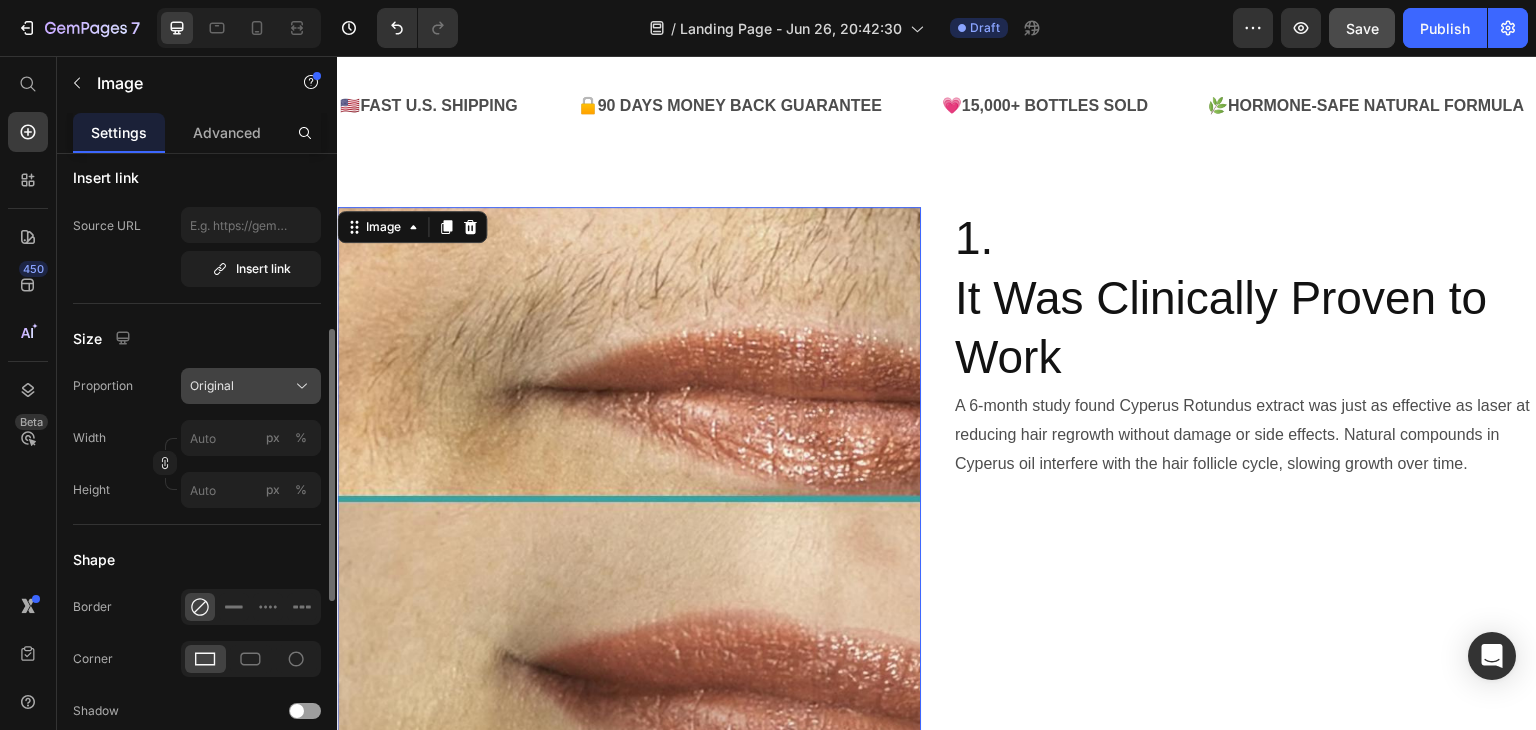click on "Original" at bounding box center [212, 386] 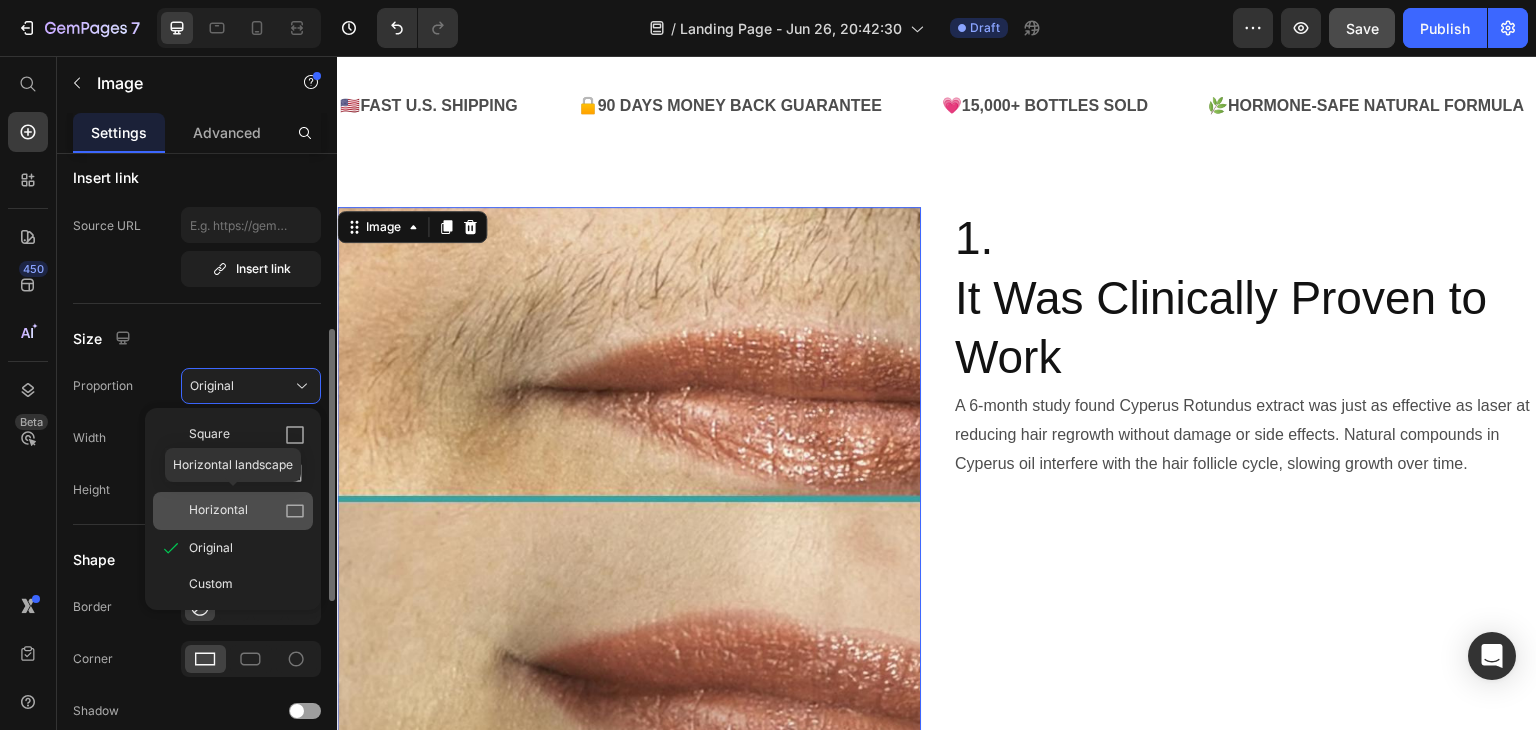 click on "Horizontal" at bounding box center (218, 511) 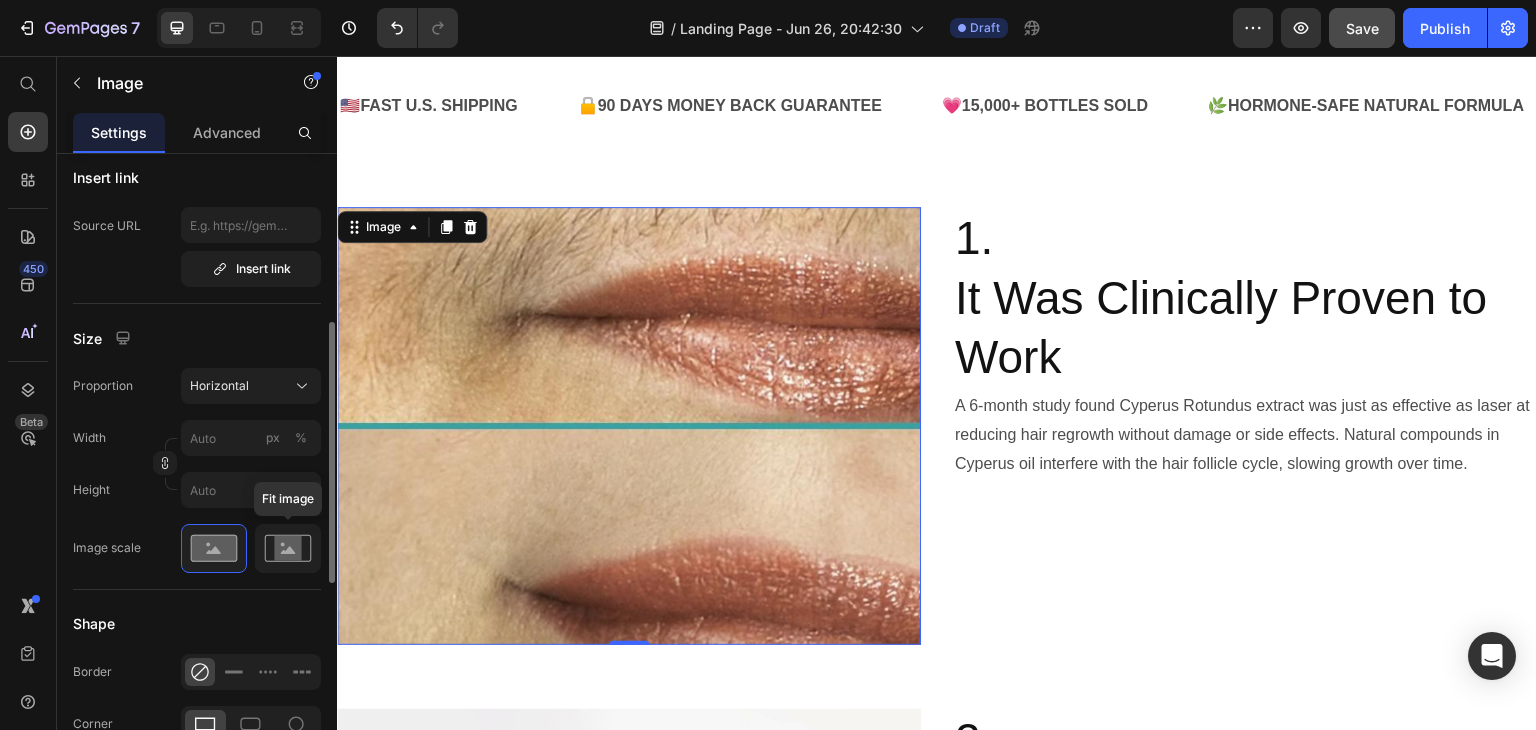 click 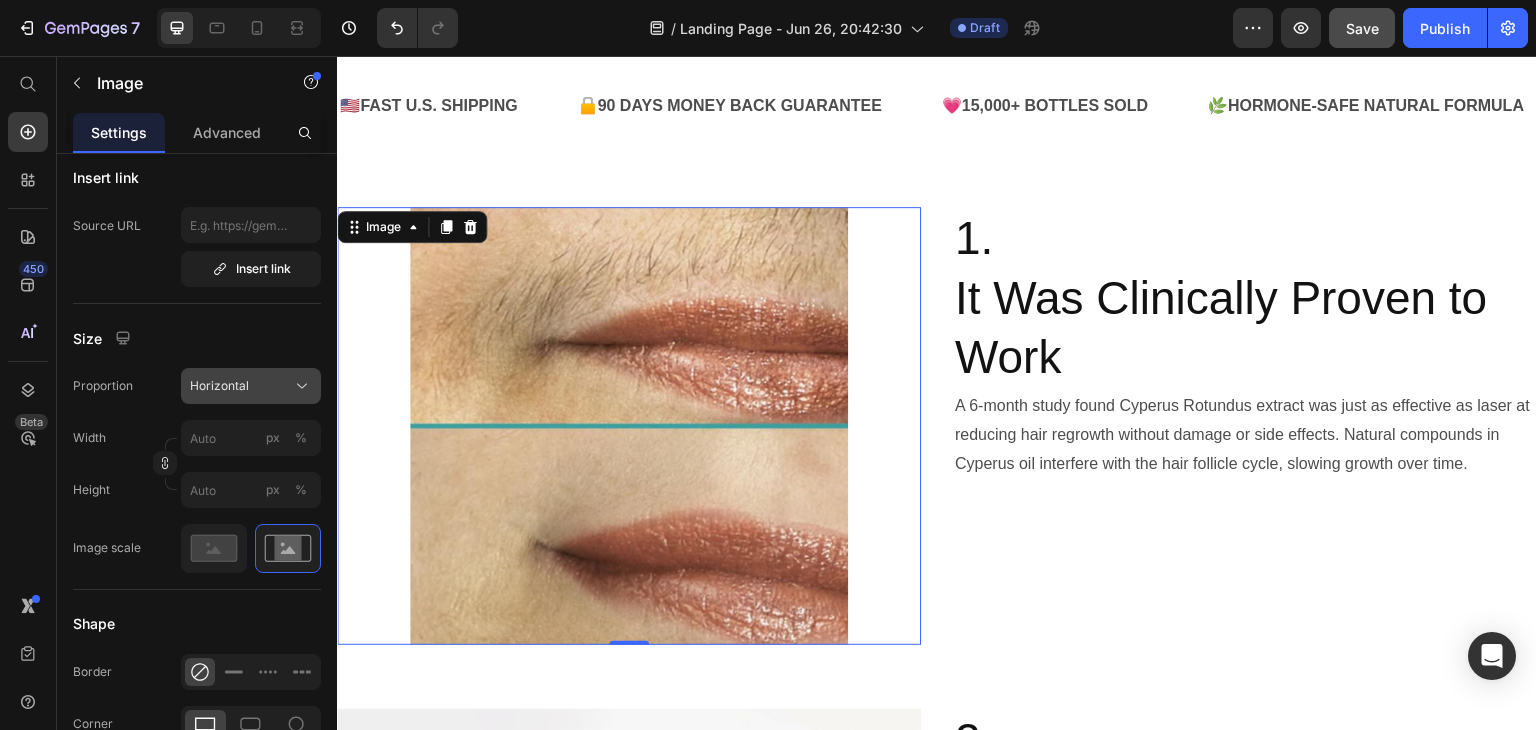 click on "Horizontal" at bounding box center (219, 386) 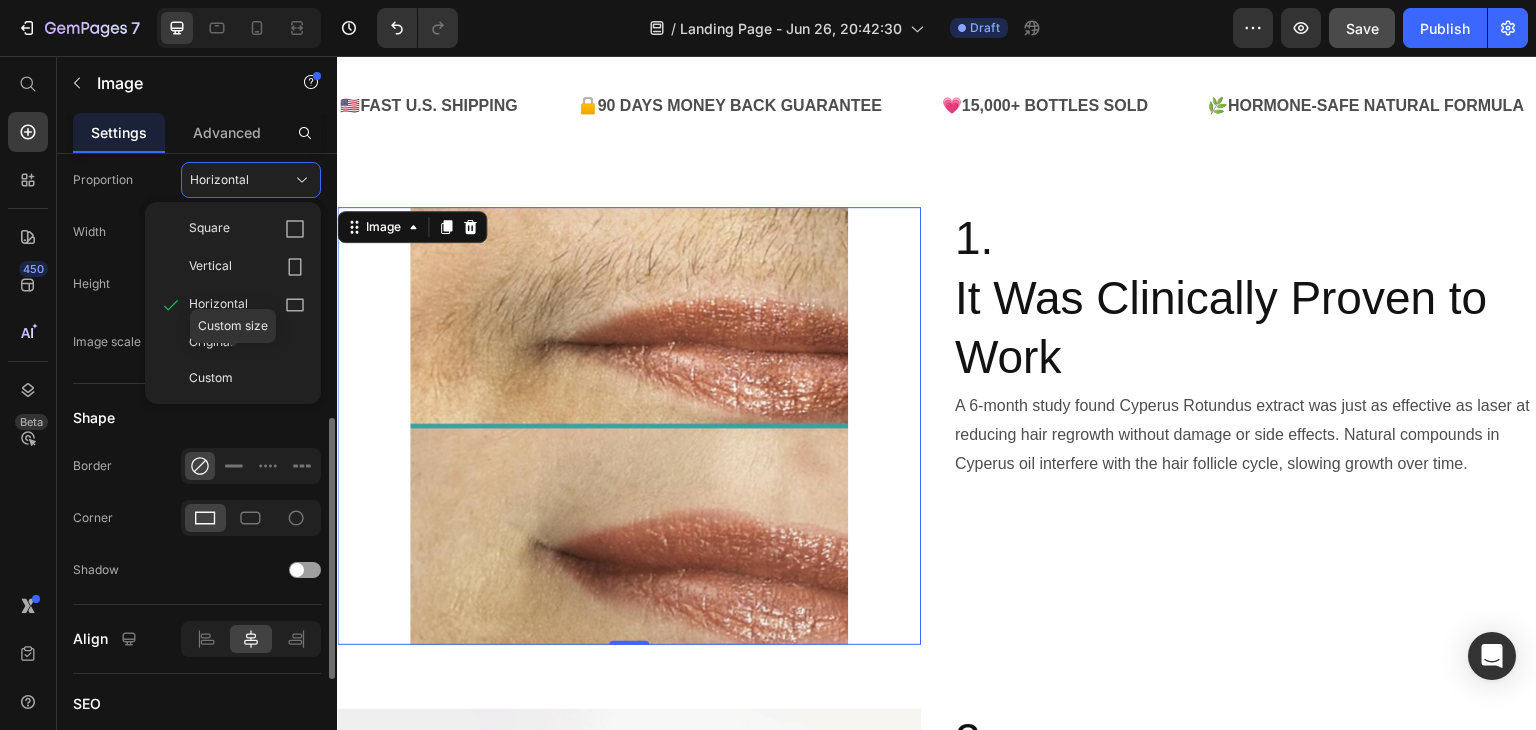 scroll, scrollTop: 622, scrollLeft: 0, axis: vertical 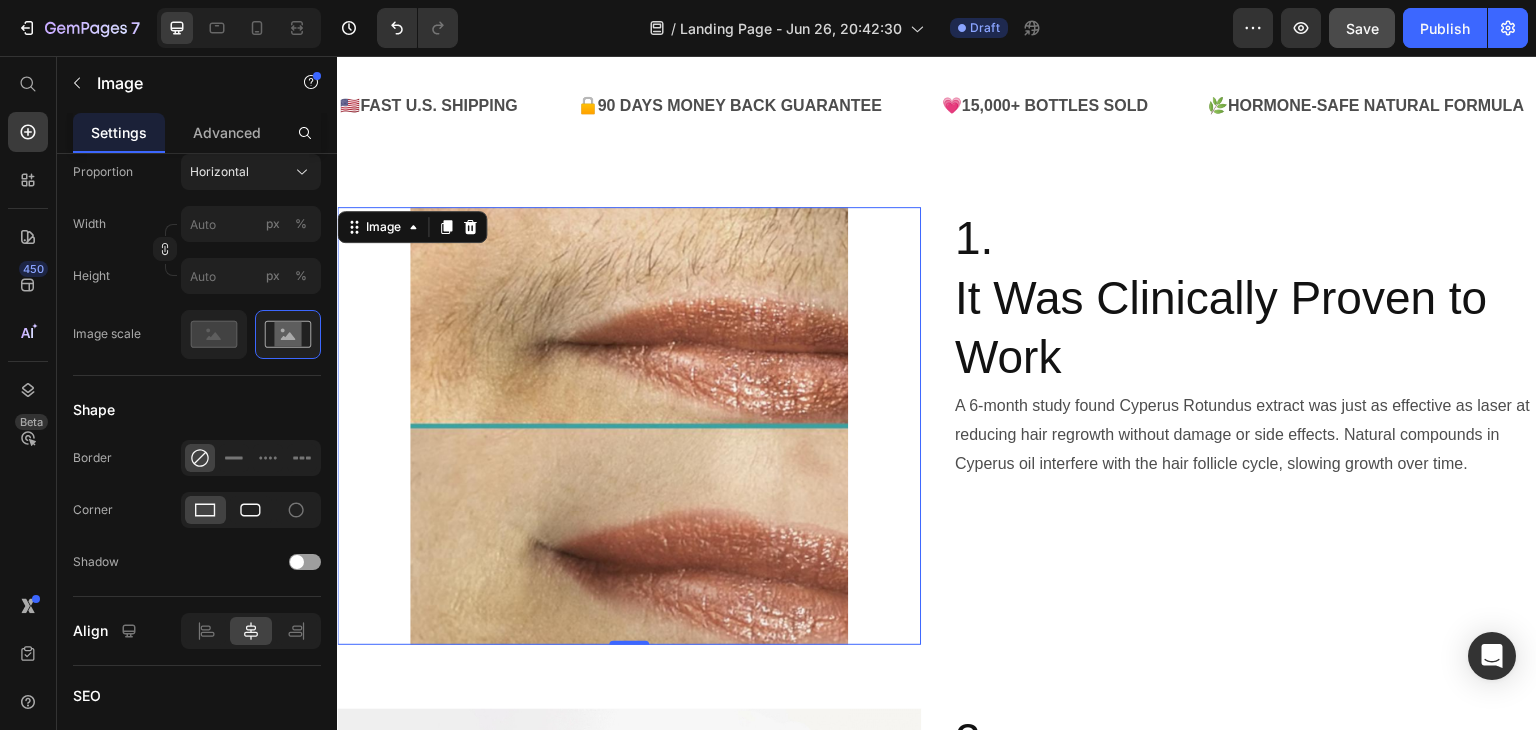 click 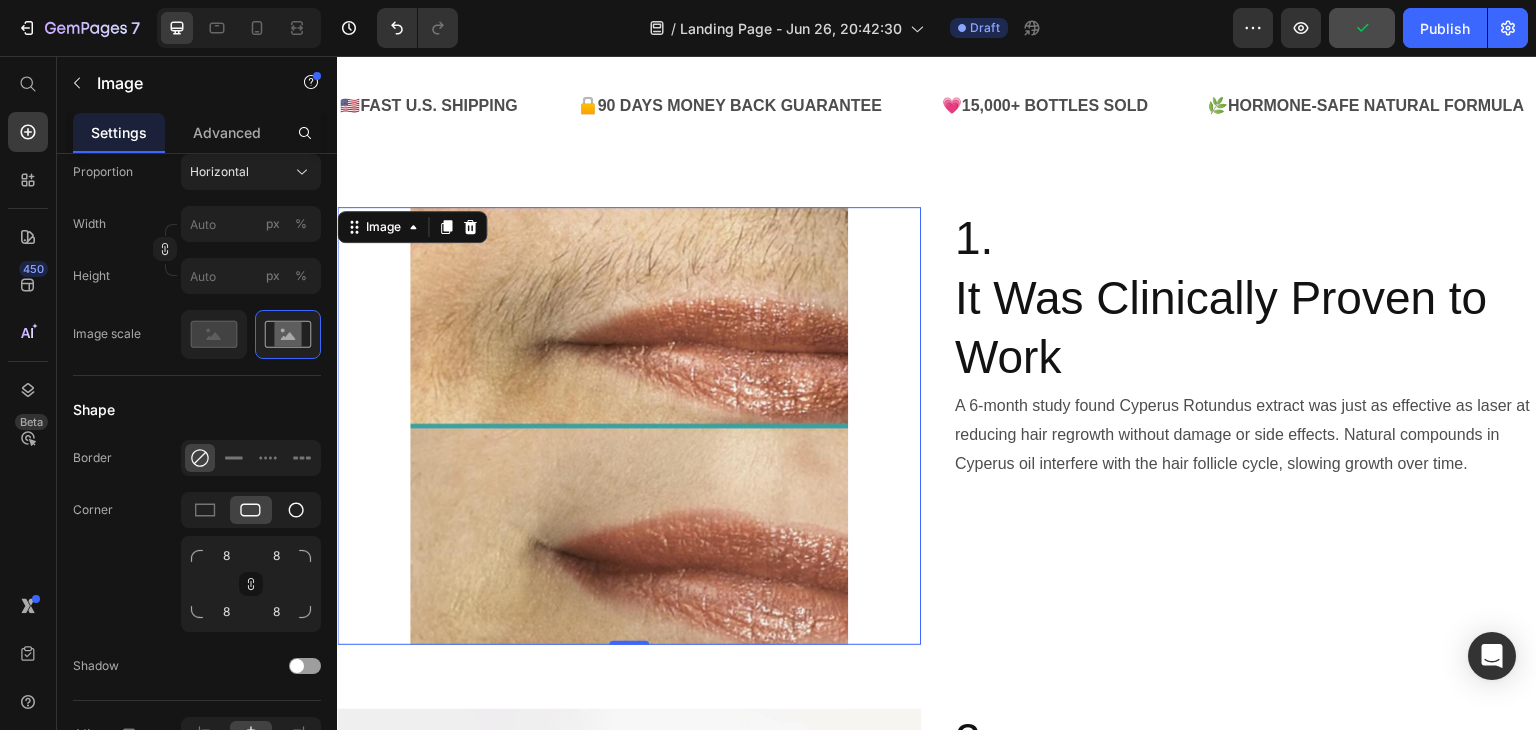 click 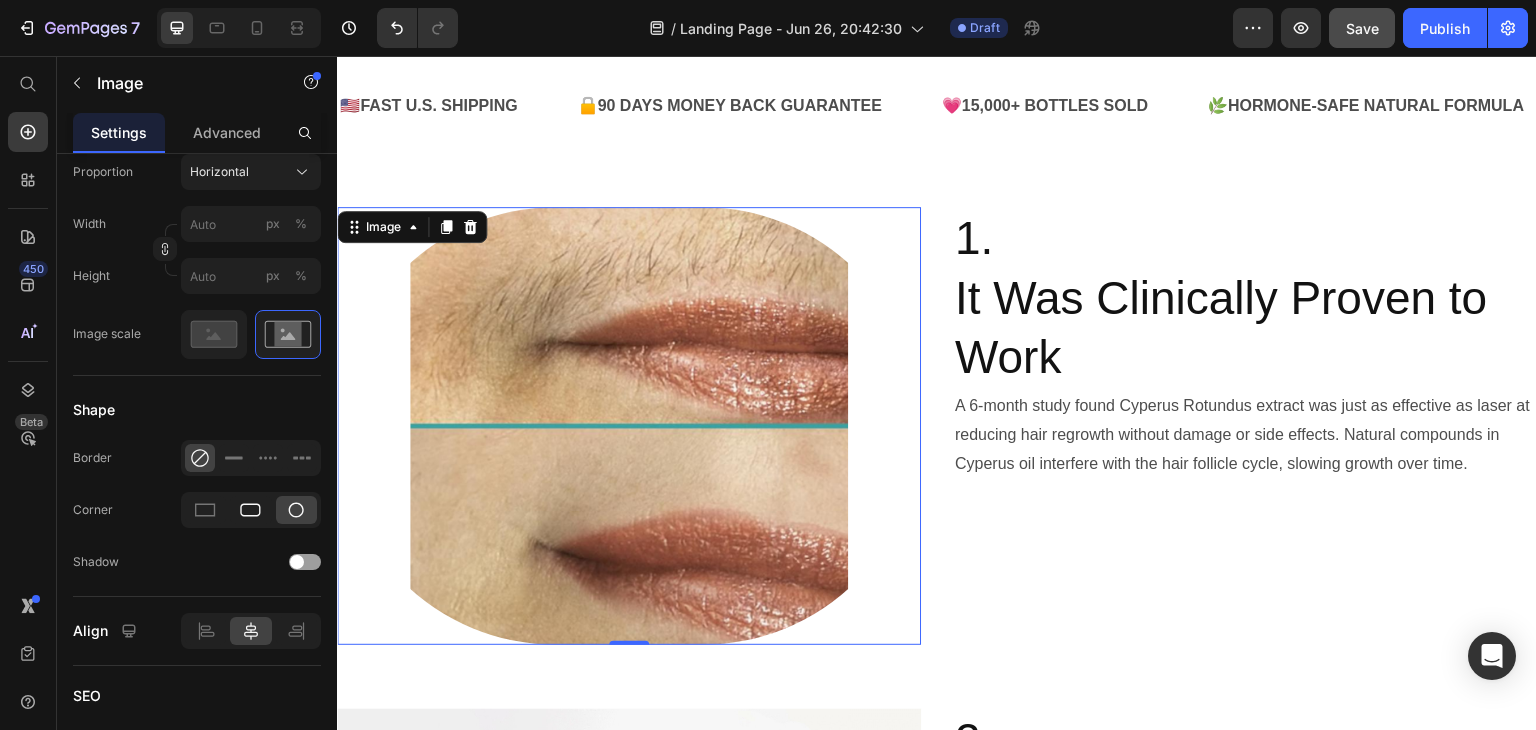 click 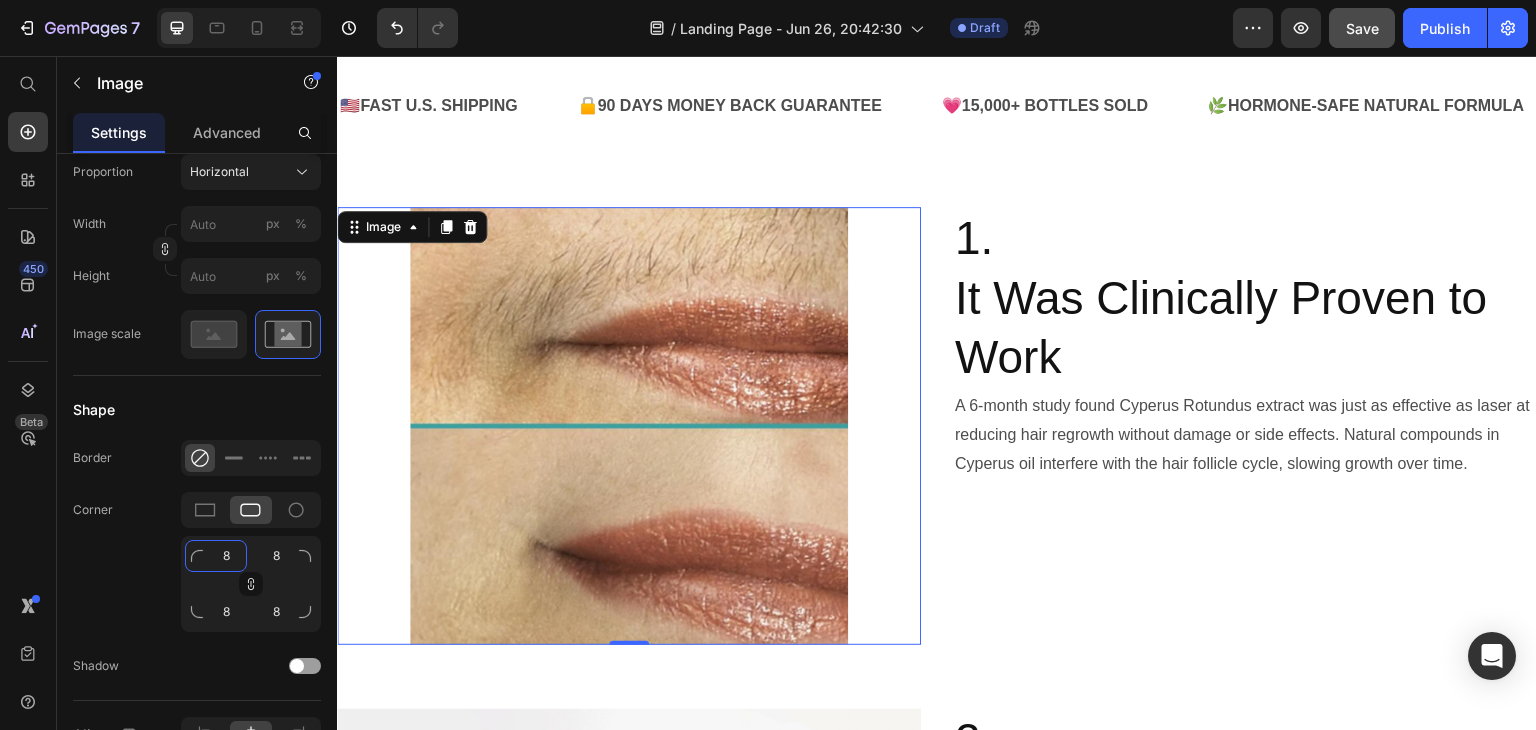 click on "8" 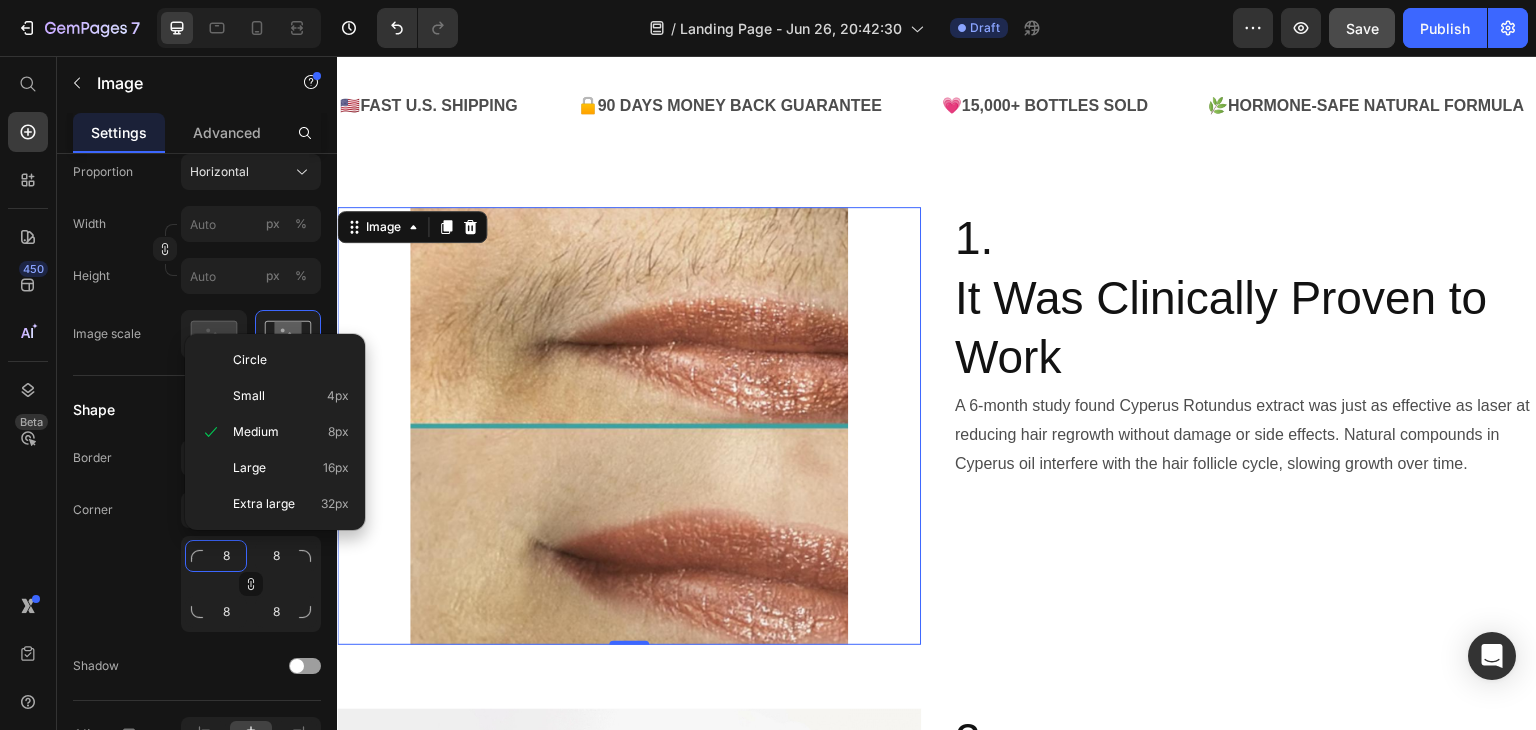 type on "9" 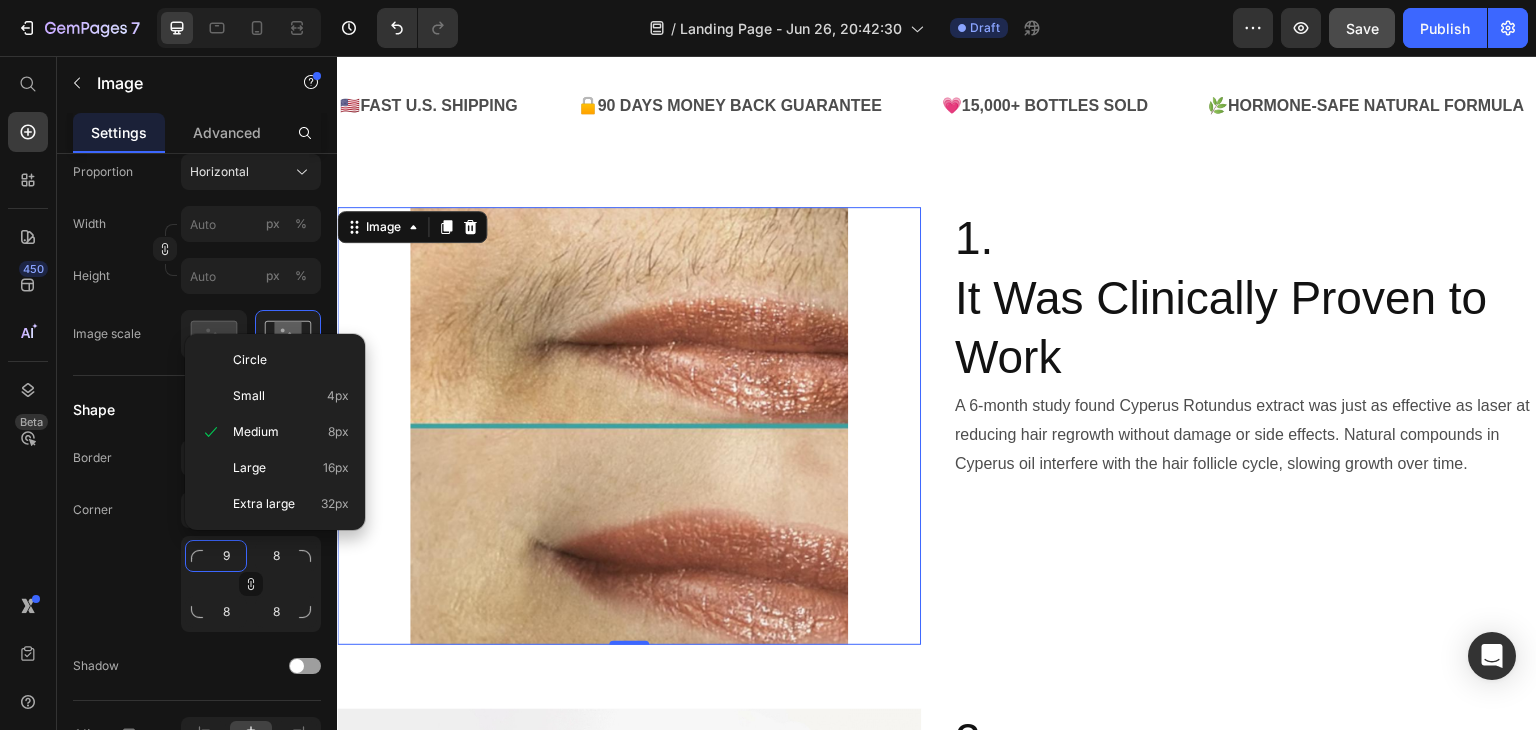 type on "9" 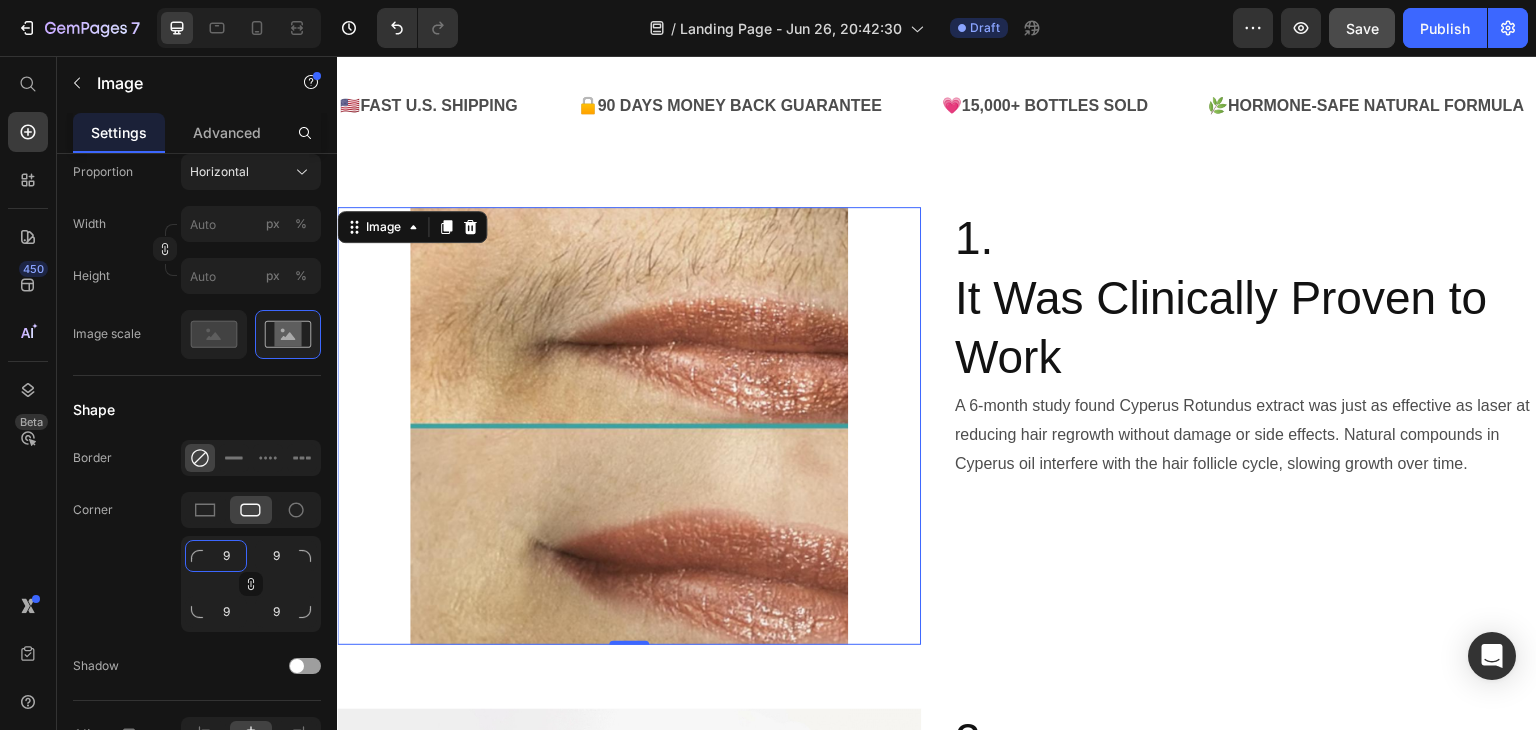 type on "10" 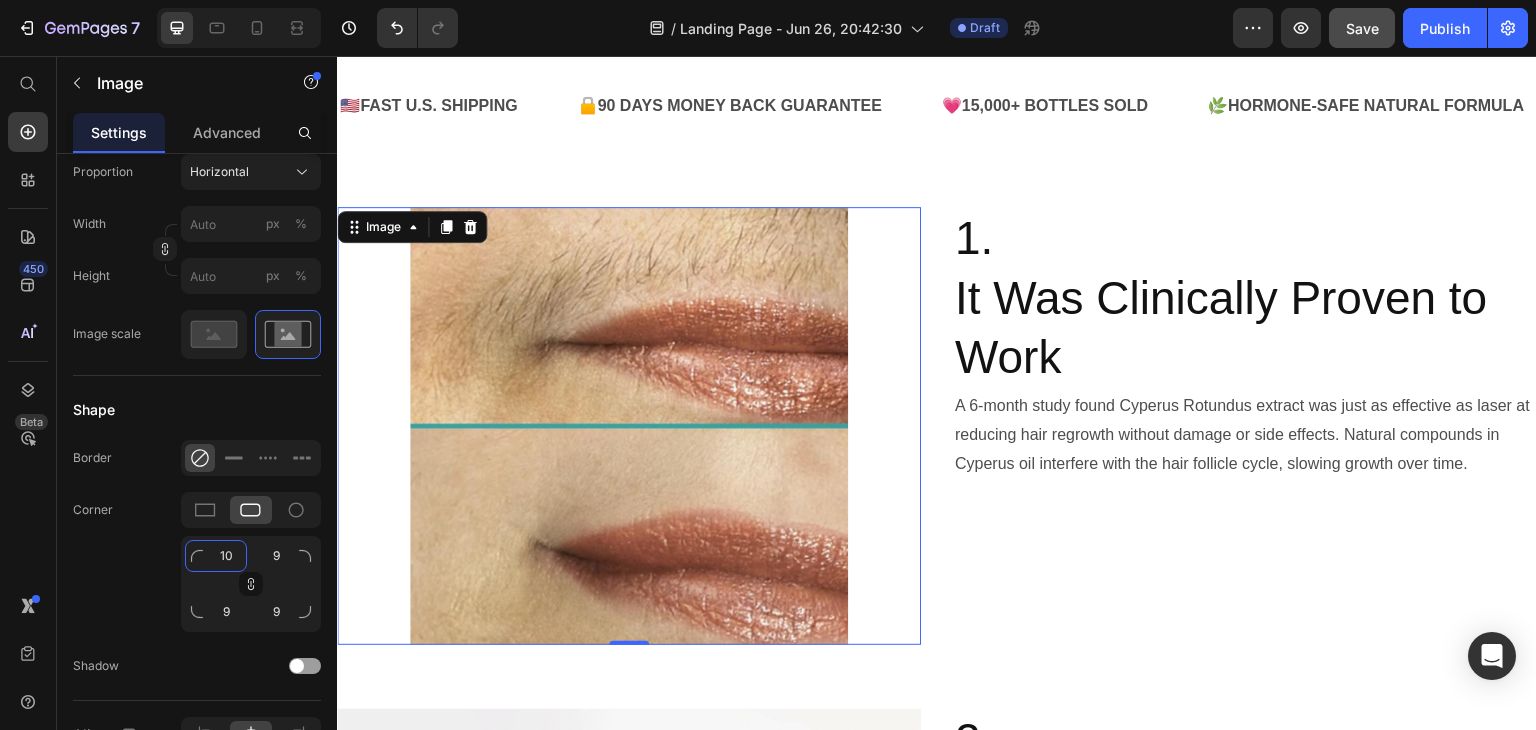 type on "10" 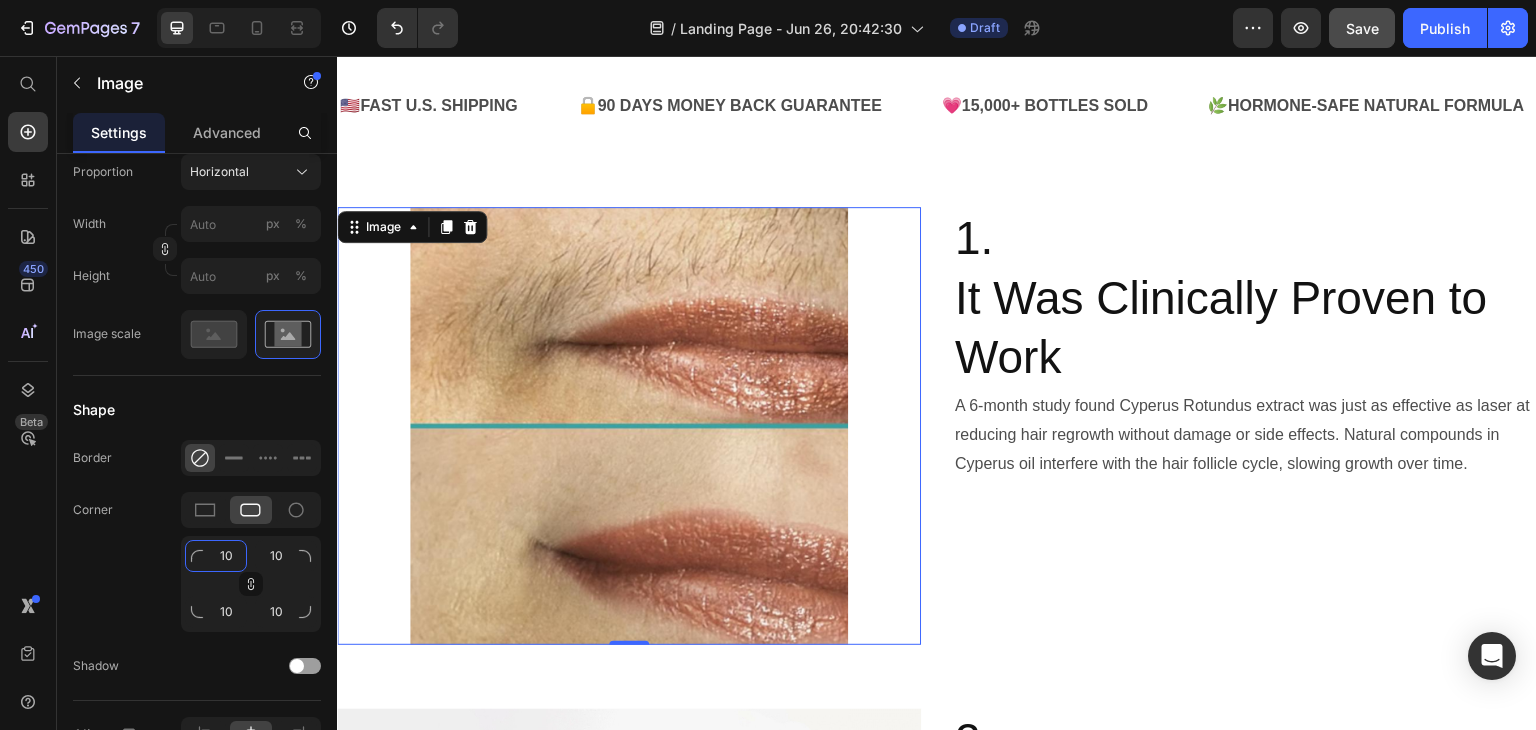 type on "11" 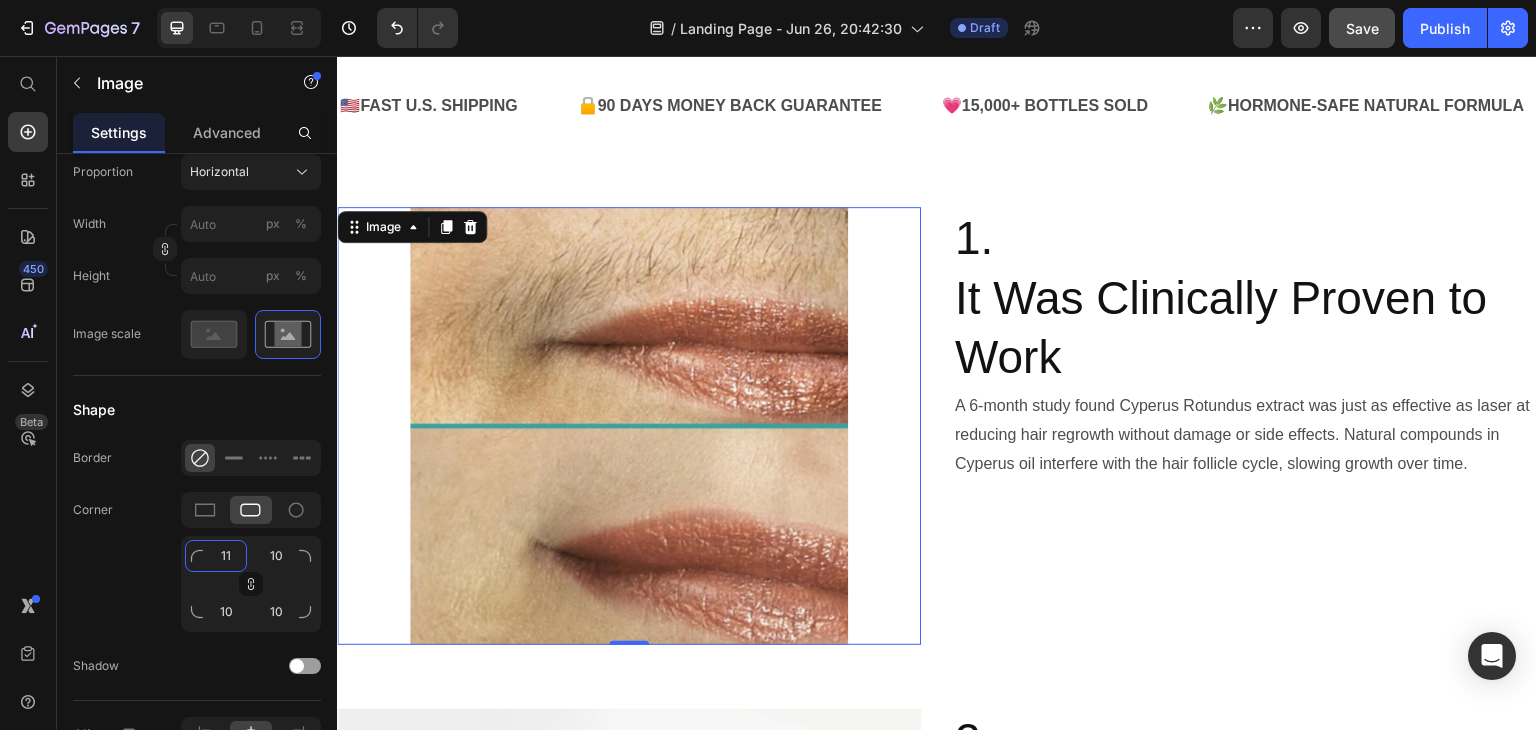 type on "11" 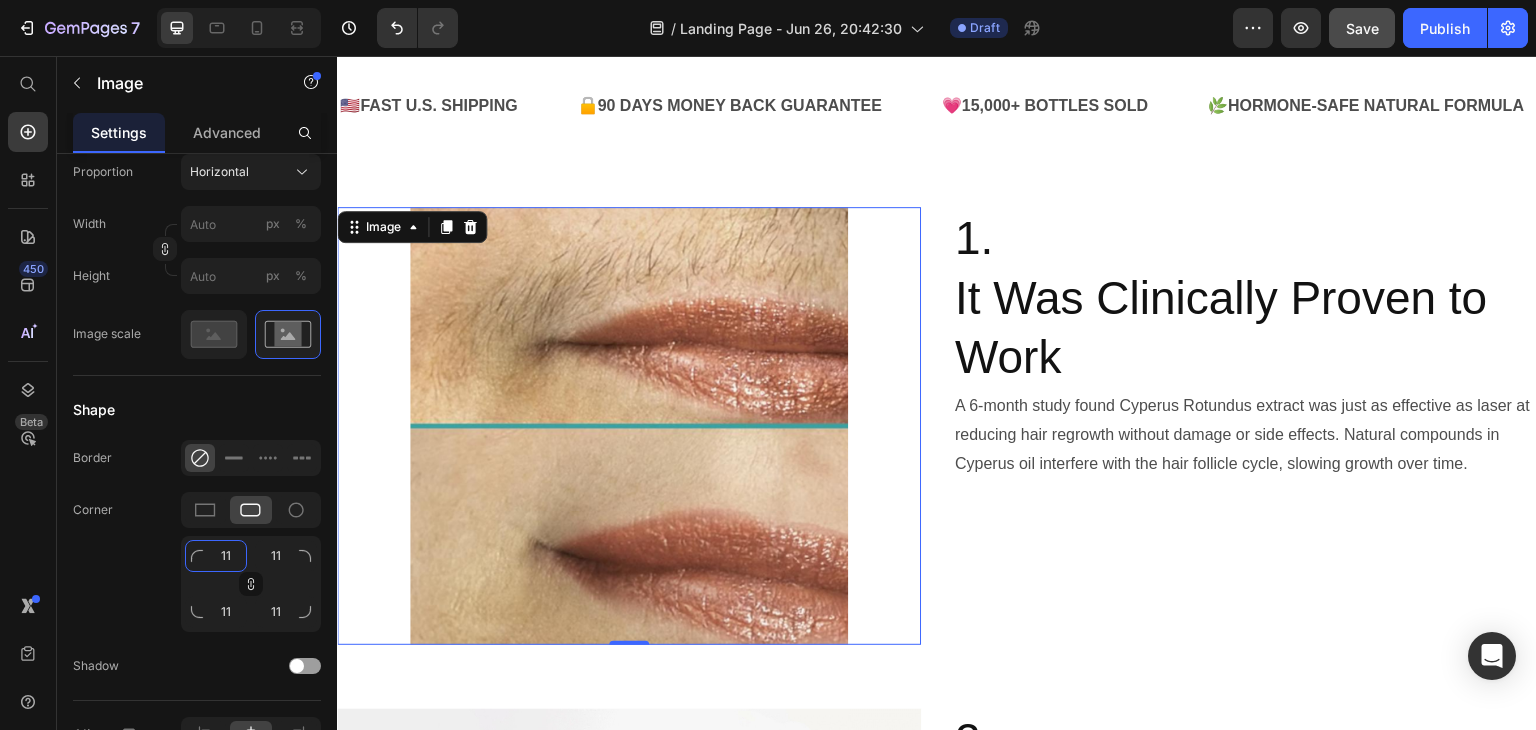 type on "12" 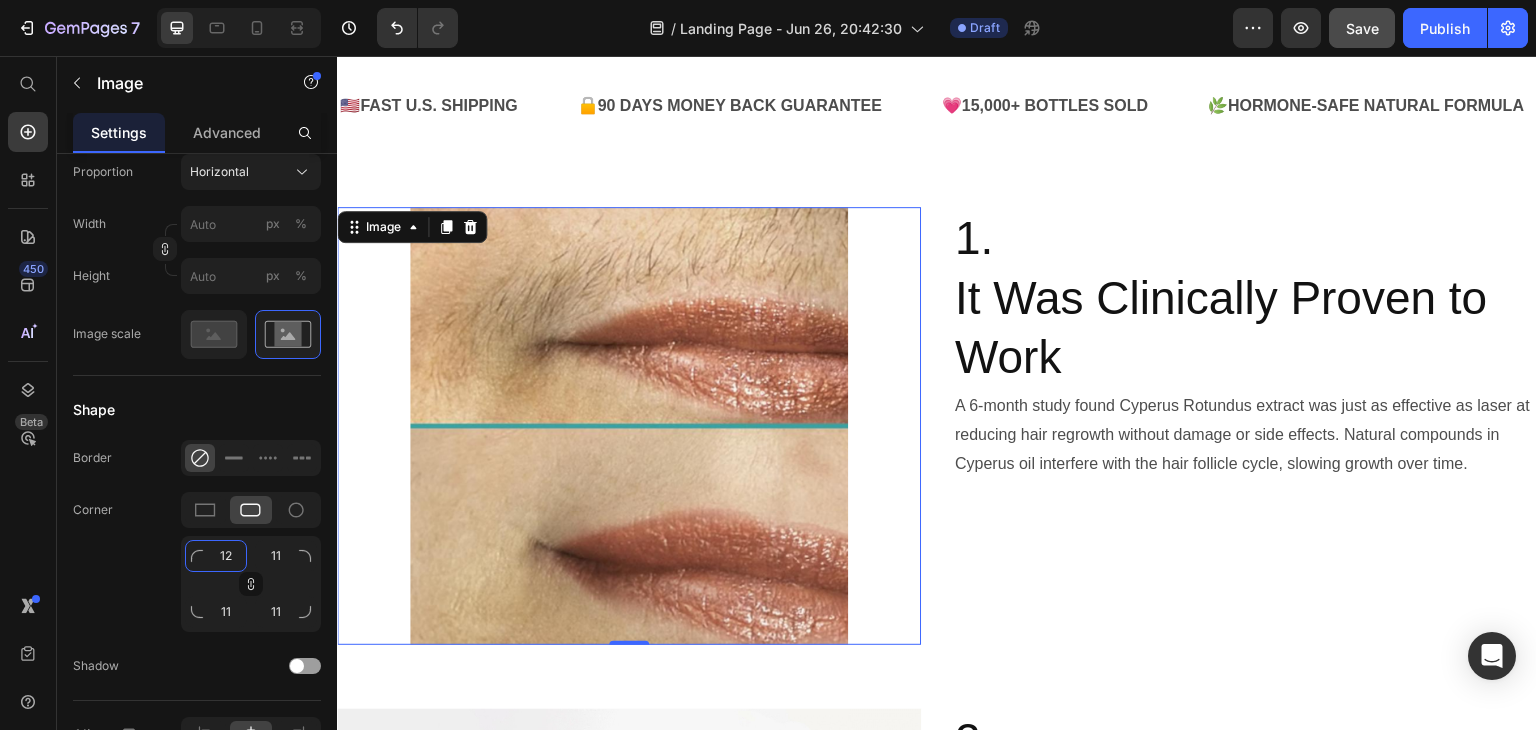 type on "12" 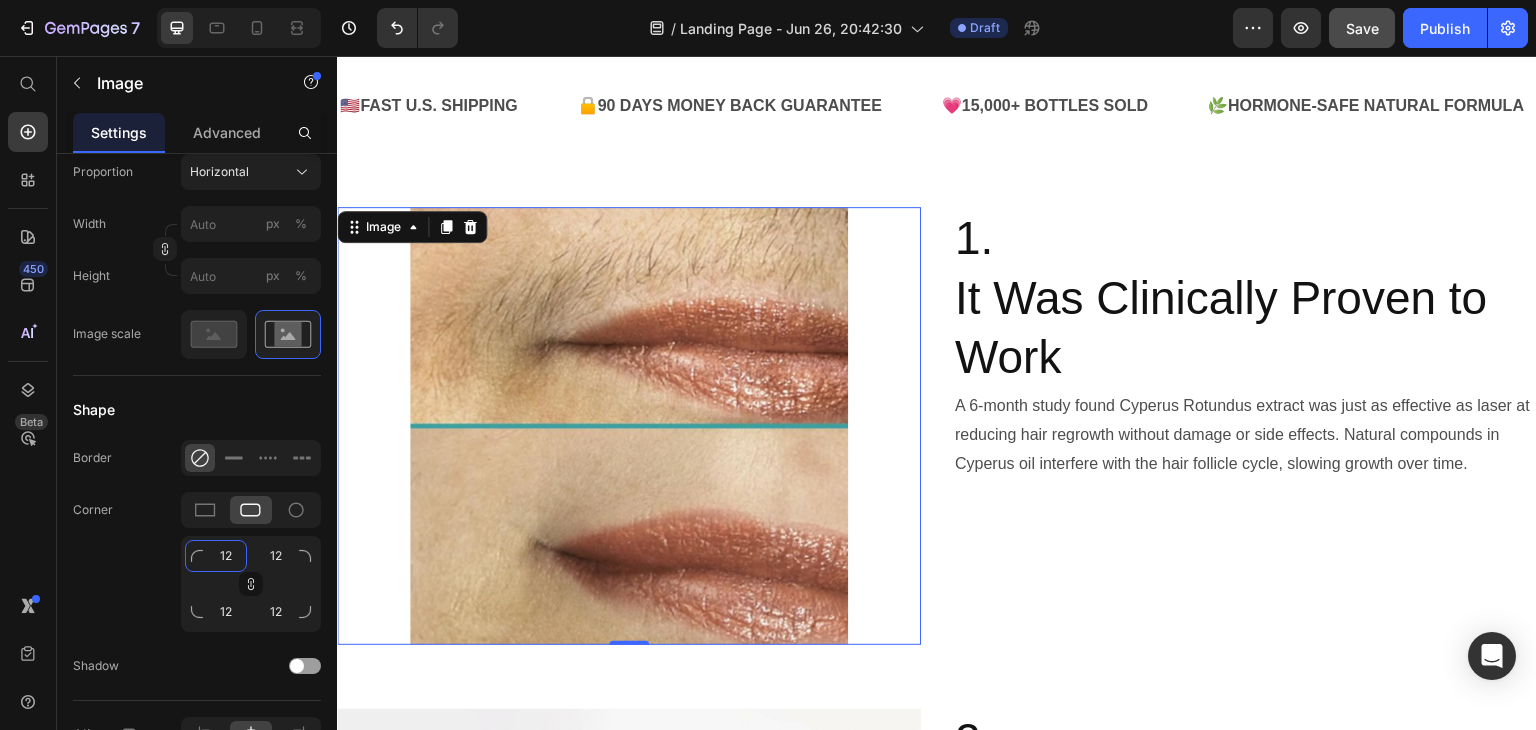 type on "13" 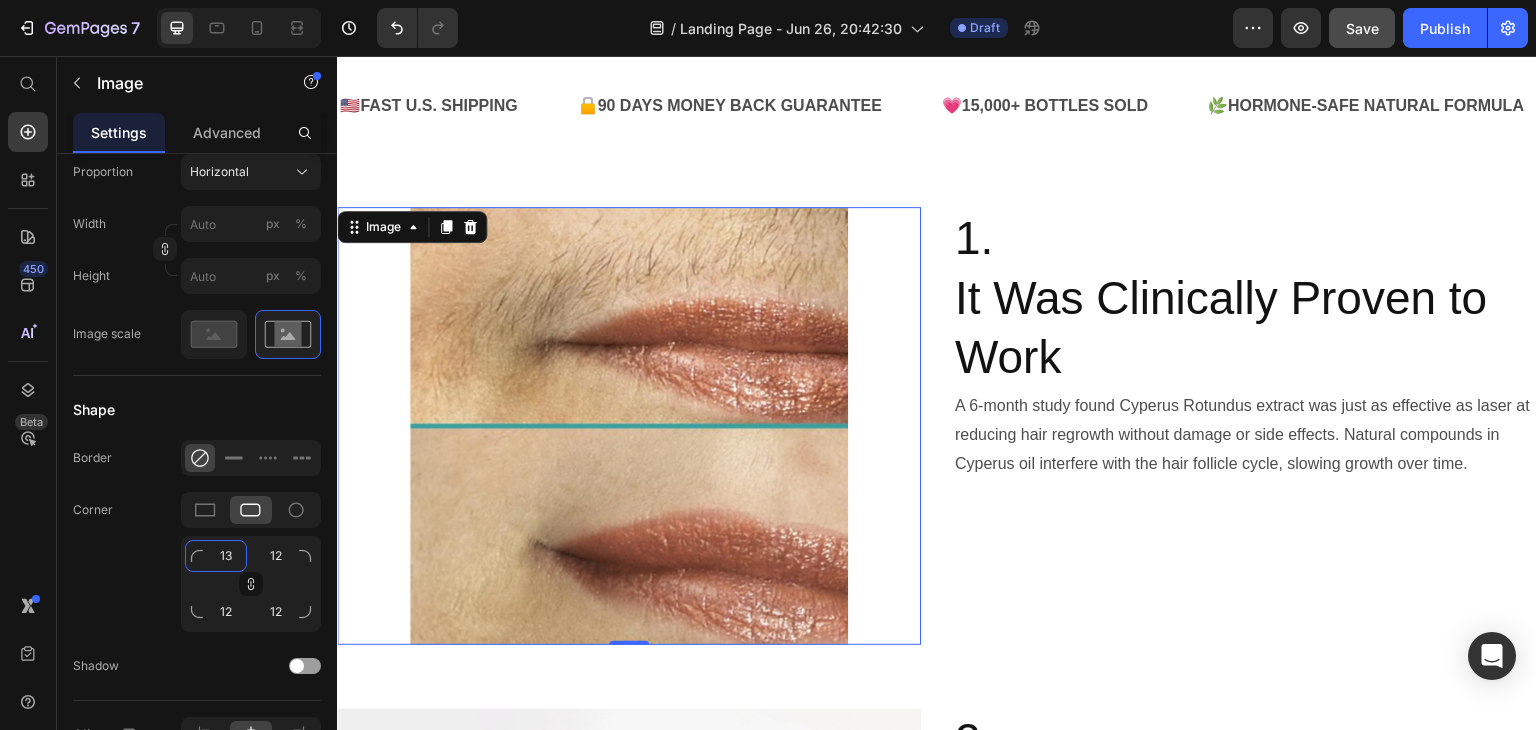 type on "13" 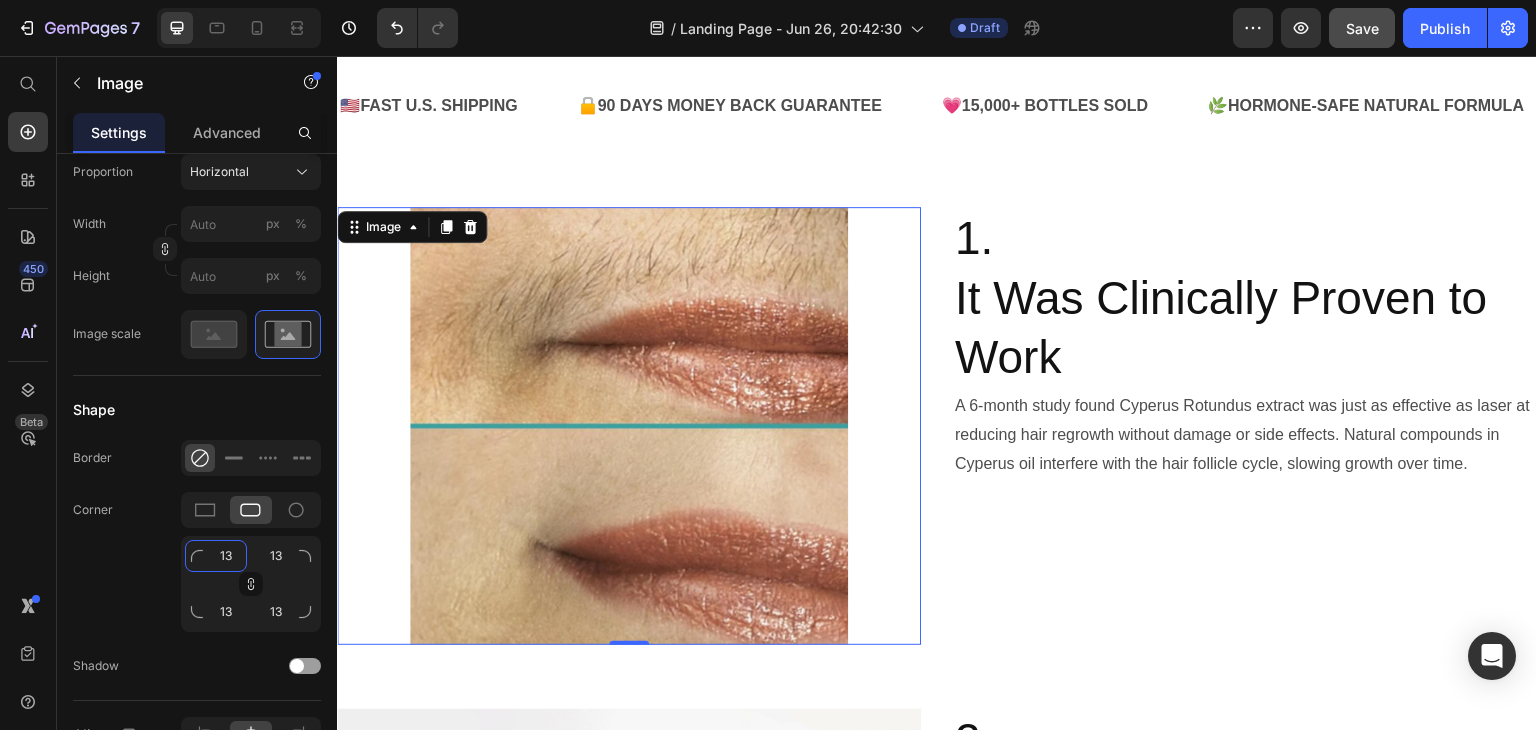 type on "14" 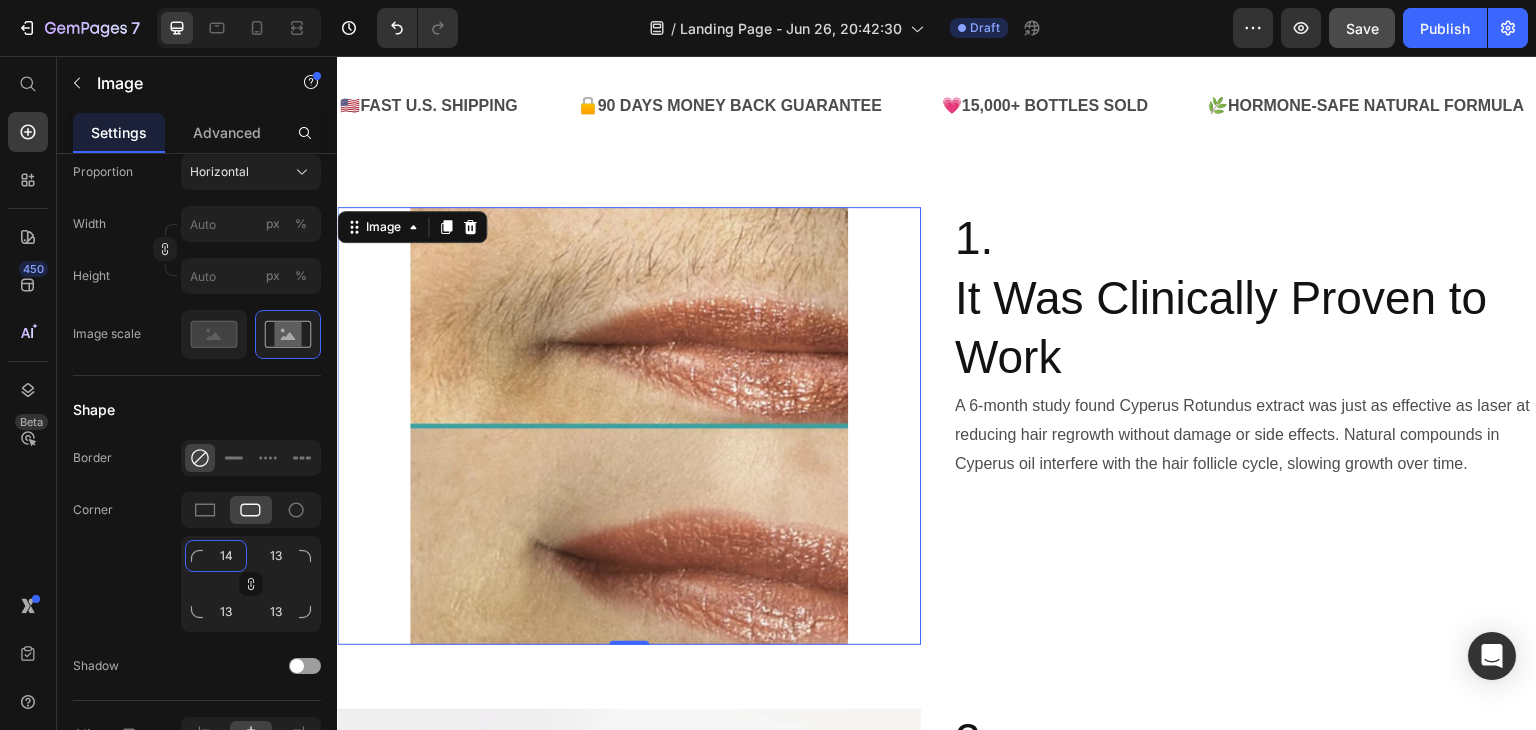 type on "14" 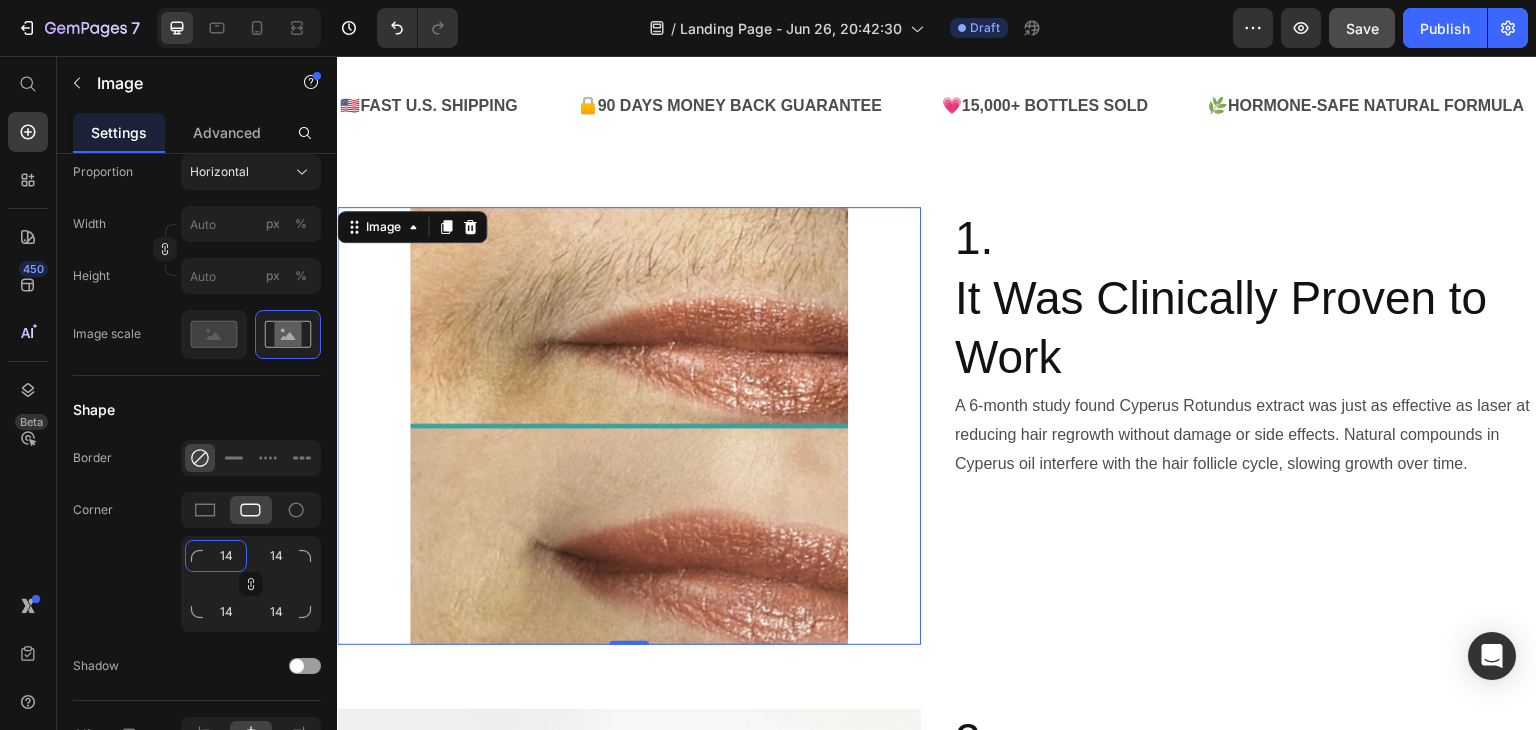 type on "15" 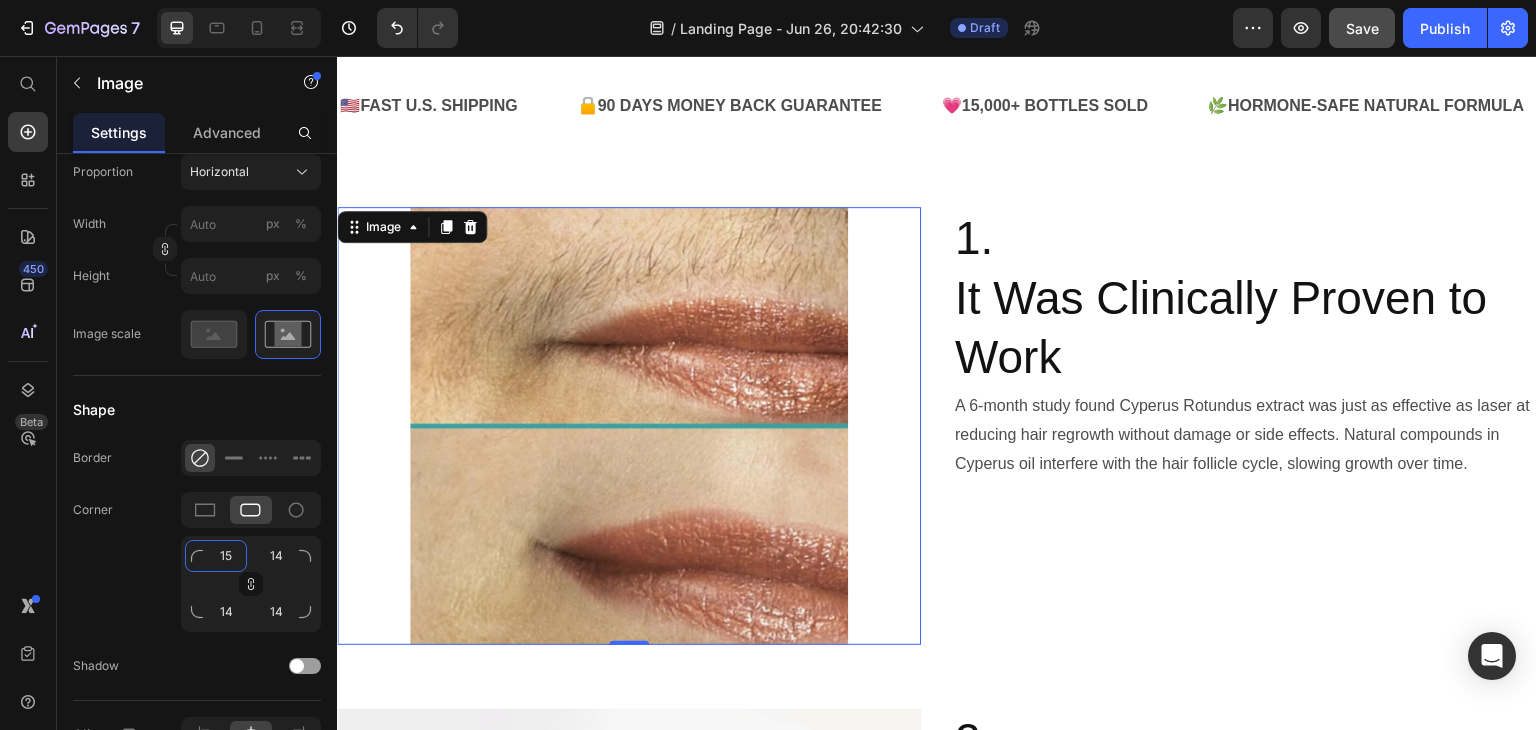 type on "15" 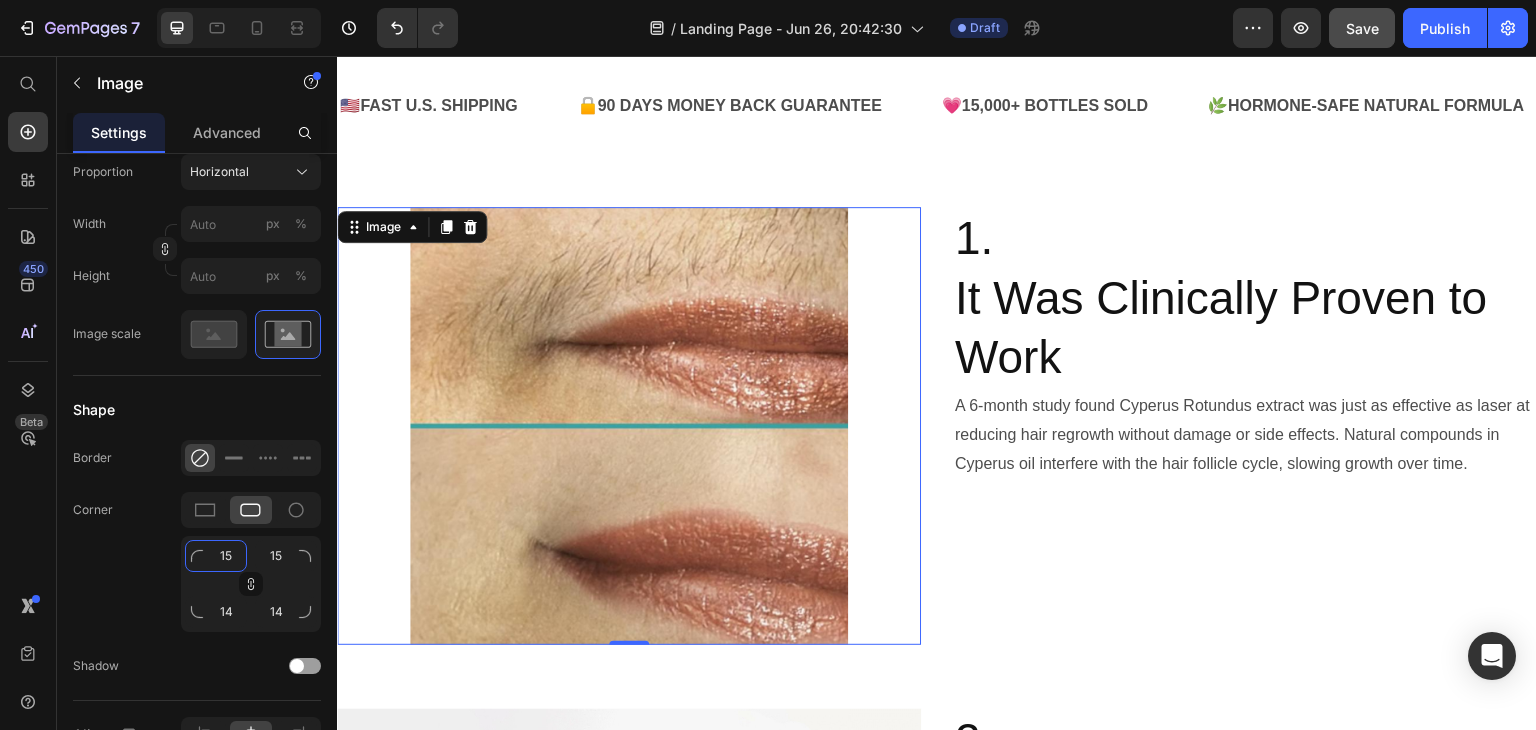 type on "15" 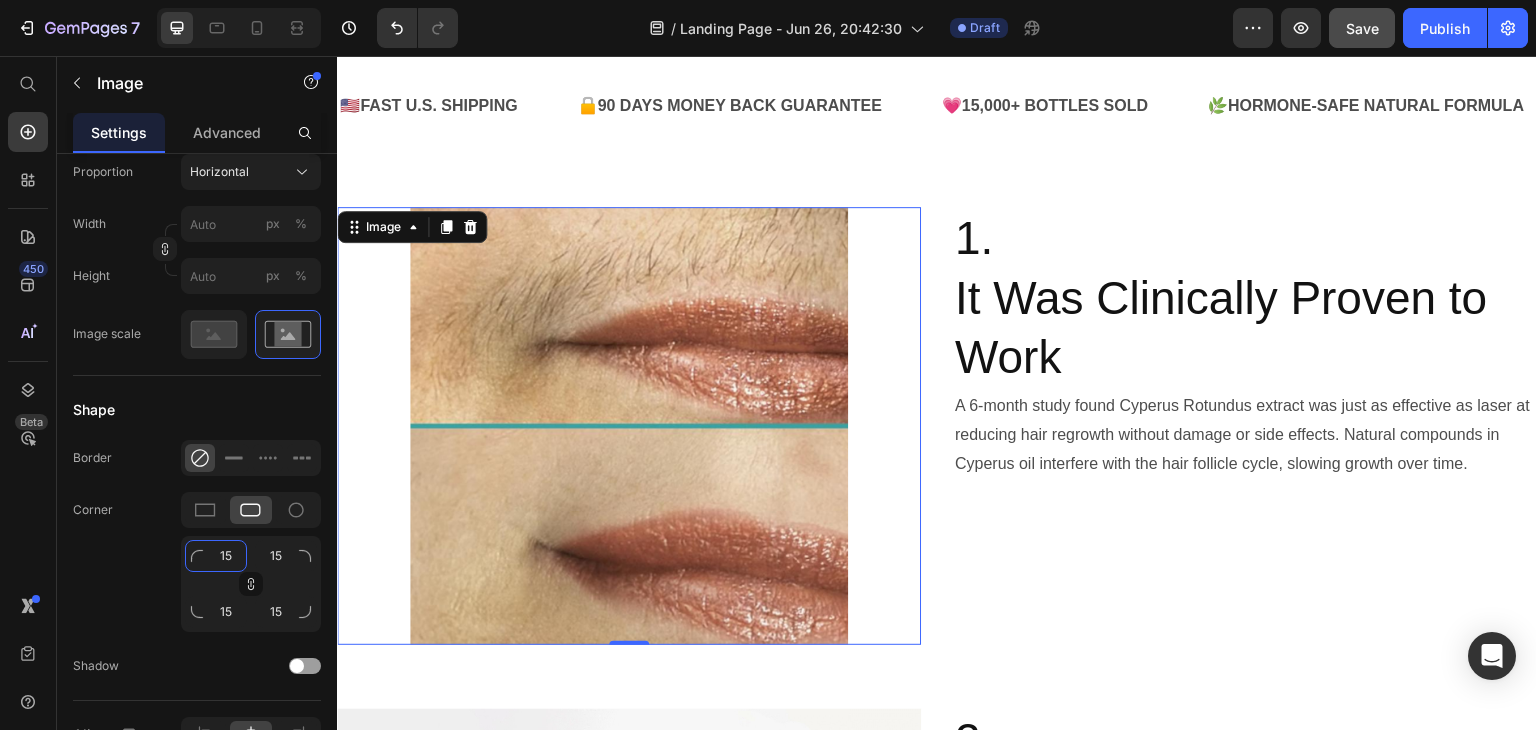 type on "16" 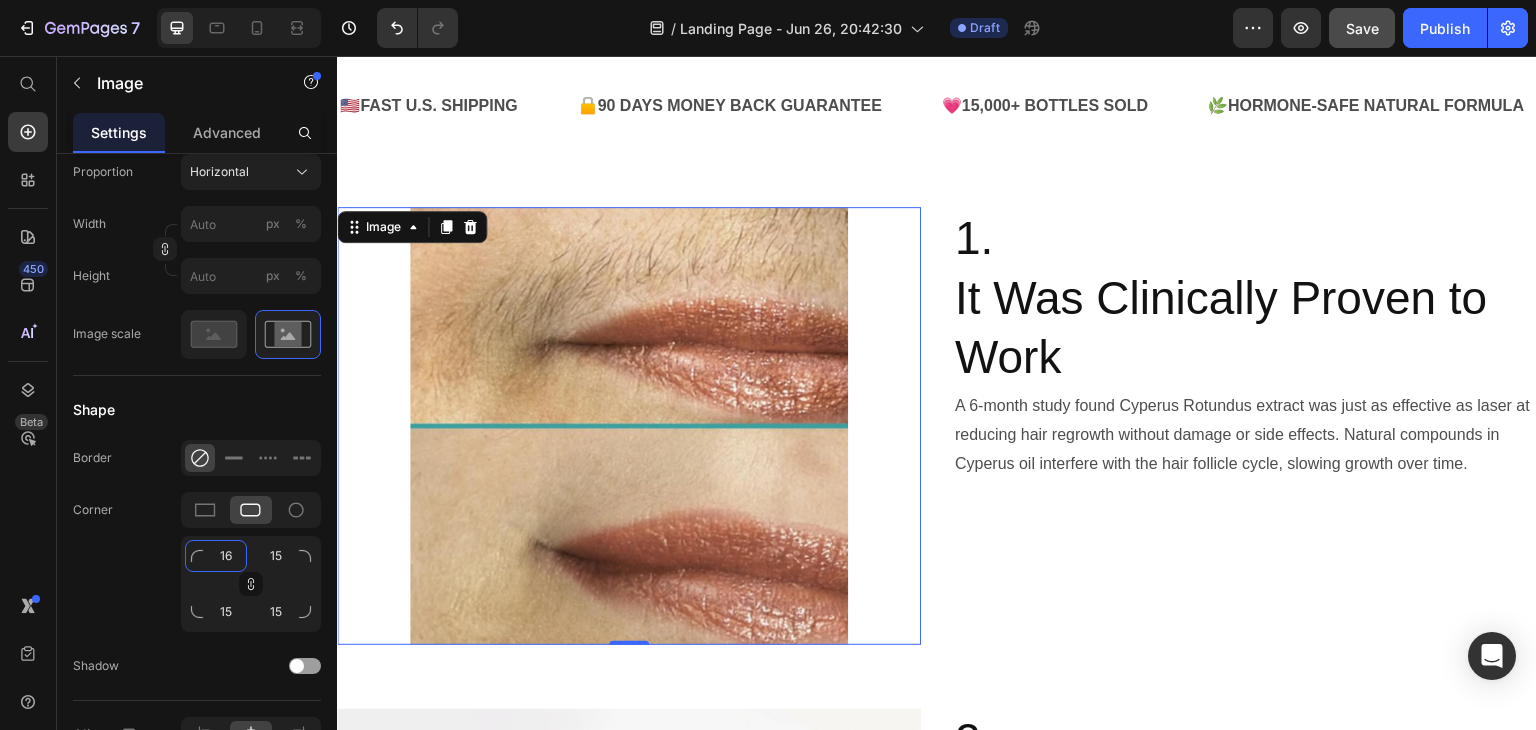 type on "16" 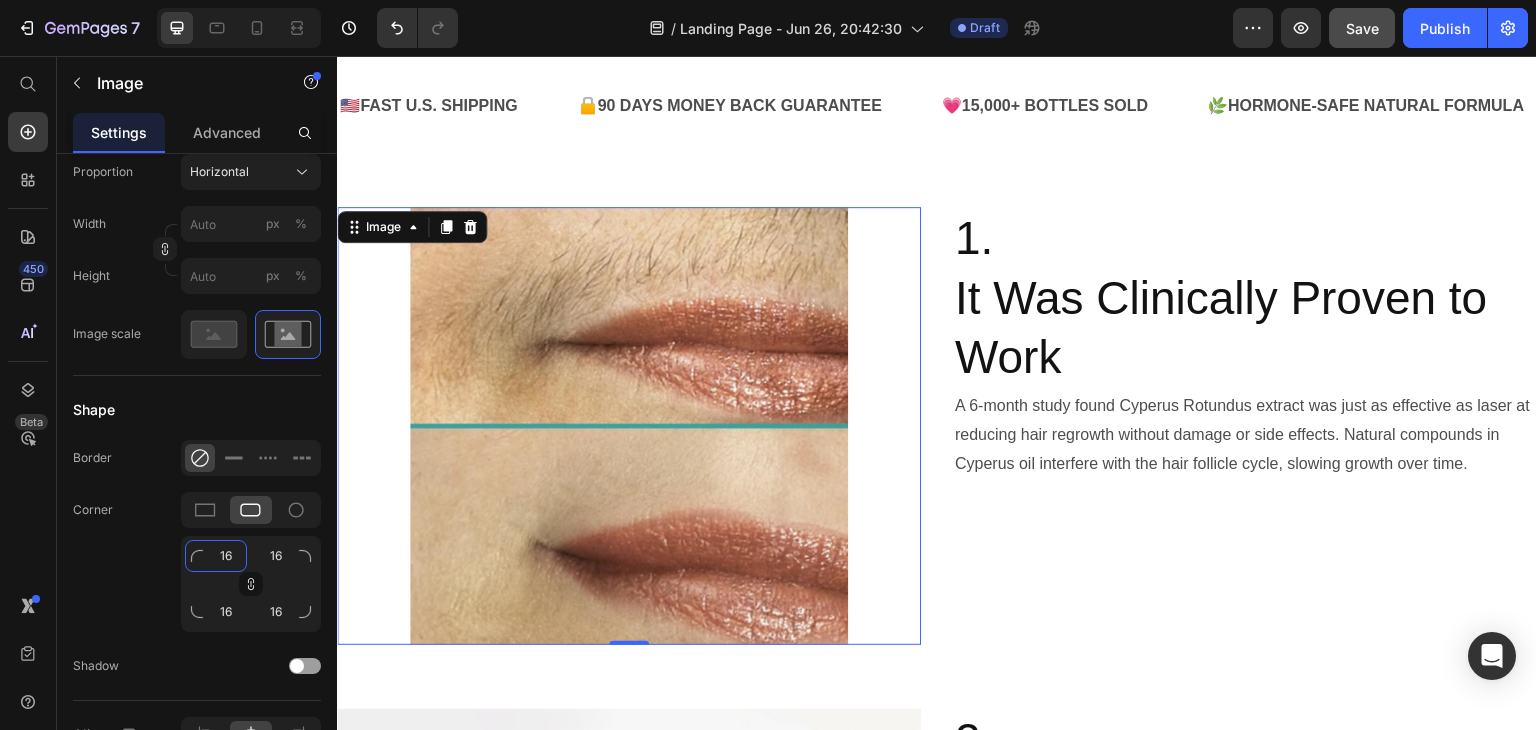 type on "17" 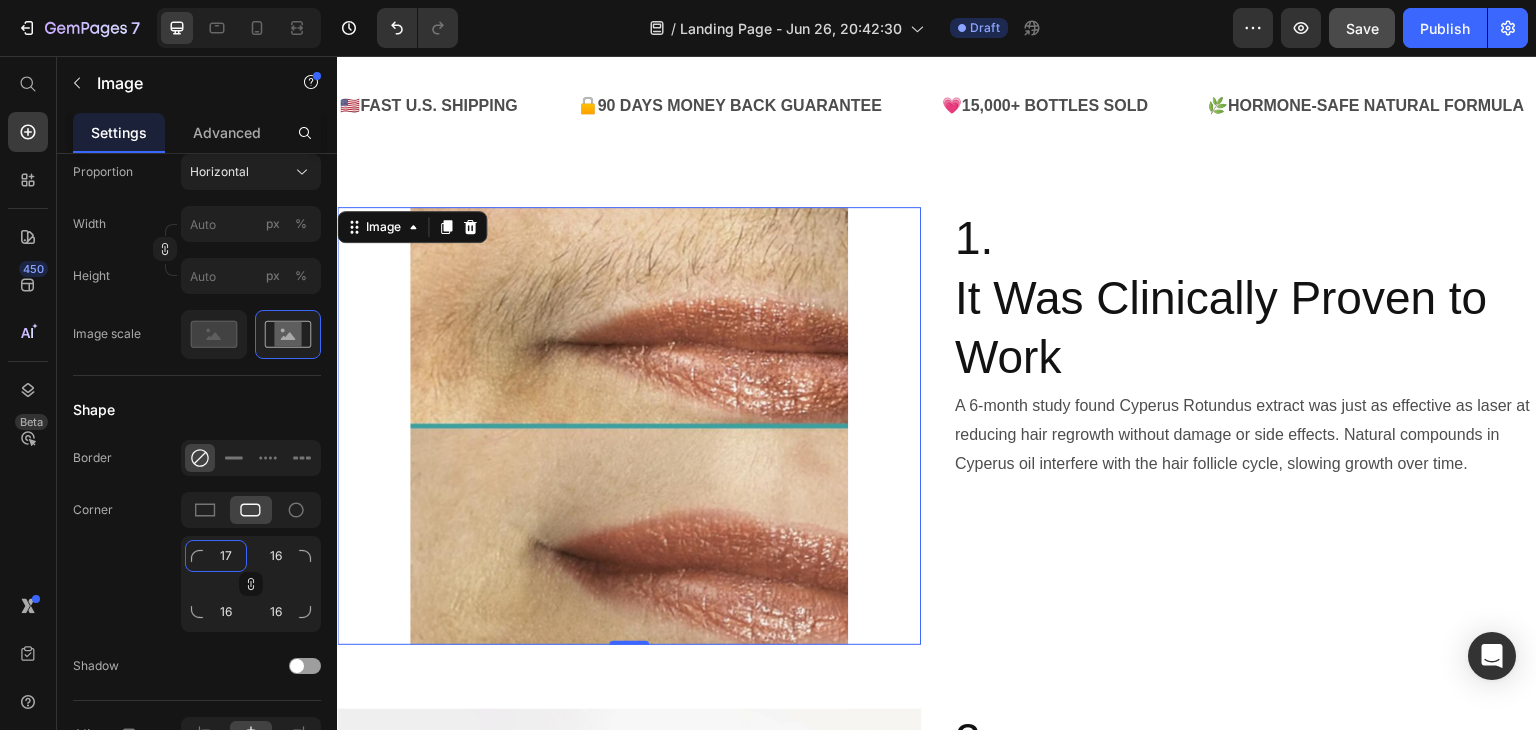 type on "17" 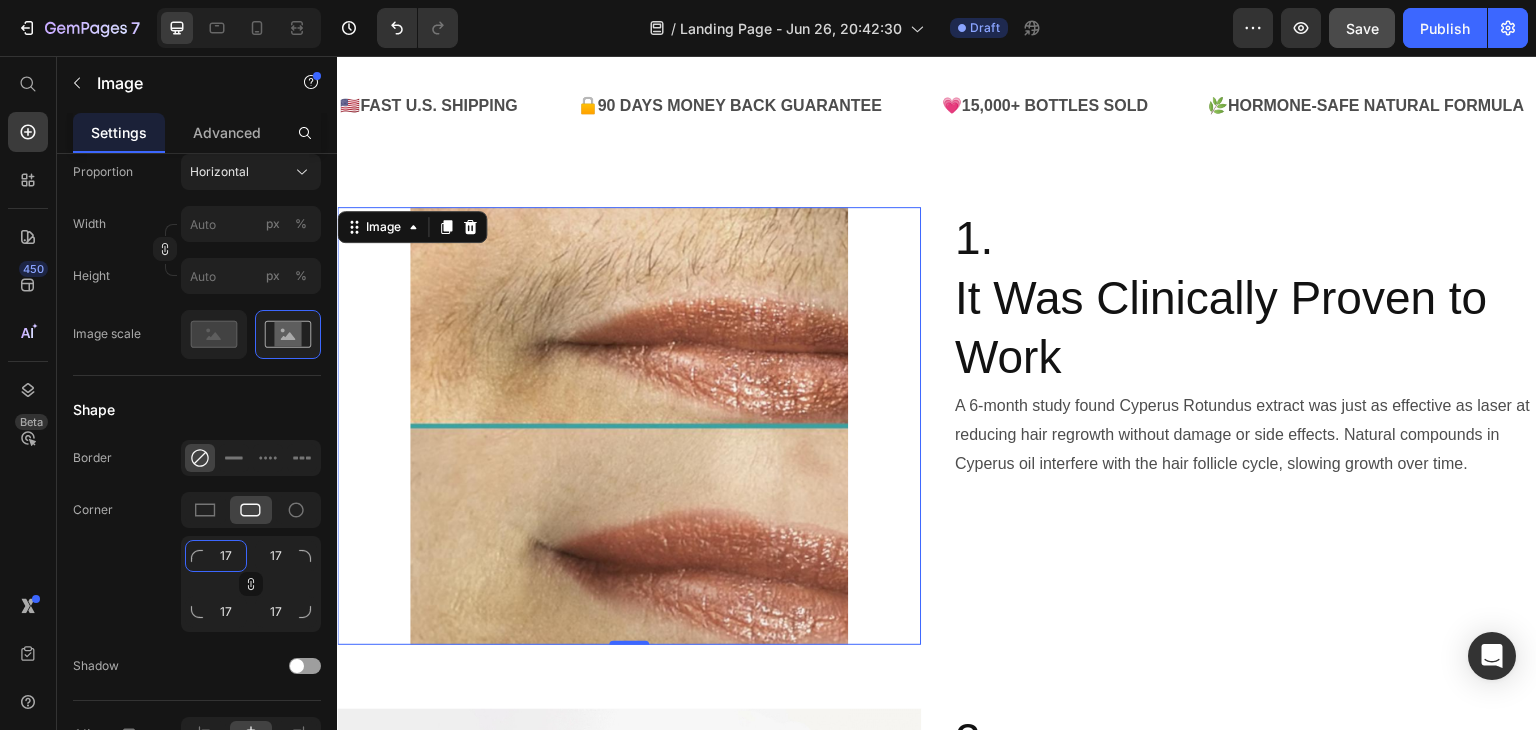 type on "18" 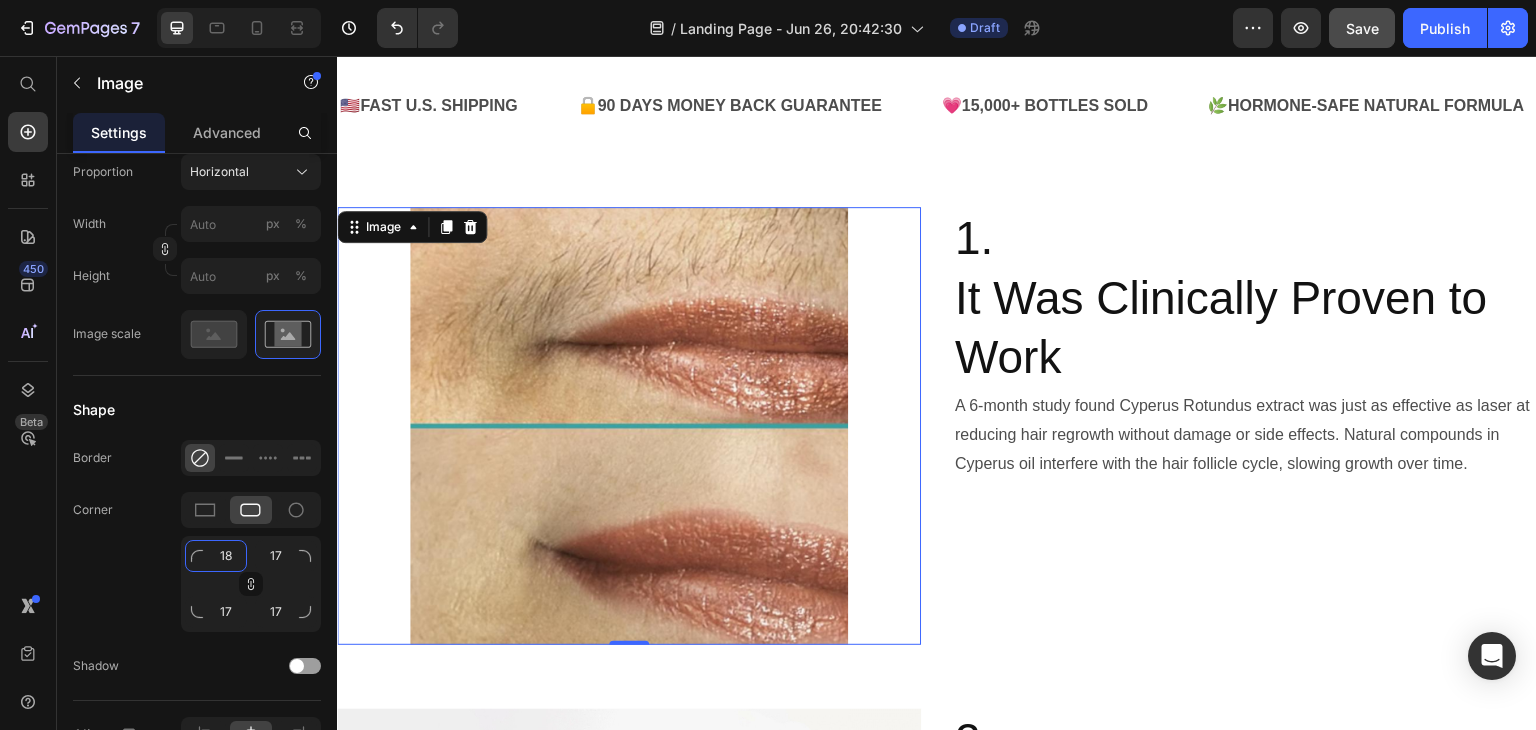 type on "18" 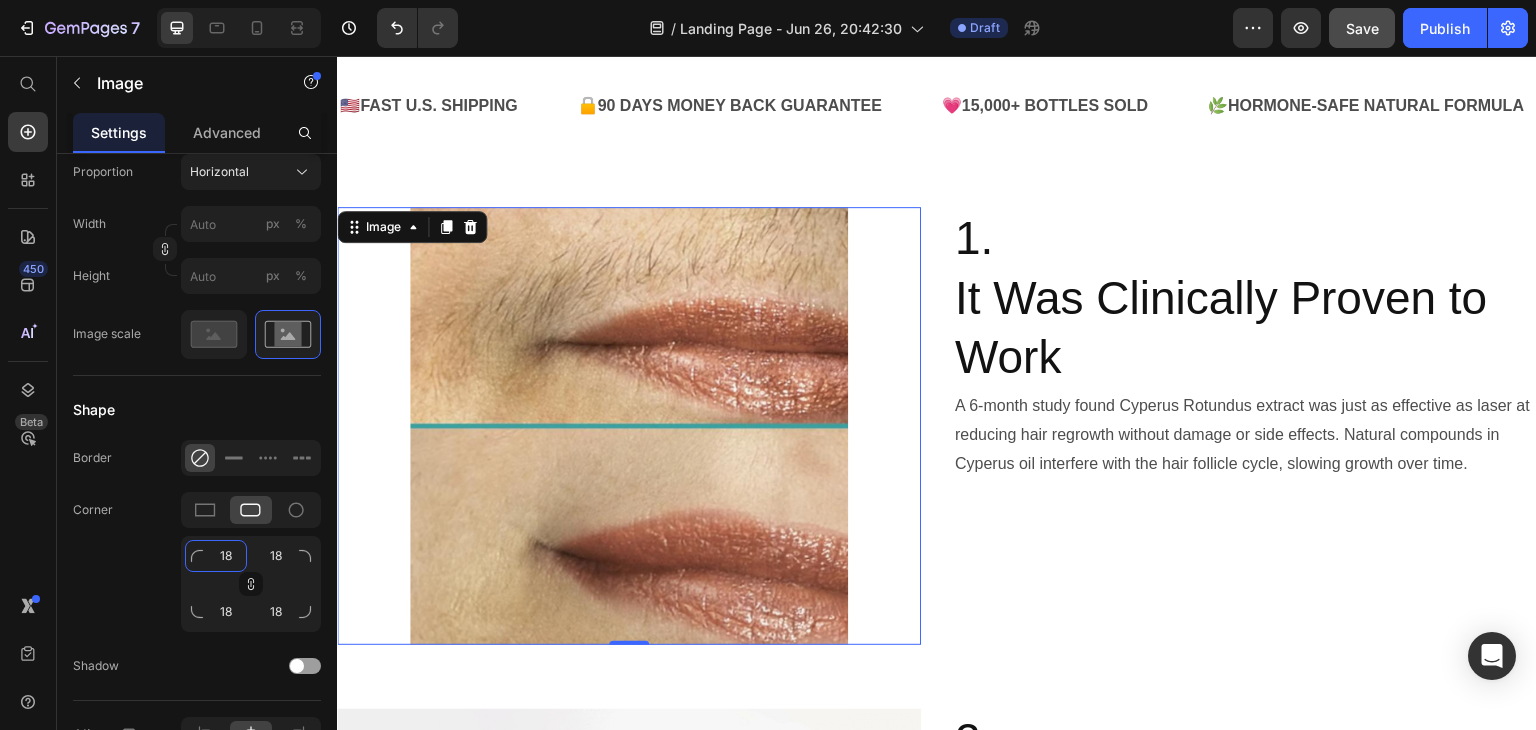 type on "19" 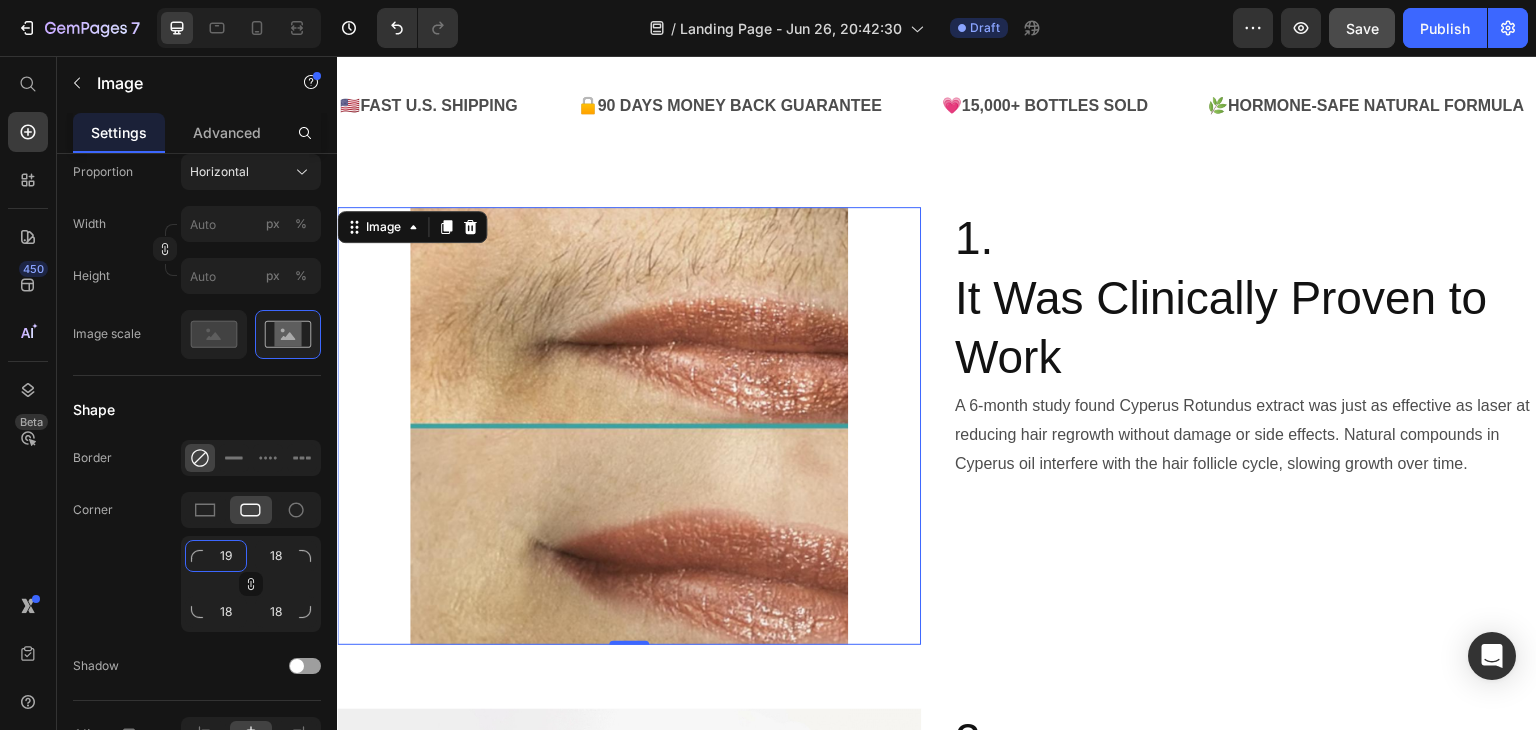 type on "19" 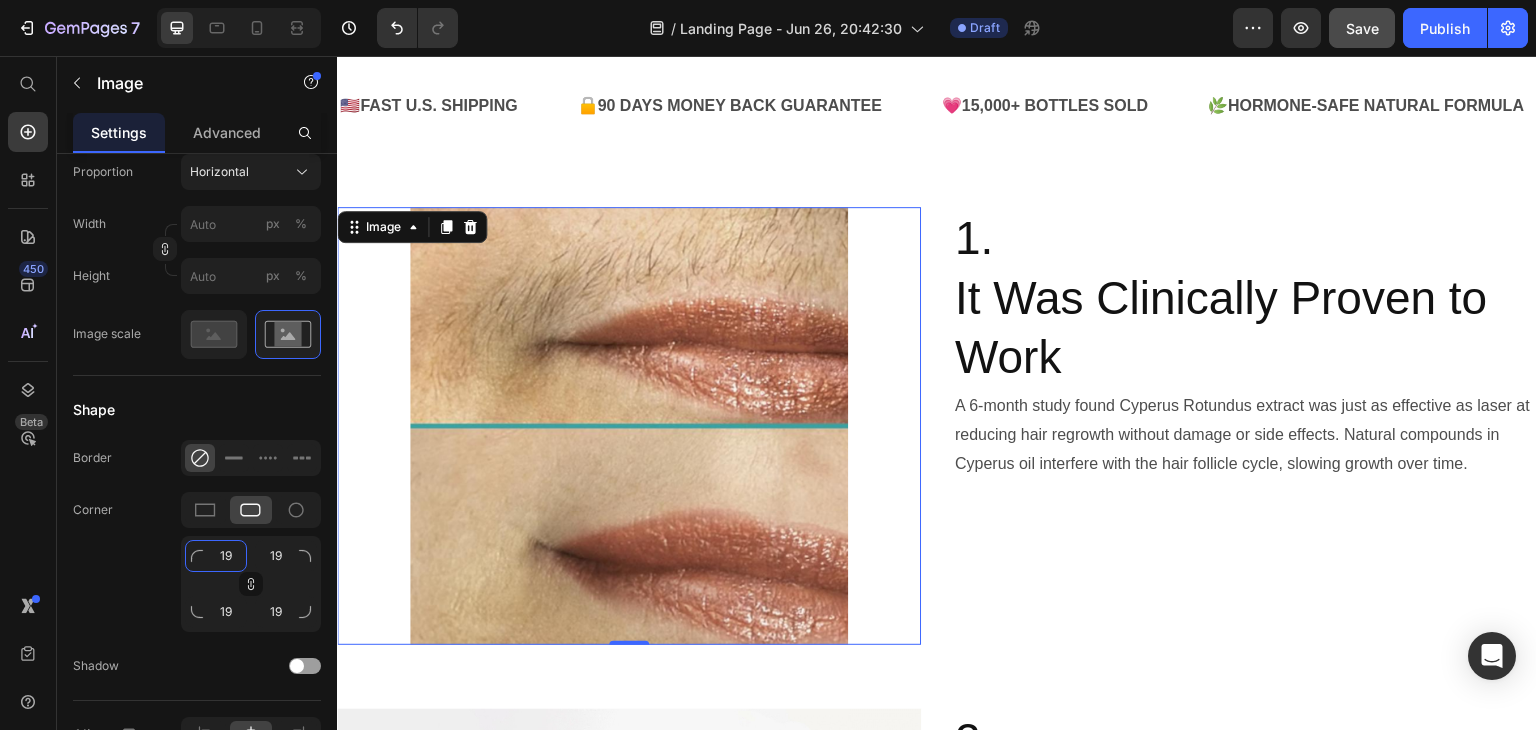 type on "20" 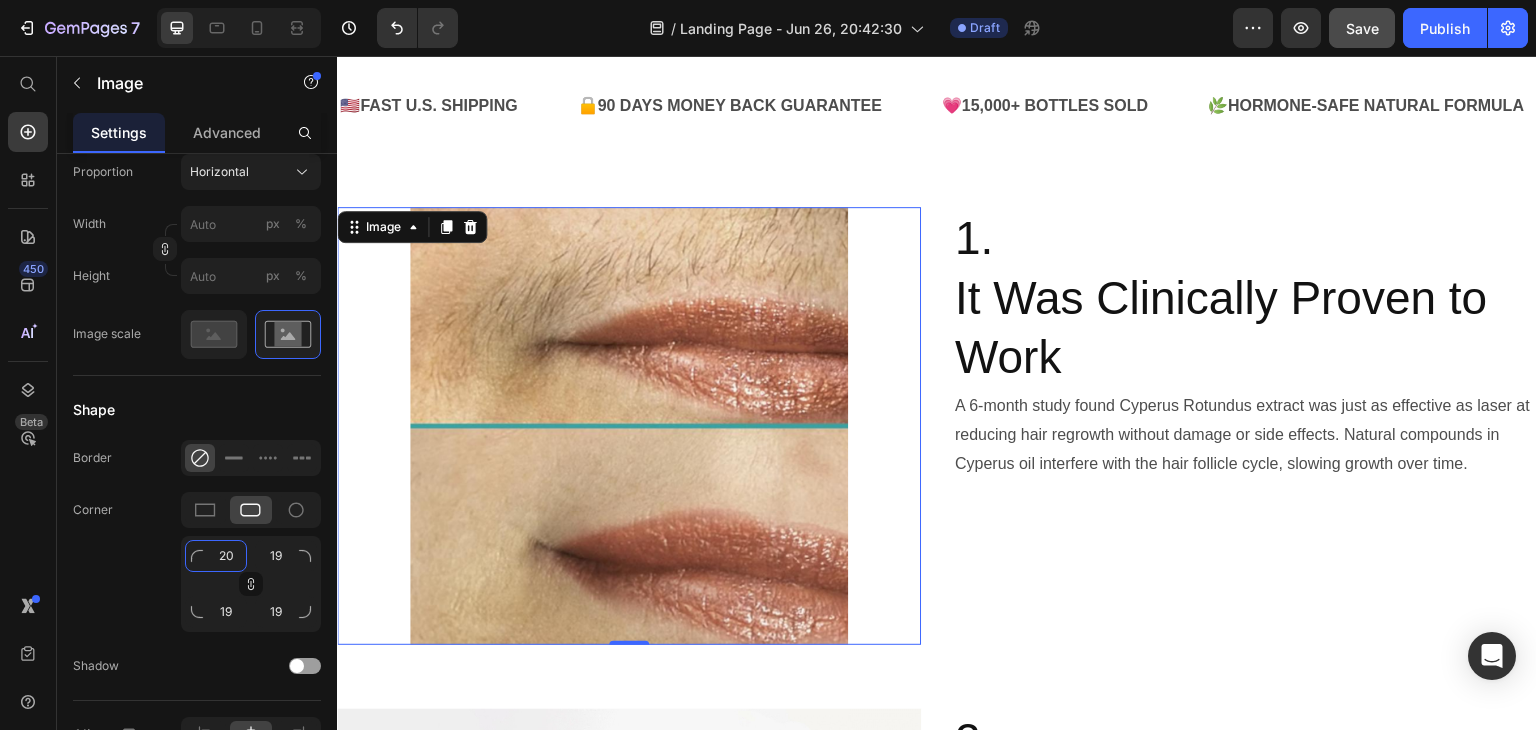 type on "20" 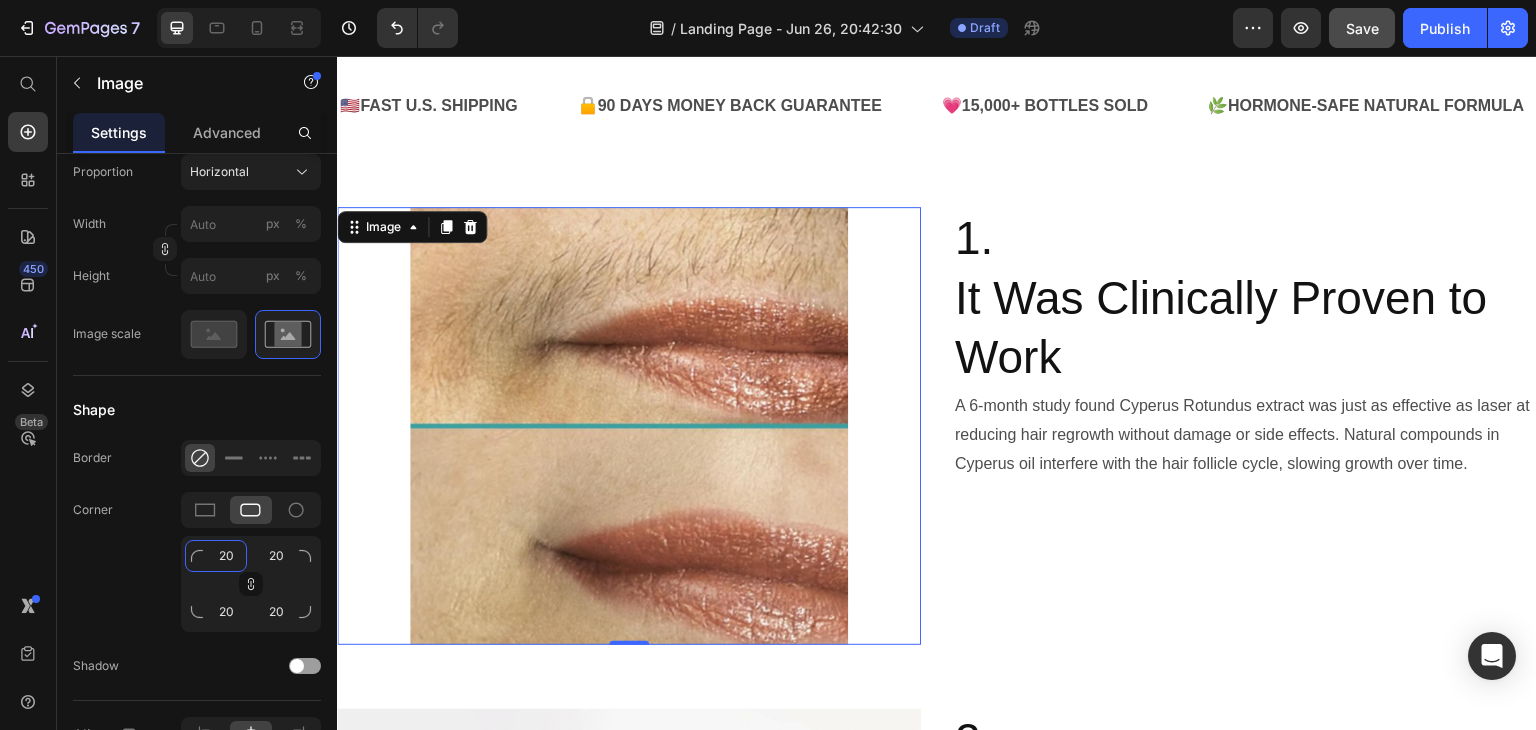 type on "21" 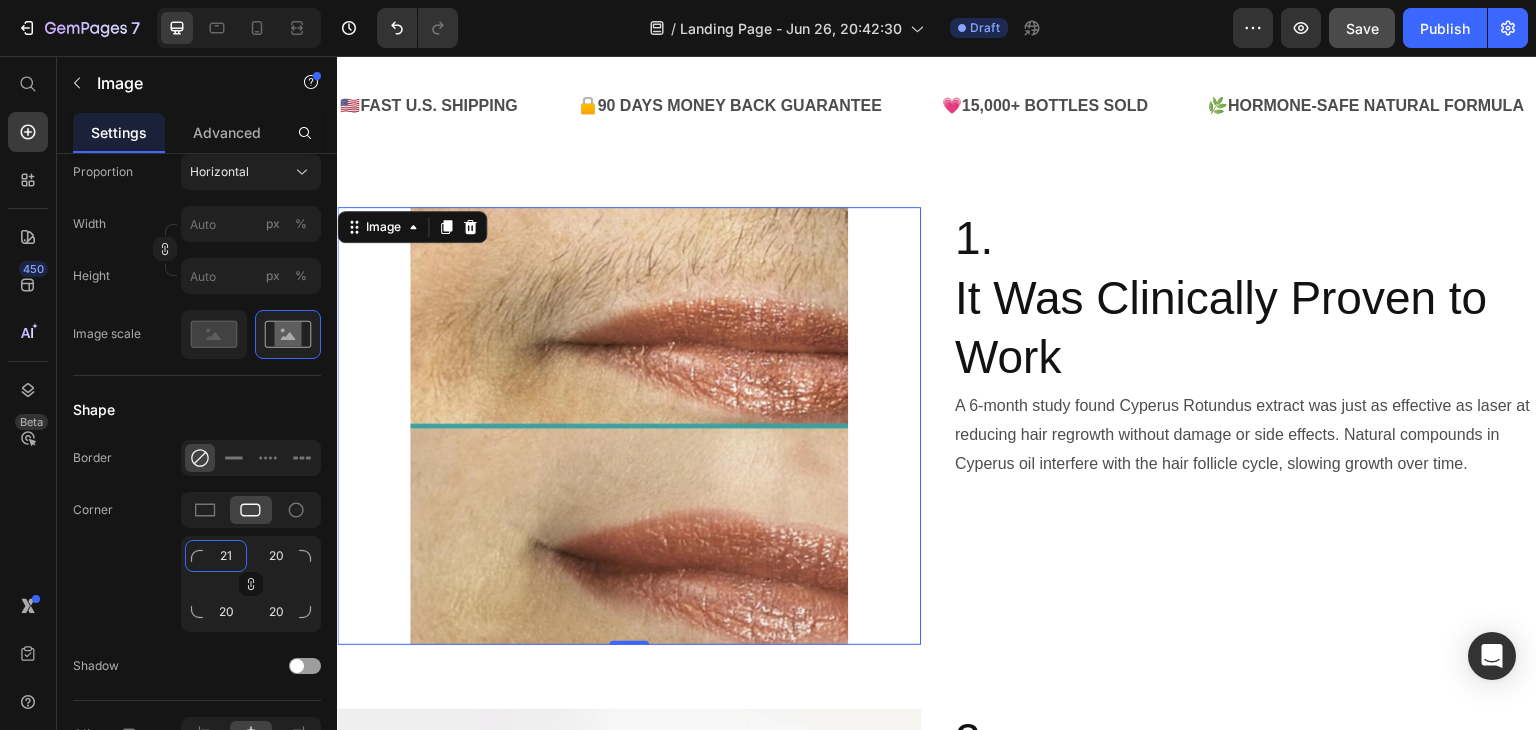 type on "21" 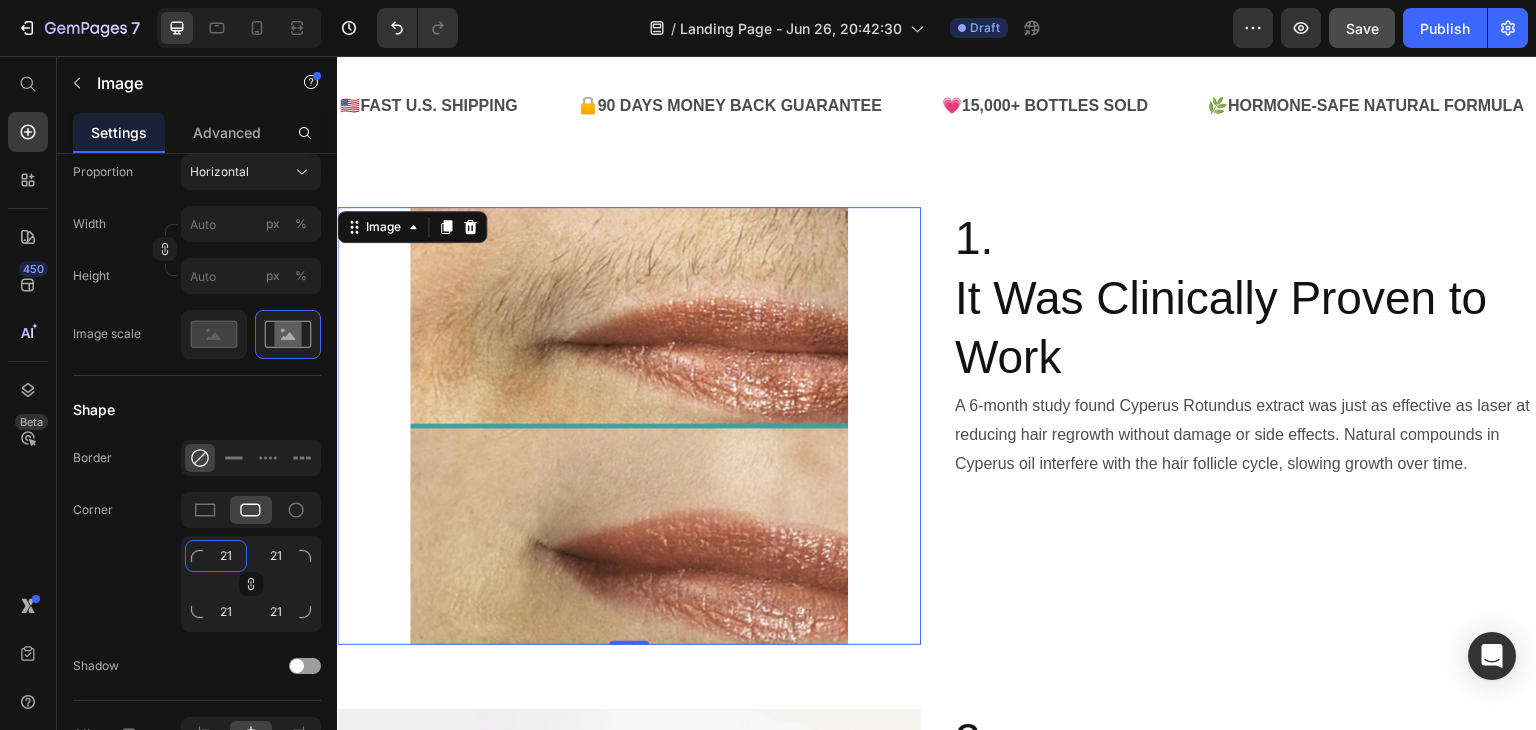 type on "22" 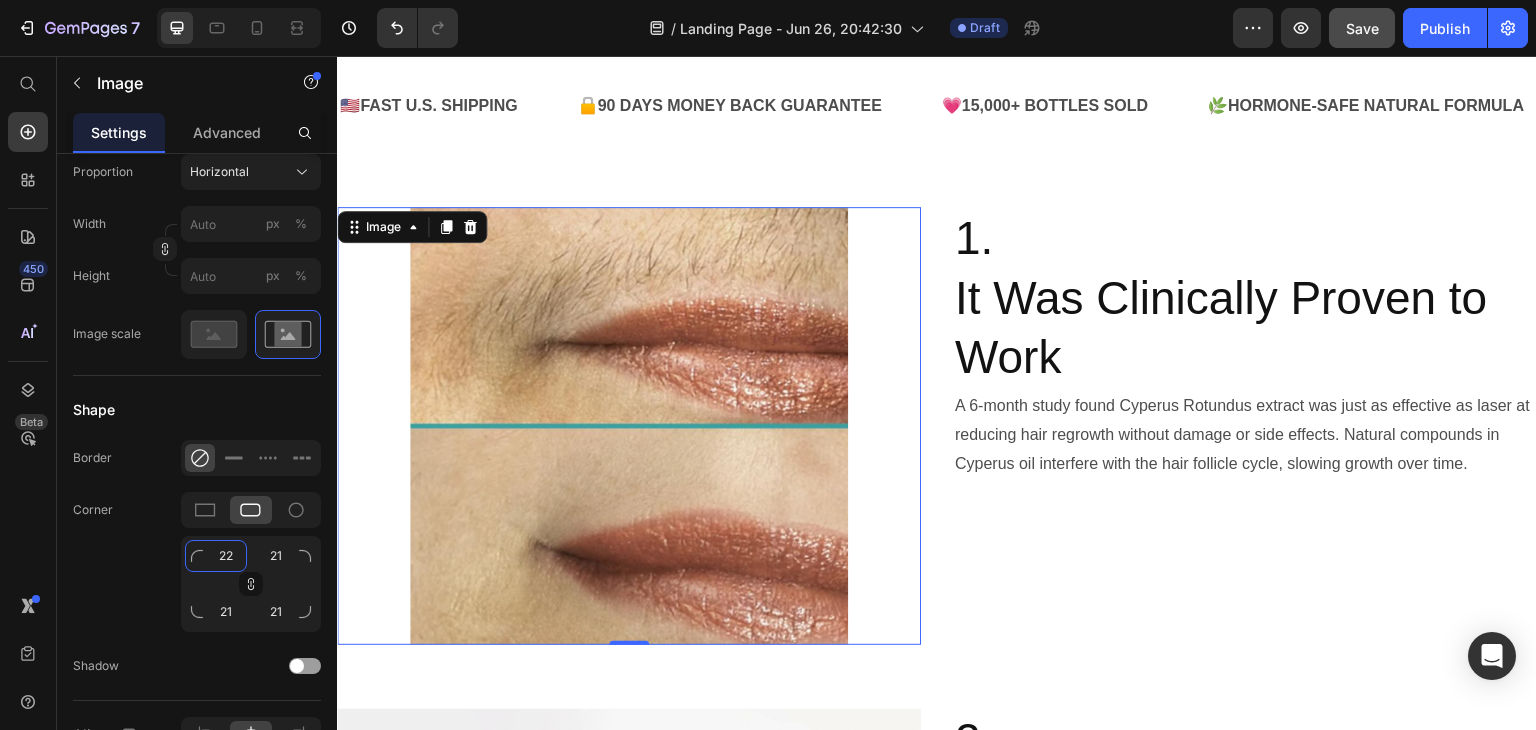 type on "22" 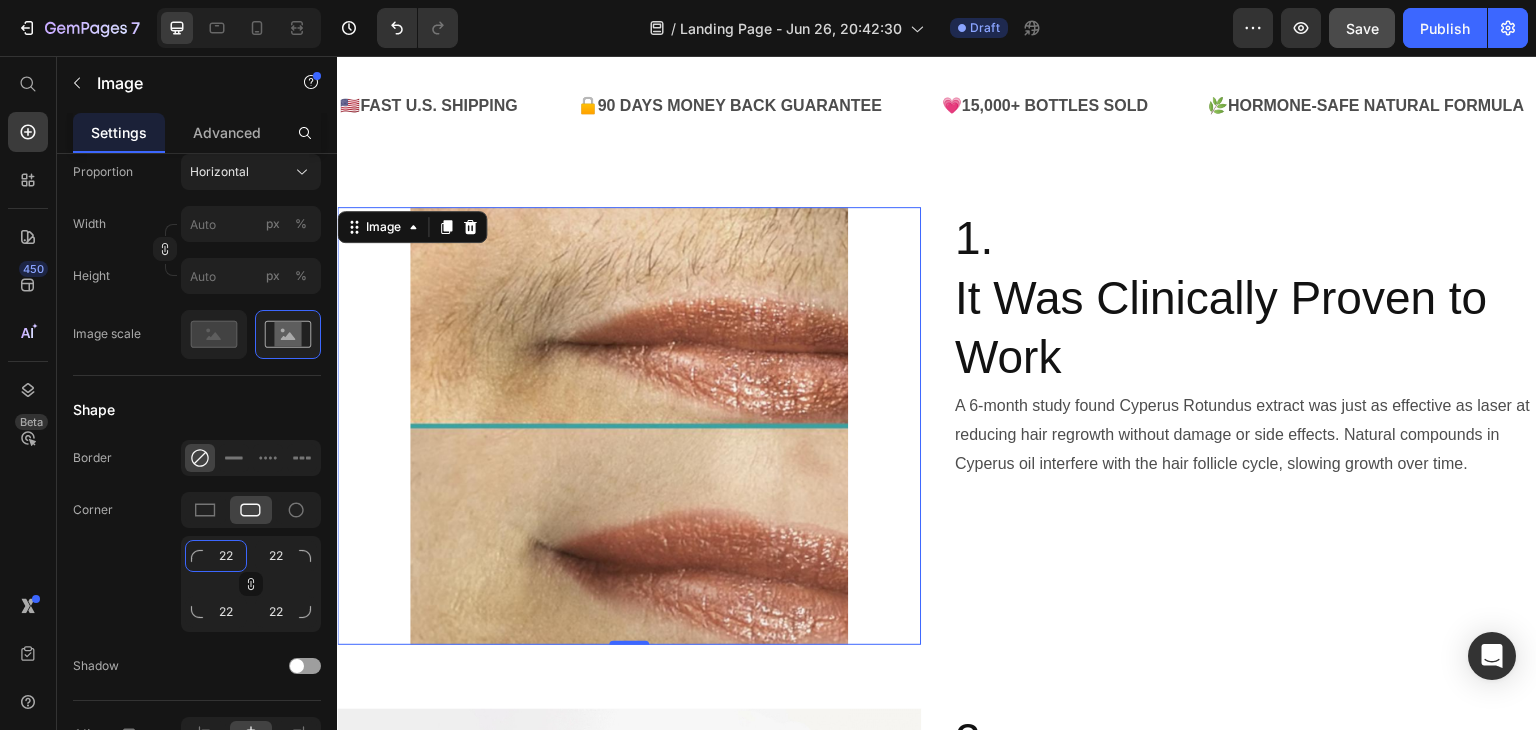 type on "23" 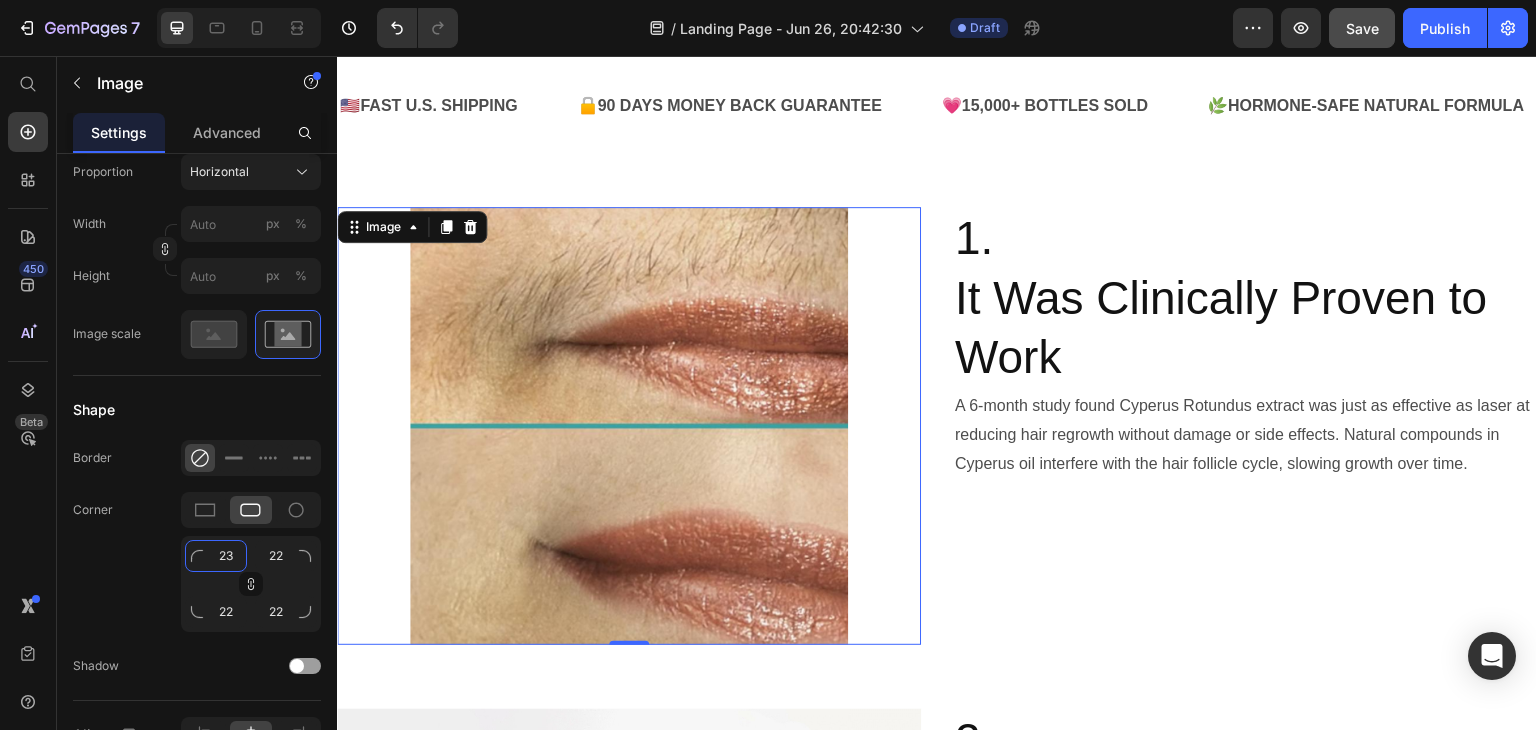 type on "23" 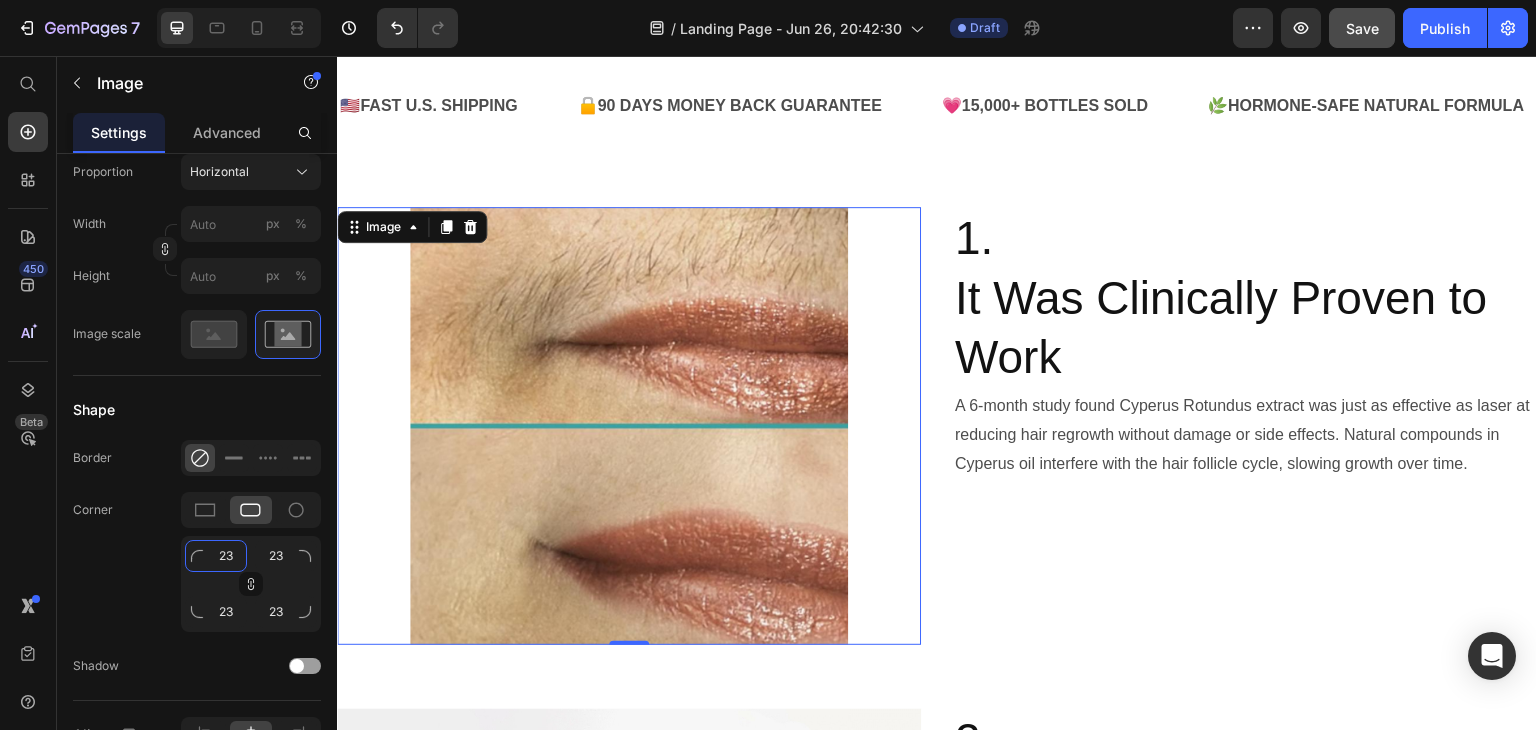 type on "24" 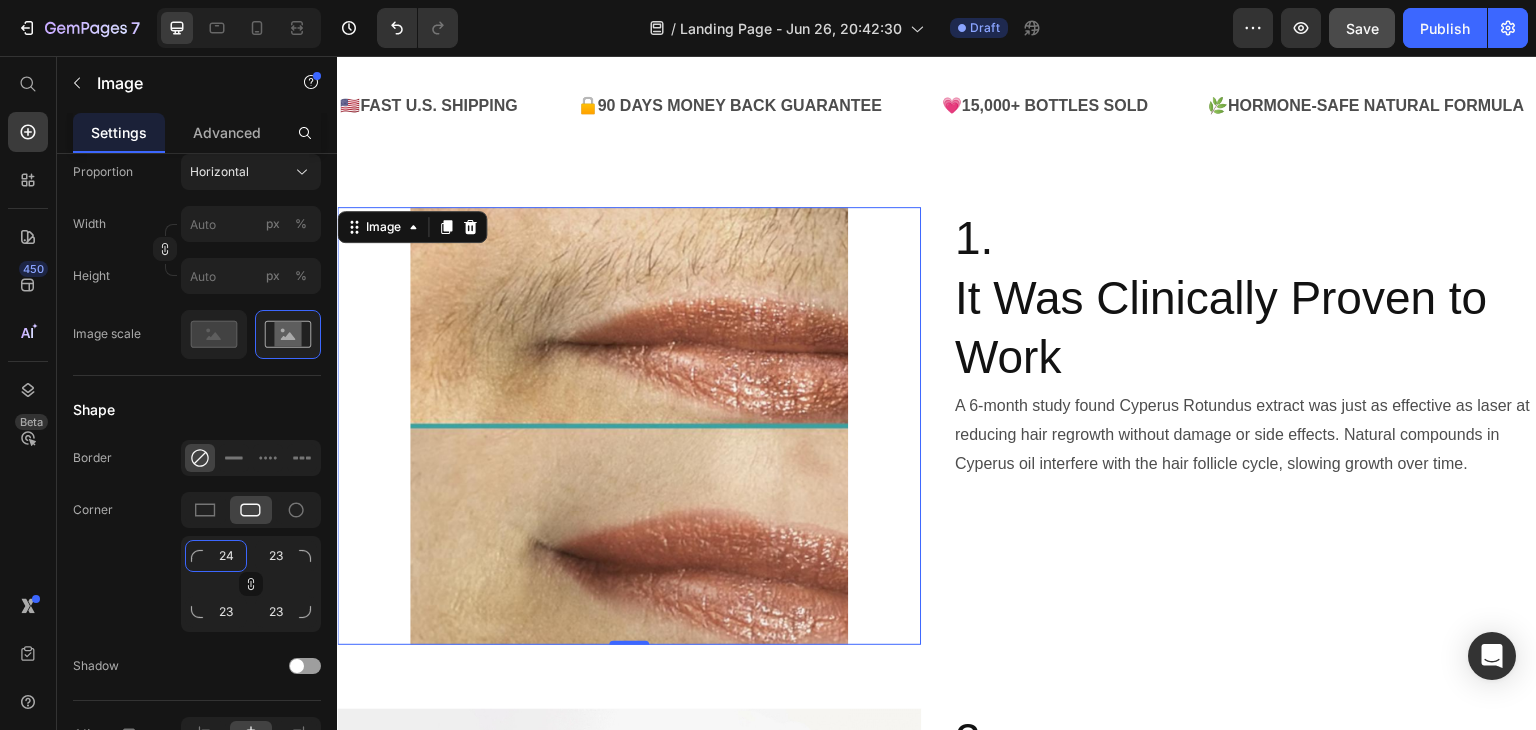 type on "24" 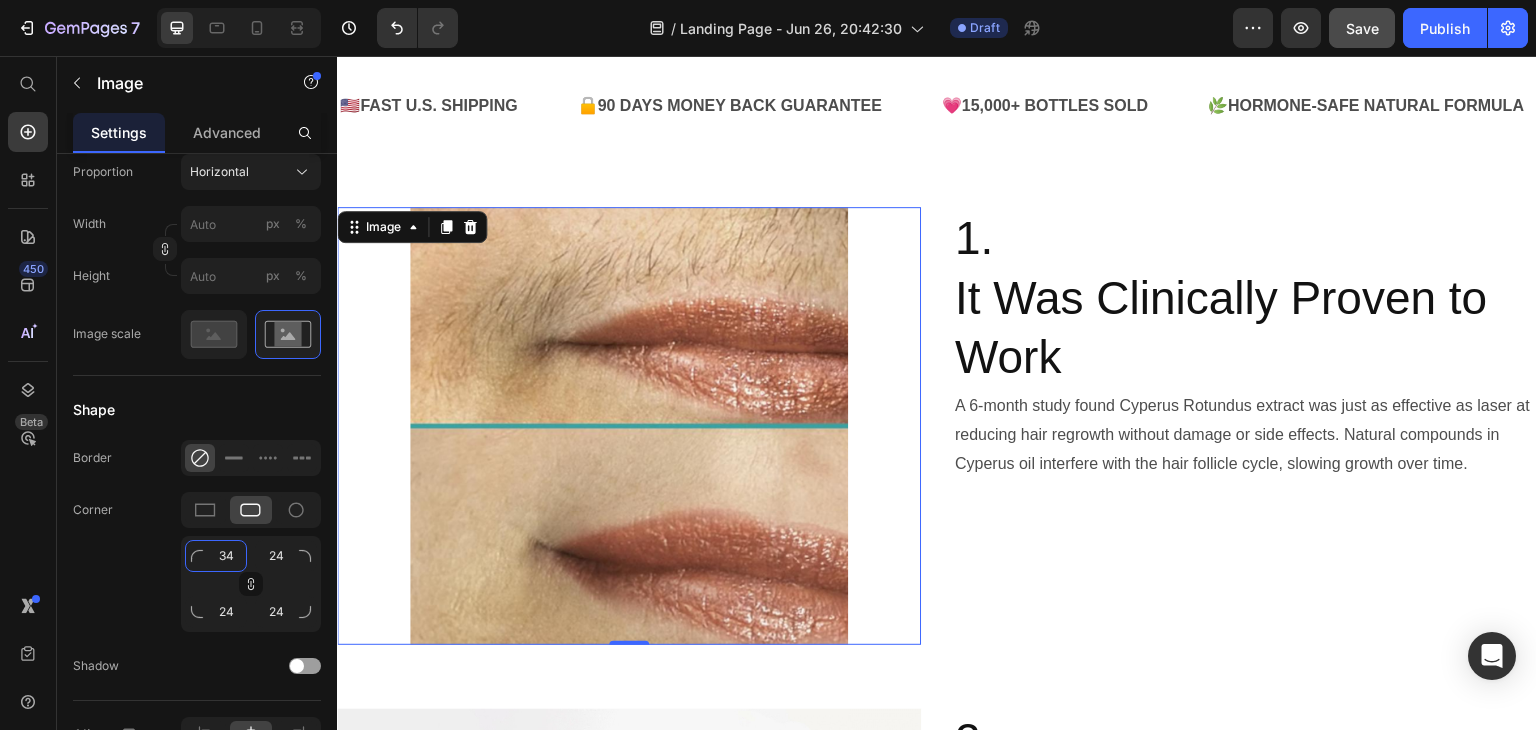 click on "34" 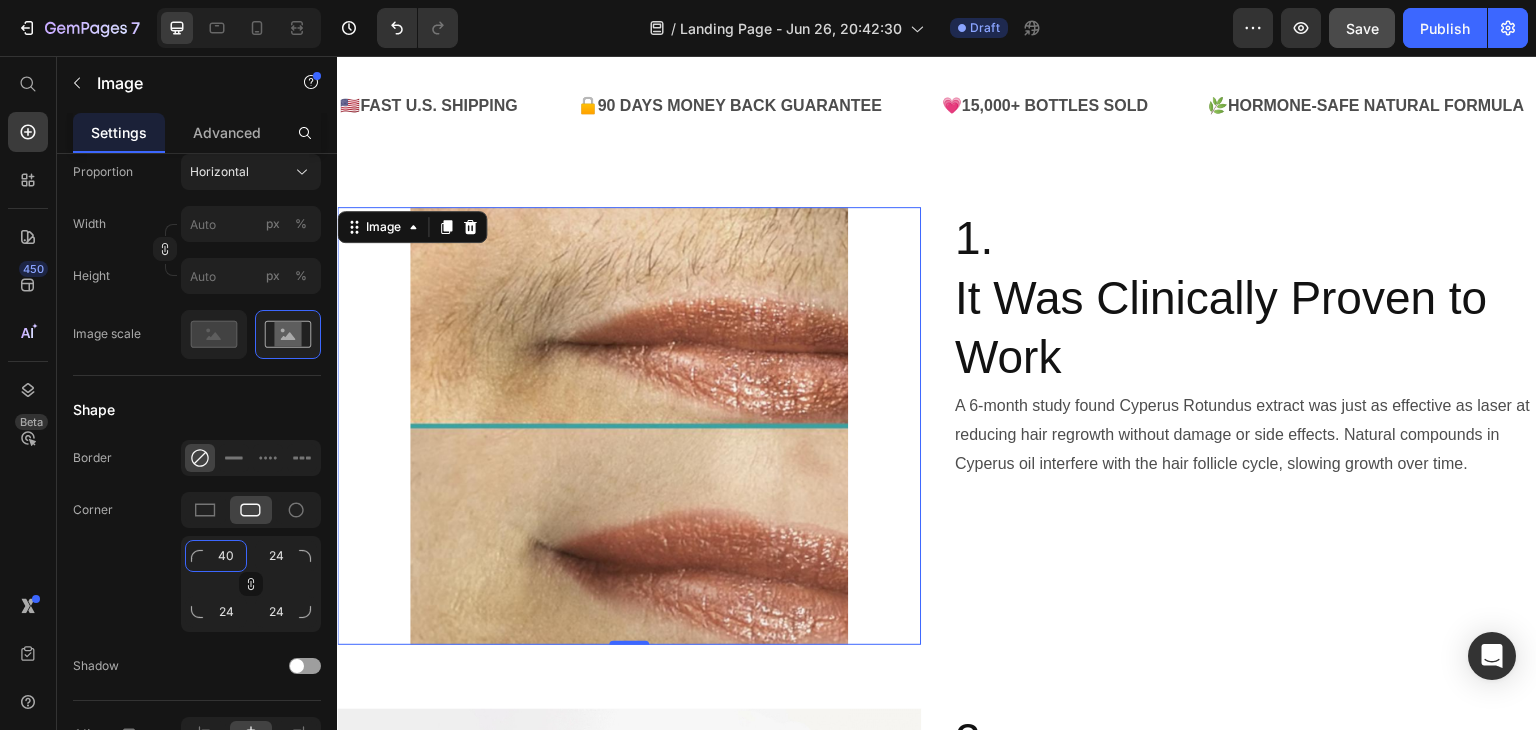 type on "41" 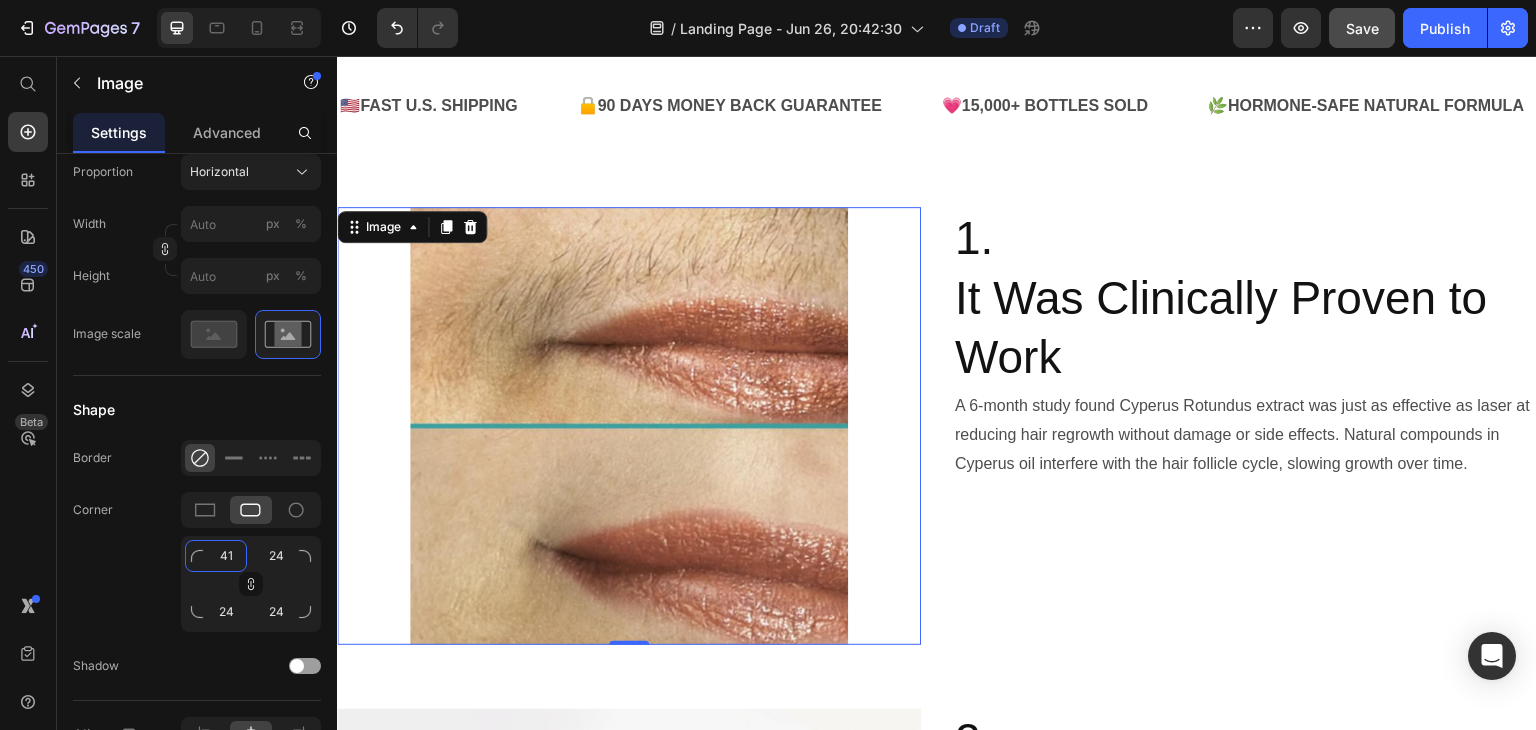 type on "41" 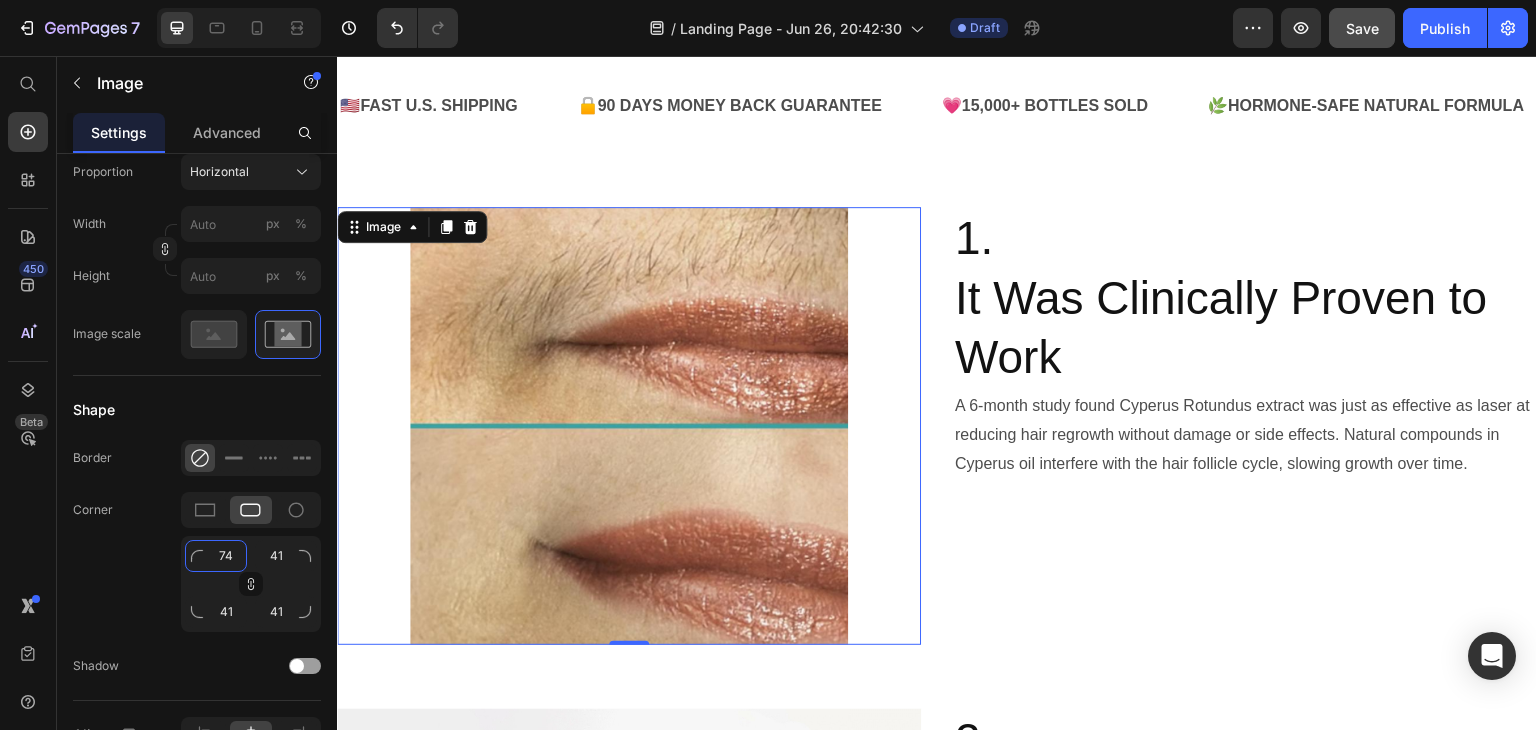 type on "75" 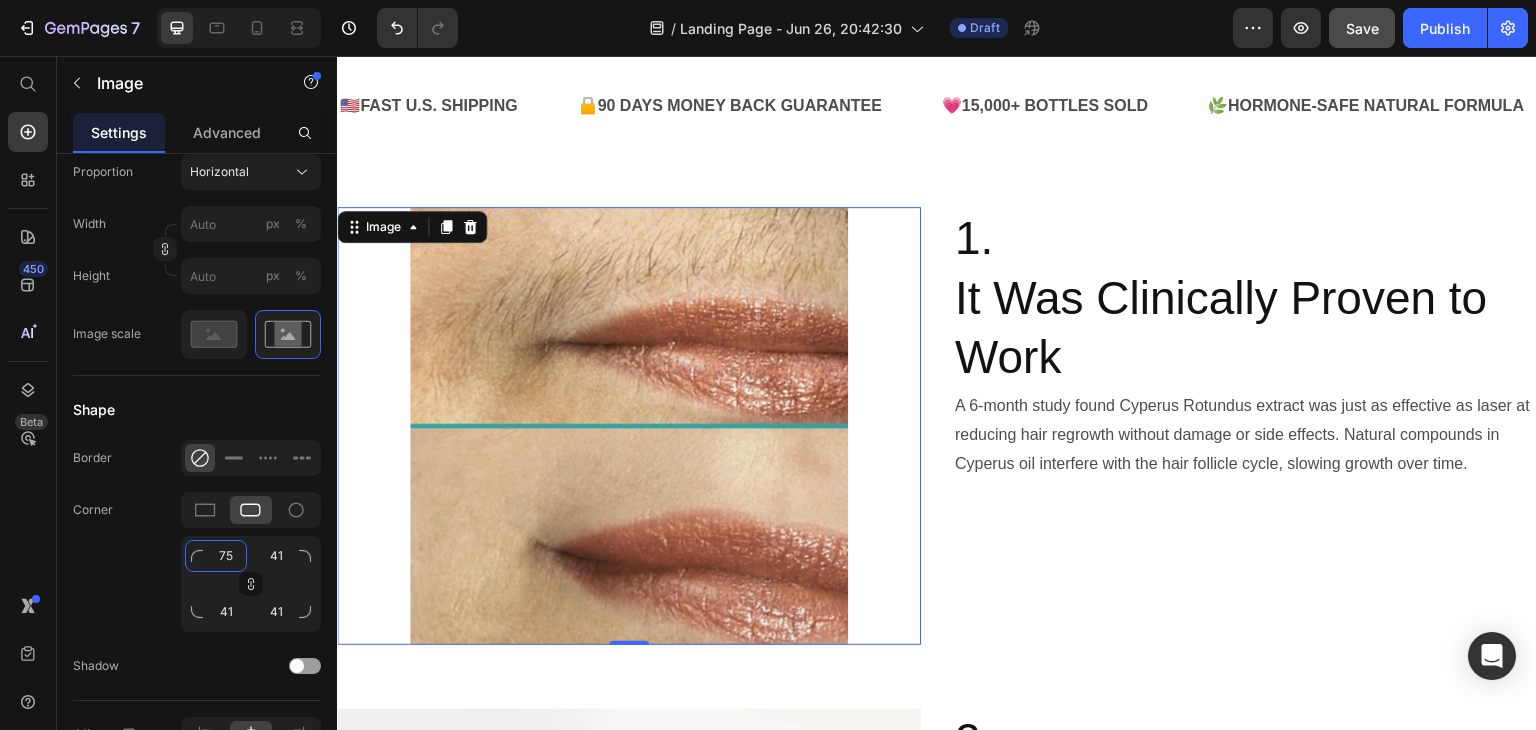 type on "75" 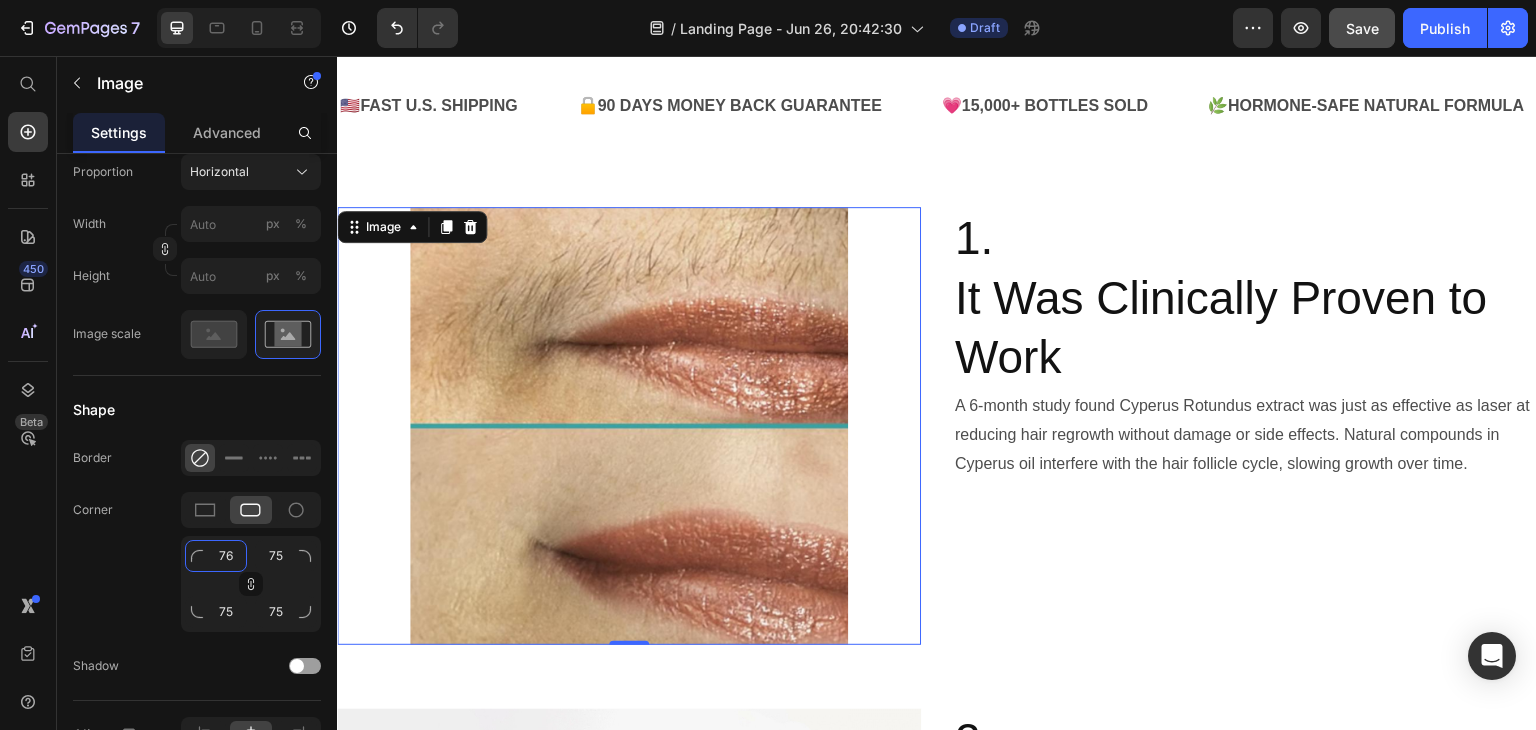type on "77" 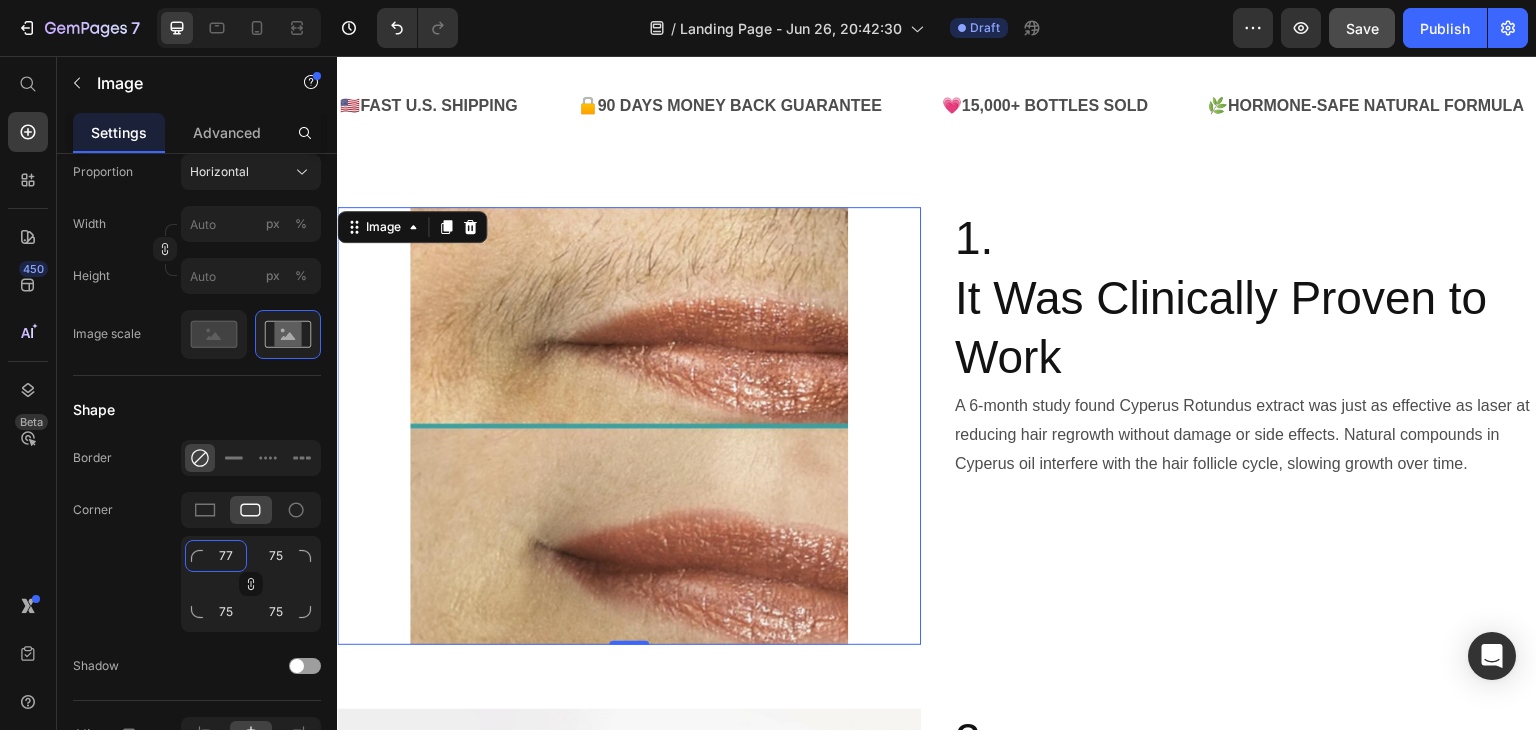 type on "77" 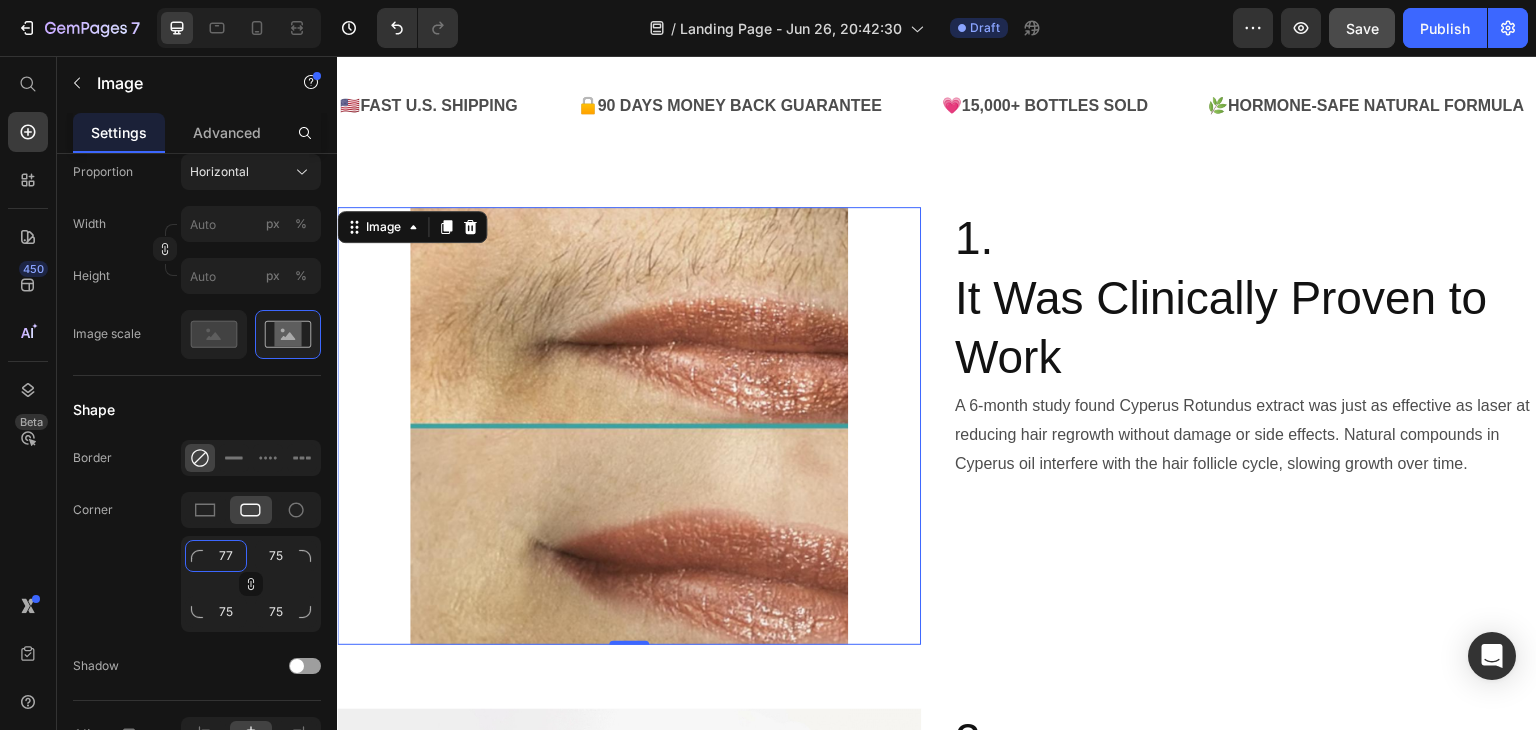 type on "77" 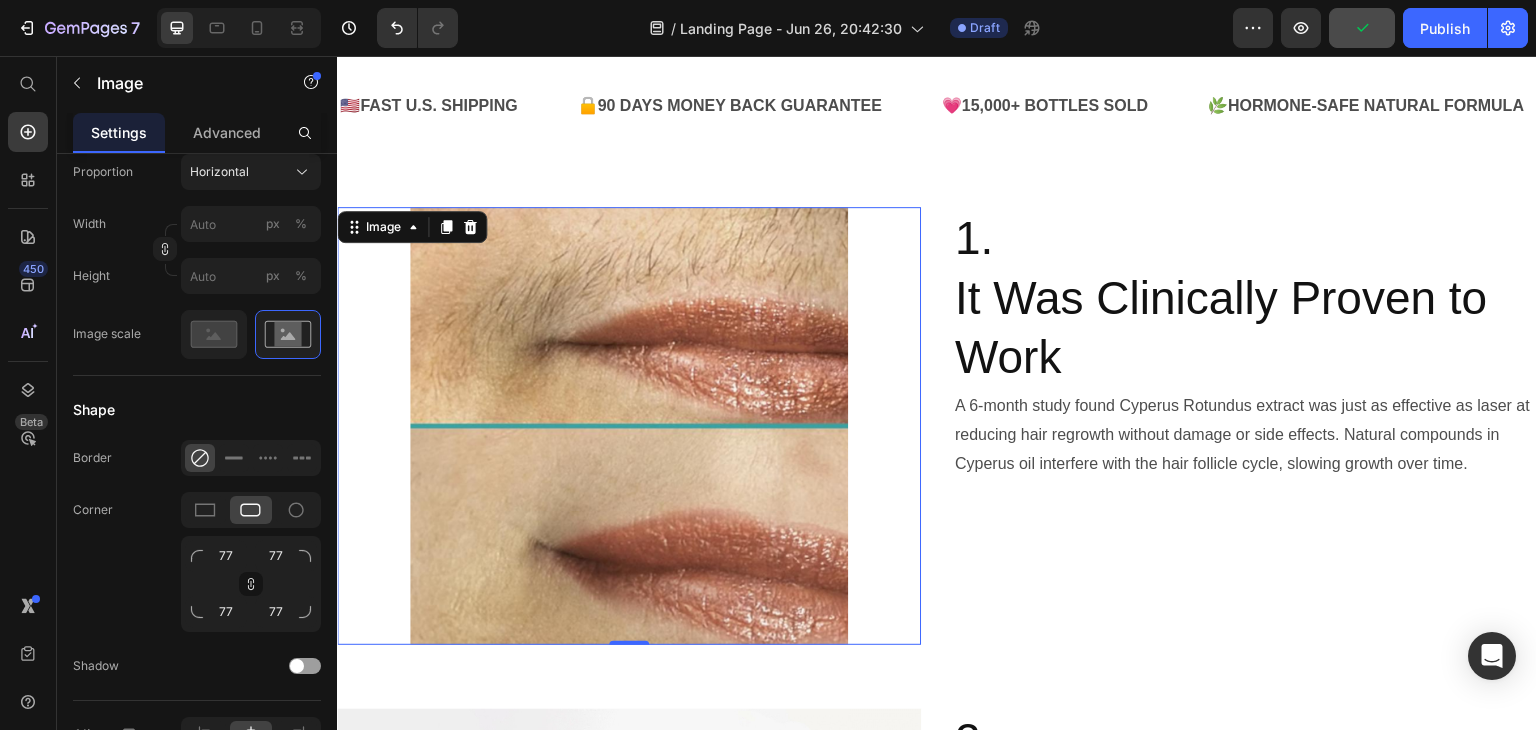 click on "Shape Border Corner 77 77 77 77 Shadow" 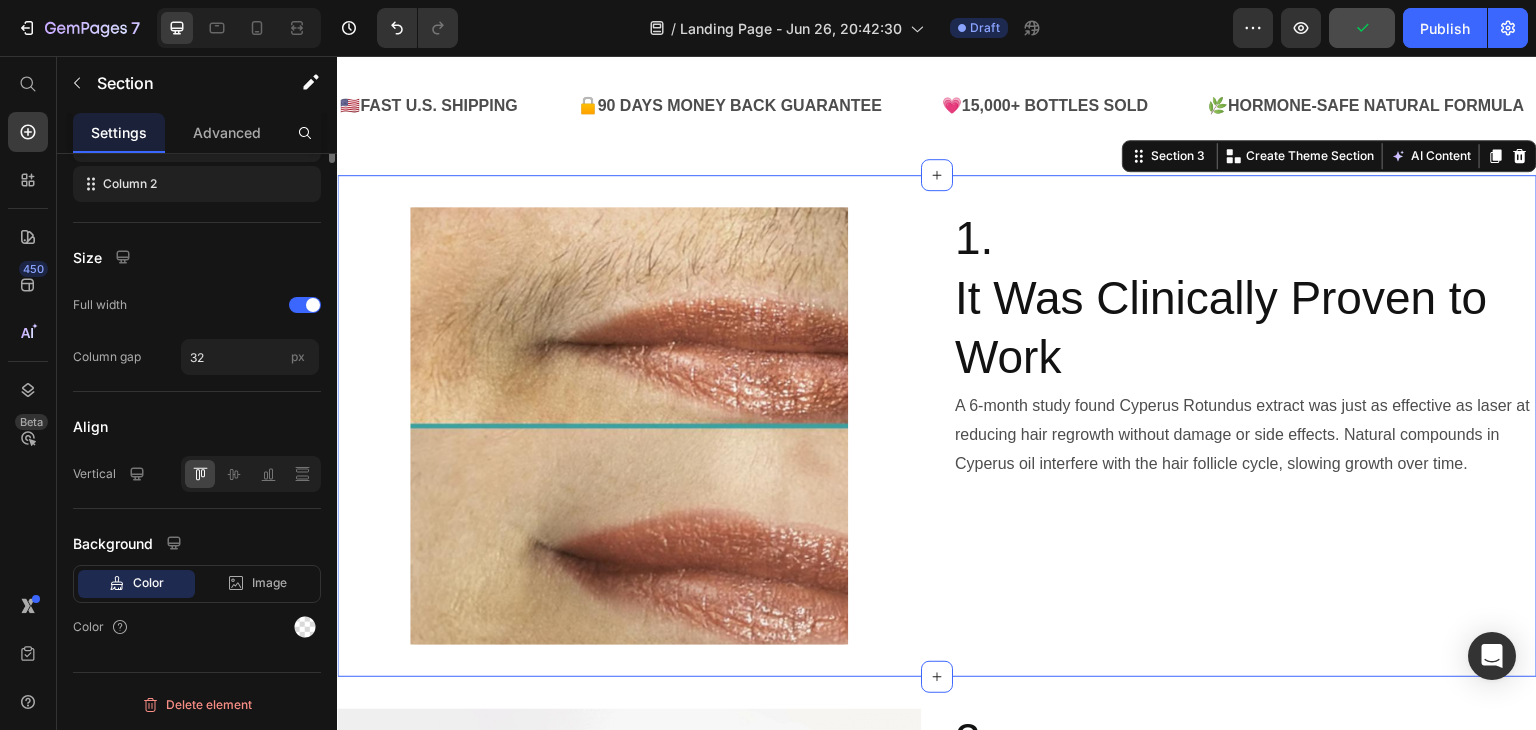 scroll, scrollTop: 0, scrollLeft: 0, axis: both 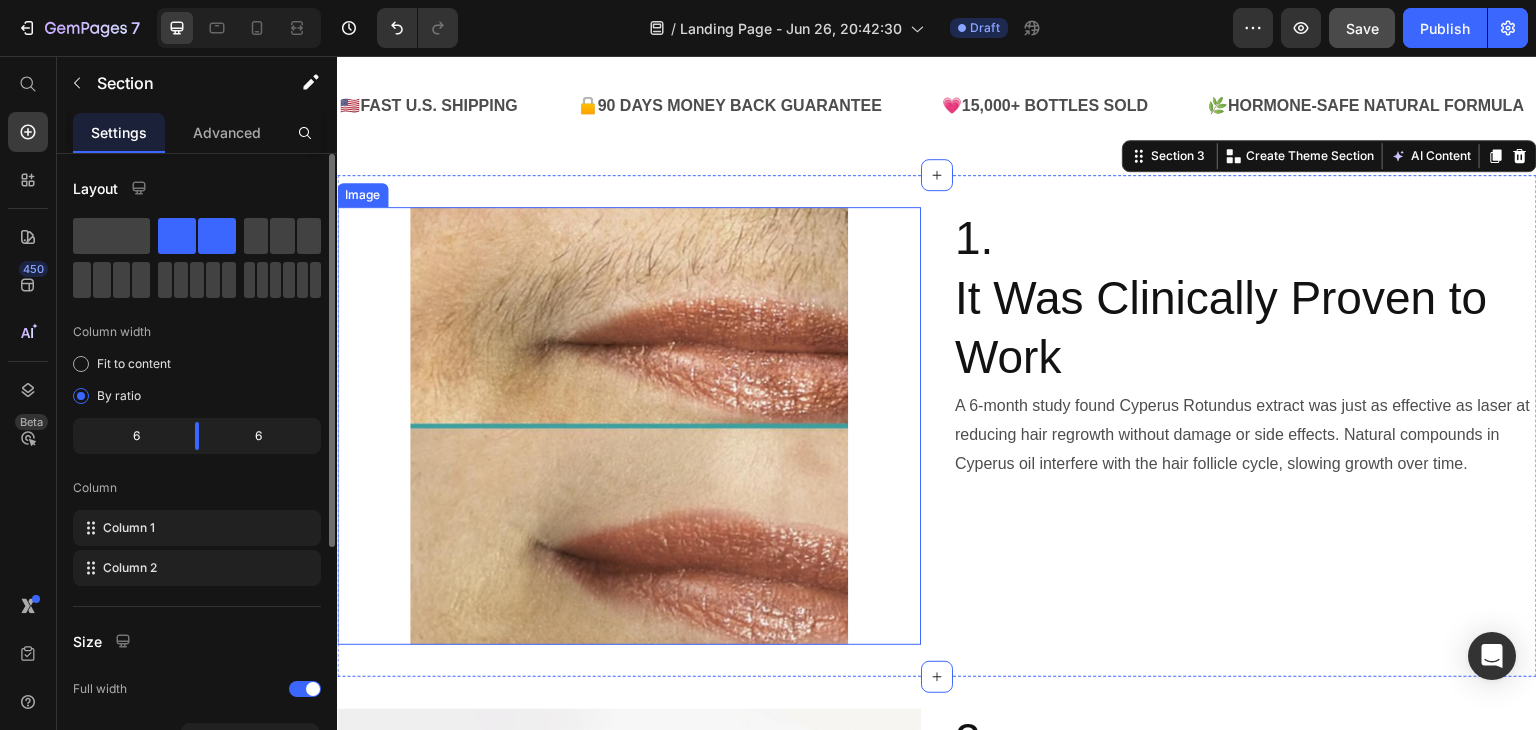 click at bounding box center (629, 426) 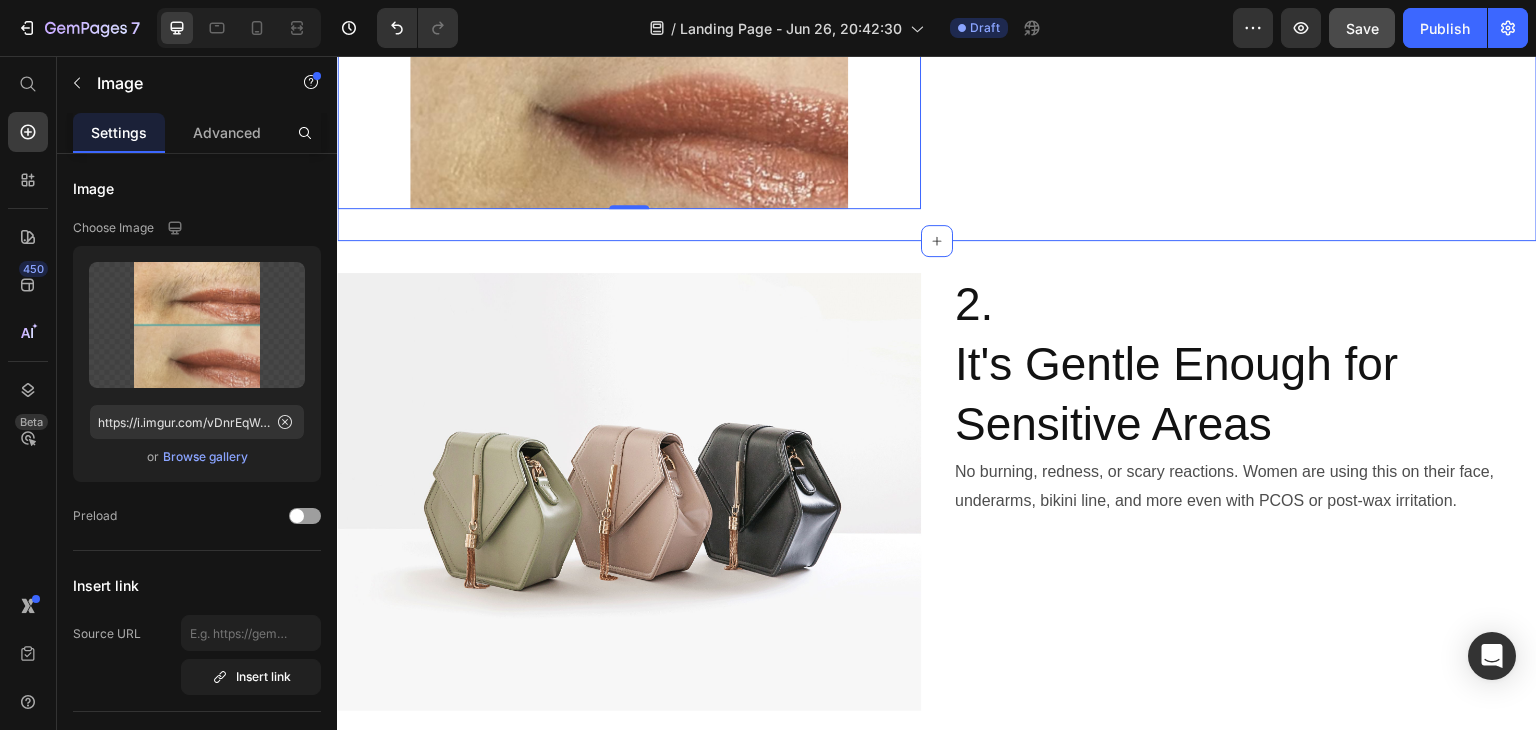 scroll, scrollTop: 1016, scrollLeft: 0, axis: vertical 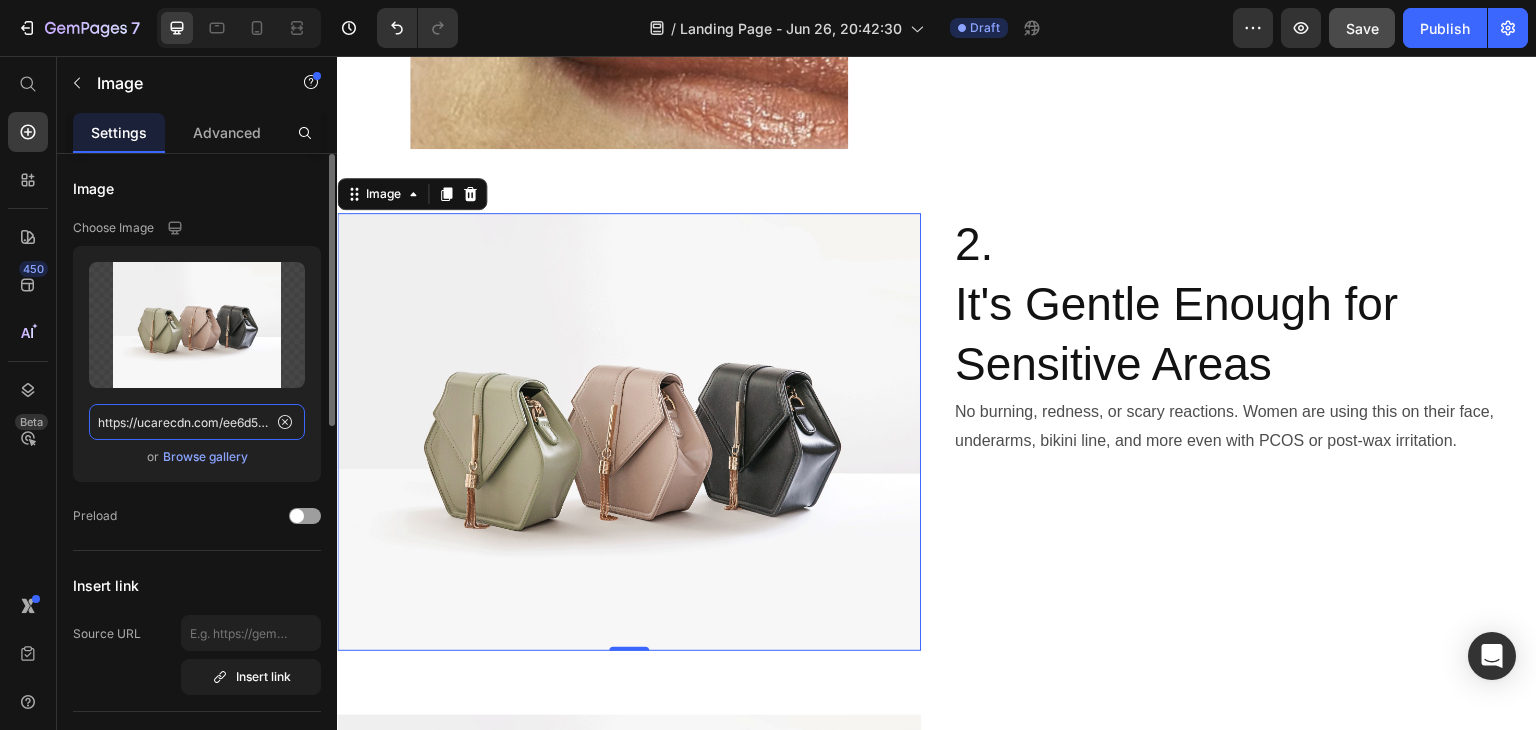 click on "https://ucarecdn.com/ee6d5074-1640-4cc7-8933-47c8589c3dee/-/format/auto/" 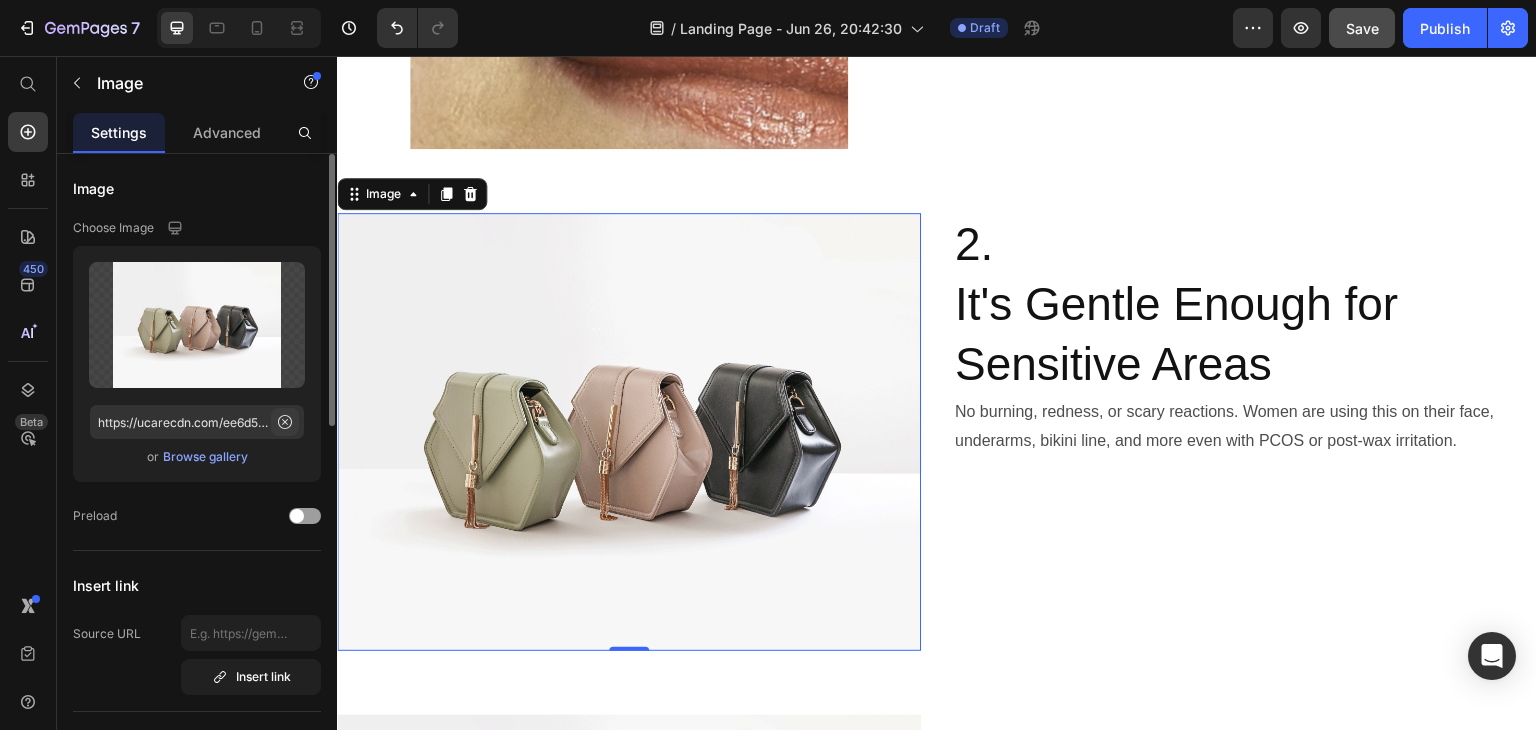 click 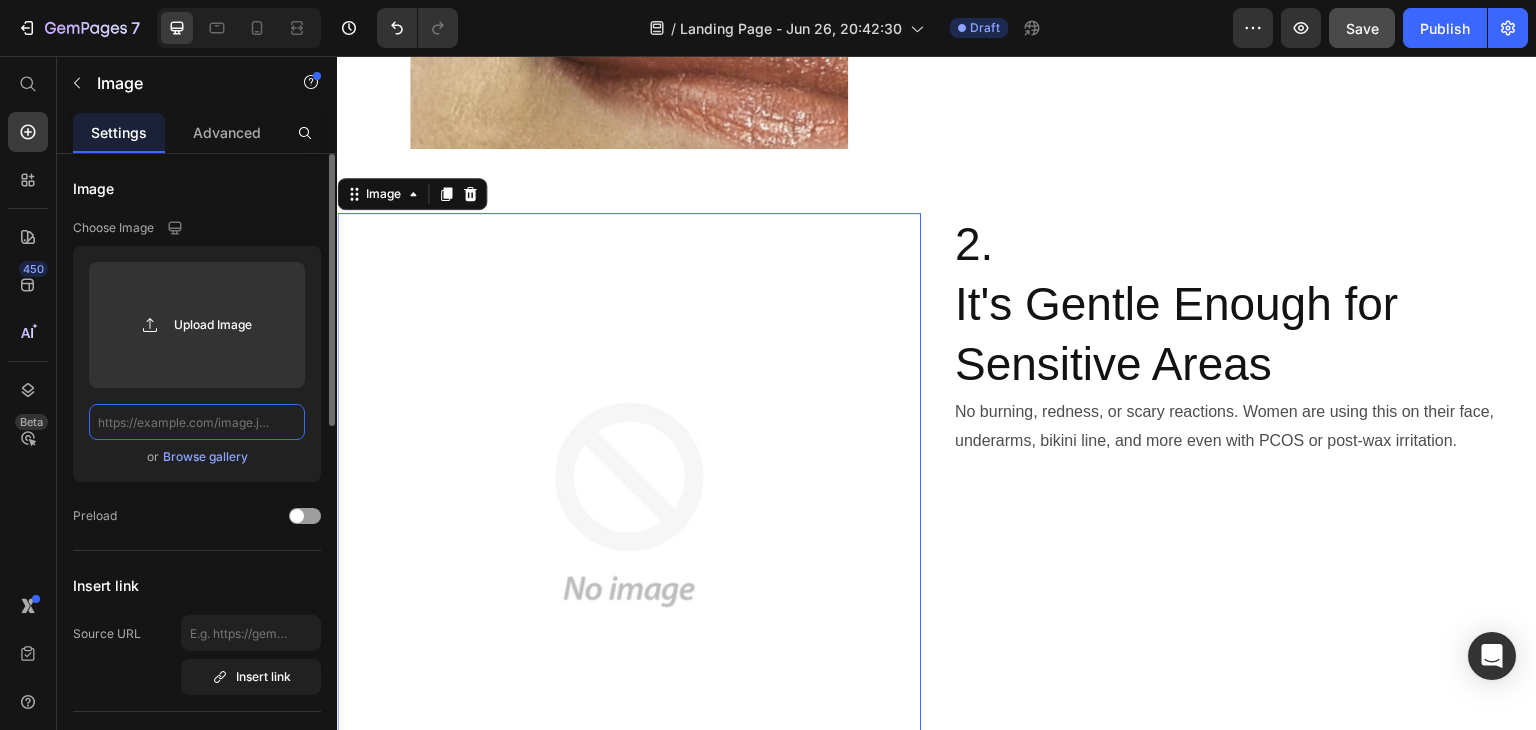 paste on "blob:https://imgur.com/b17f4808-547c-4919-96ad-19e94e0920c8" 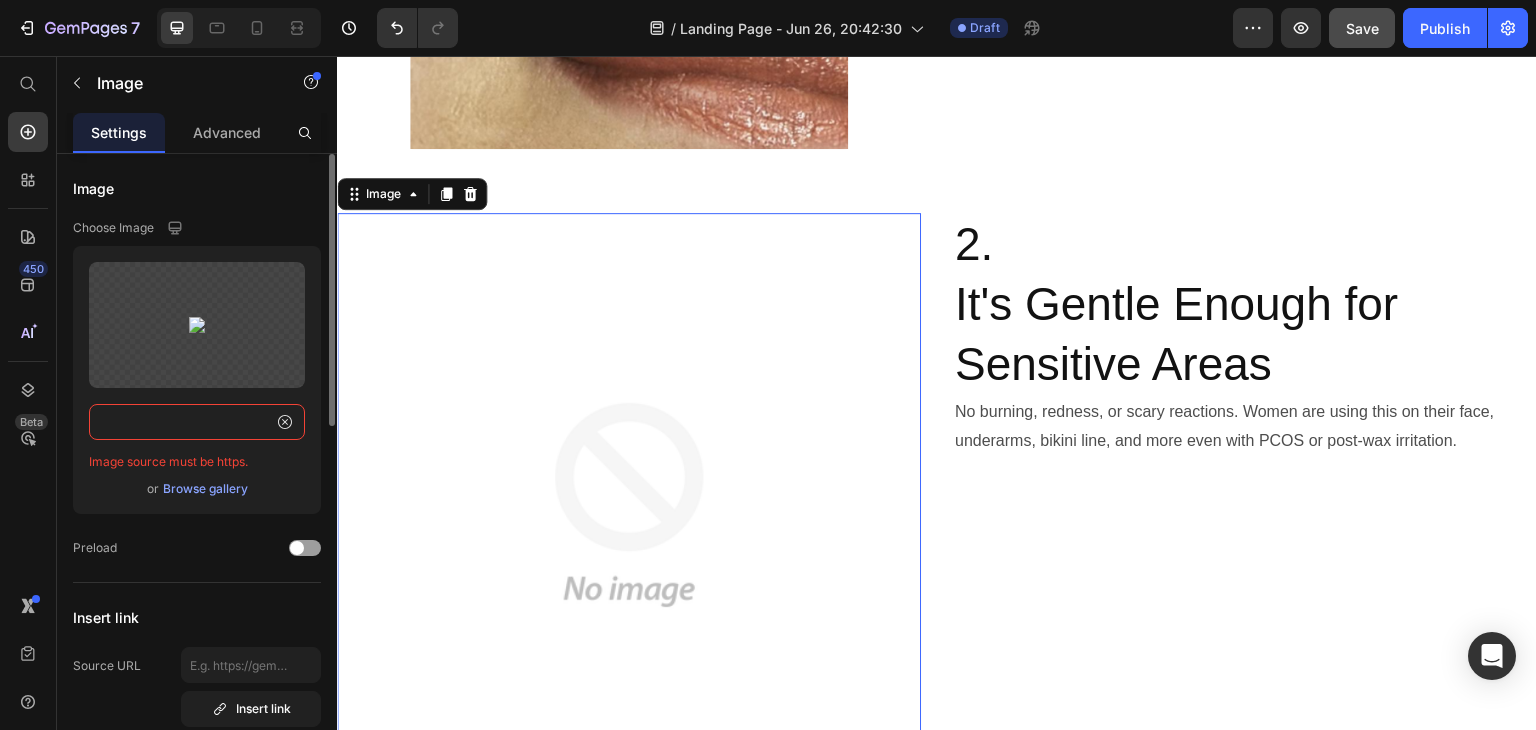 scroll, scrollTop: 0, scrollLeft: 203, axis: horizontal 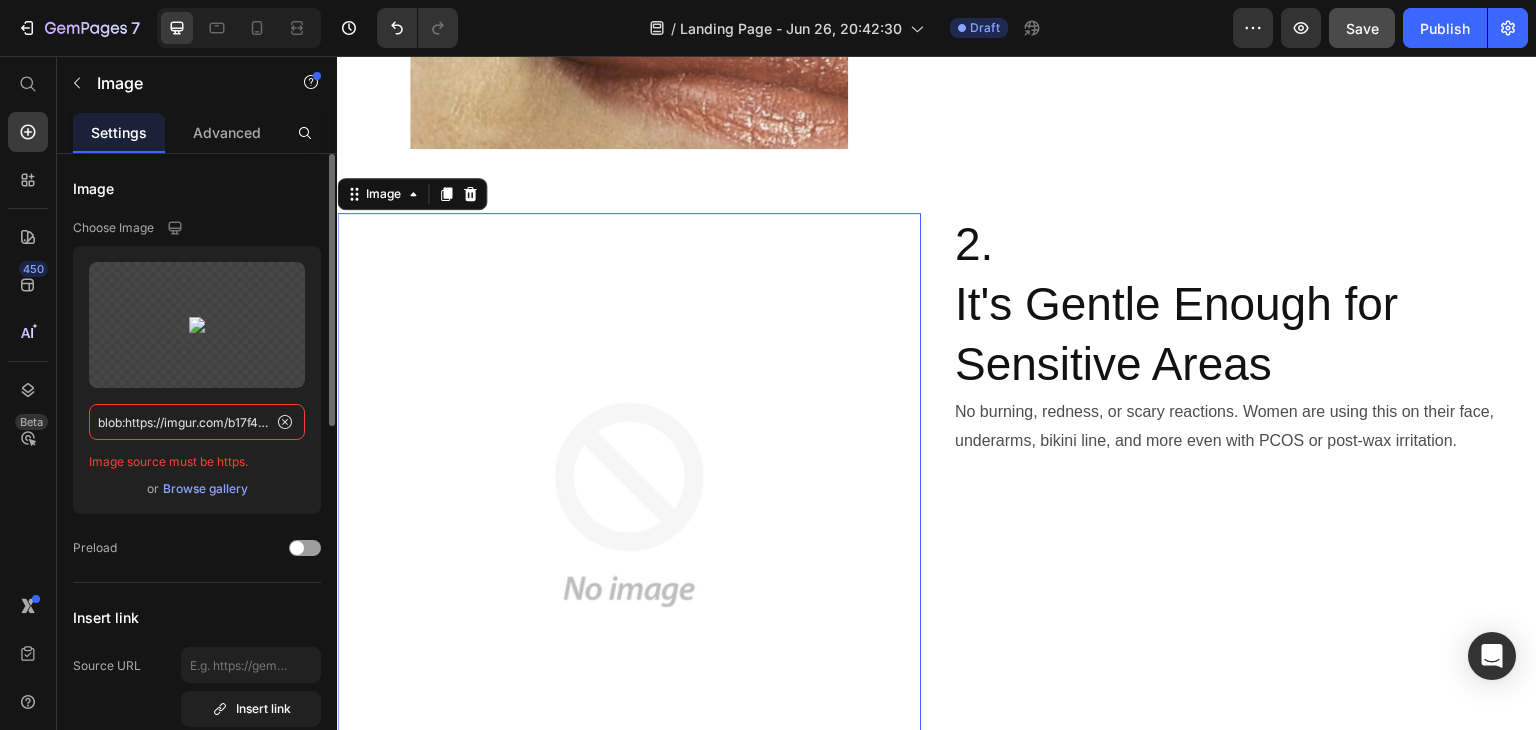 paste on "https://i.imgur.com/nKKsWGE.png" 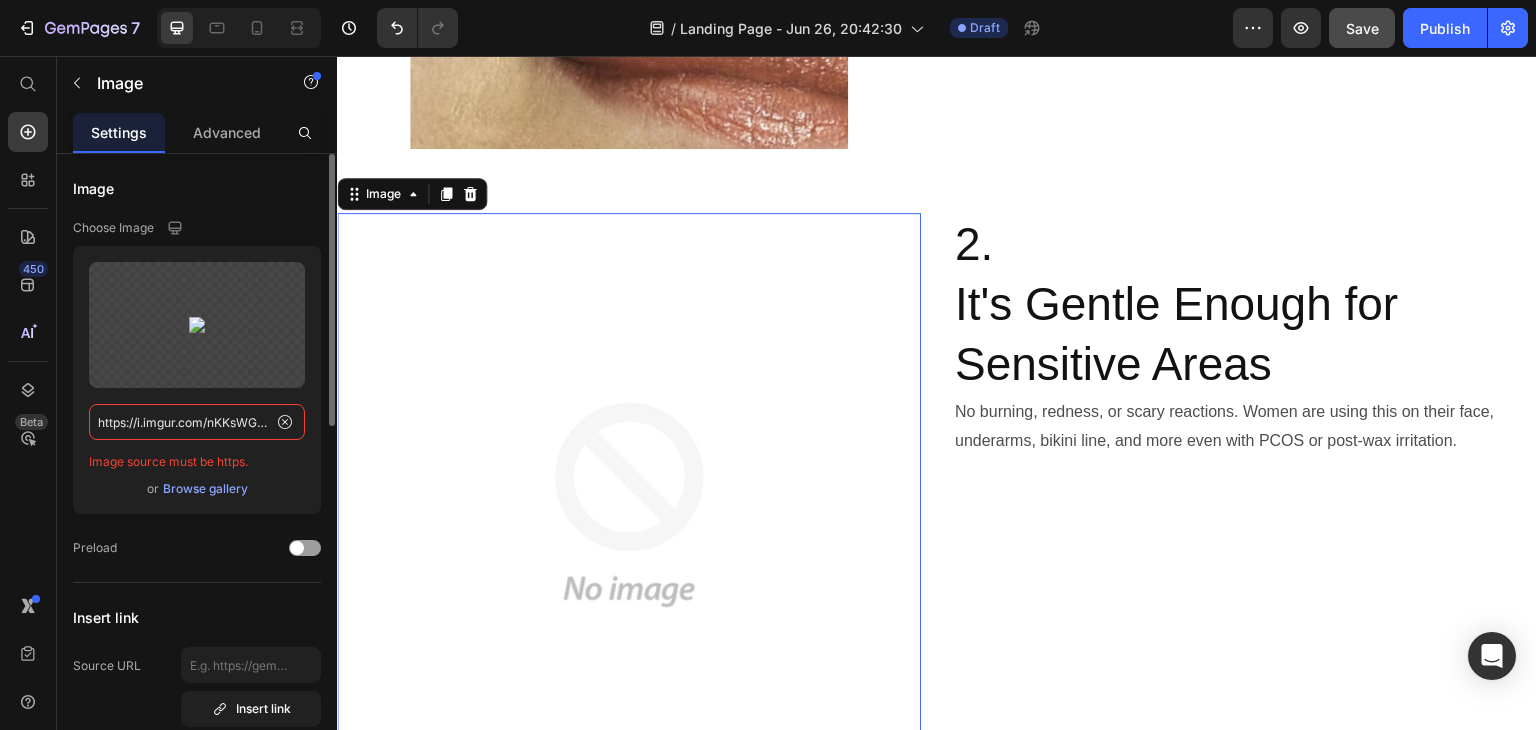 scroll, scrollTop: 0, scrollLeft: 19, axis: horizontal 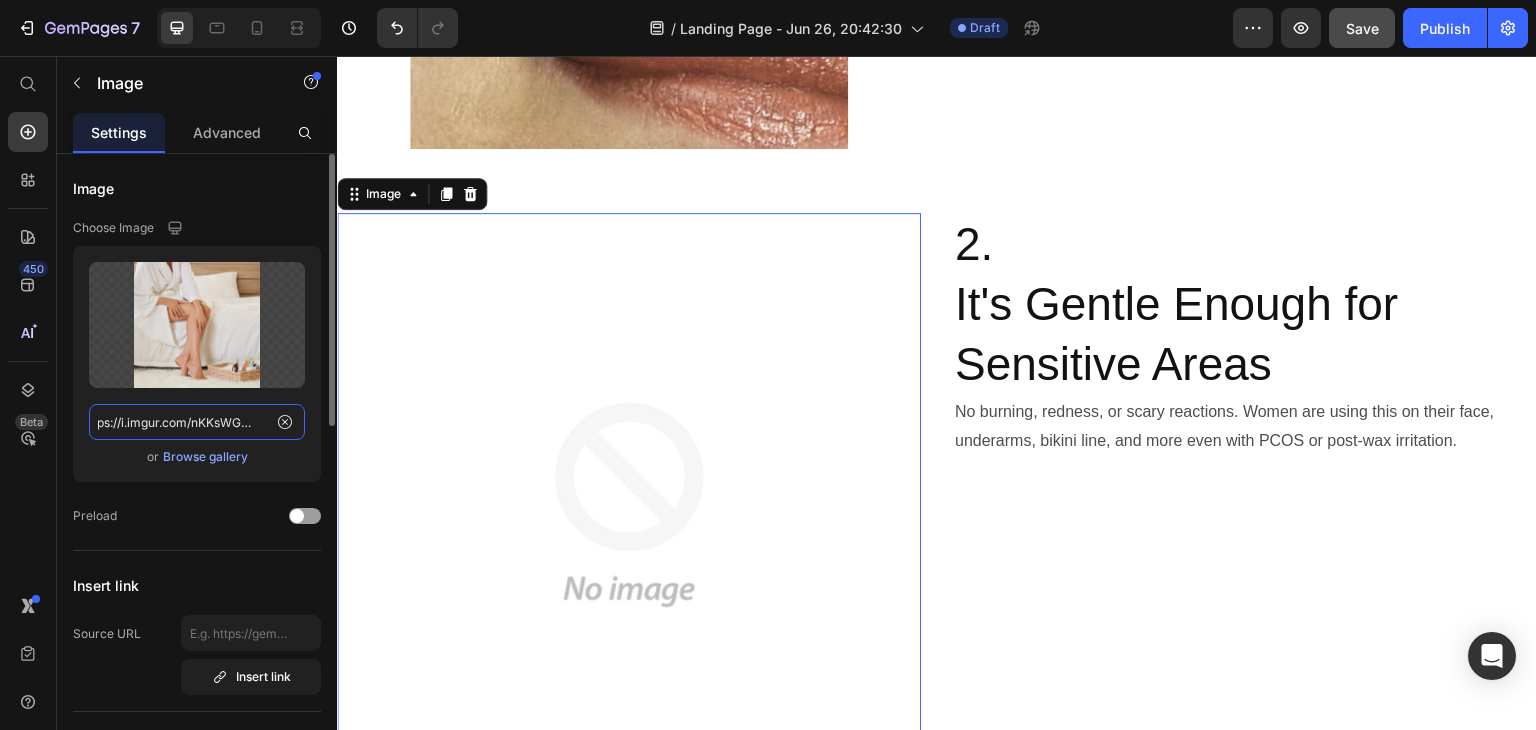 type on "https://i.imgur.com/nKKsWGE.png" 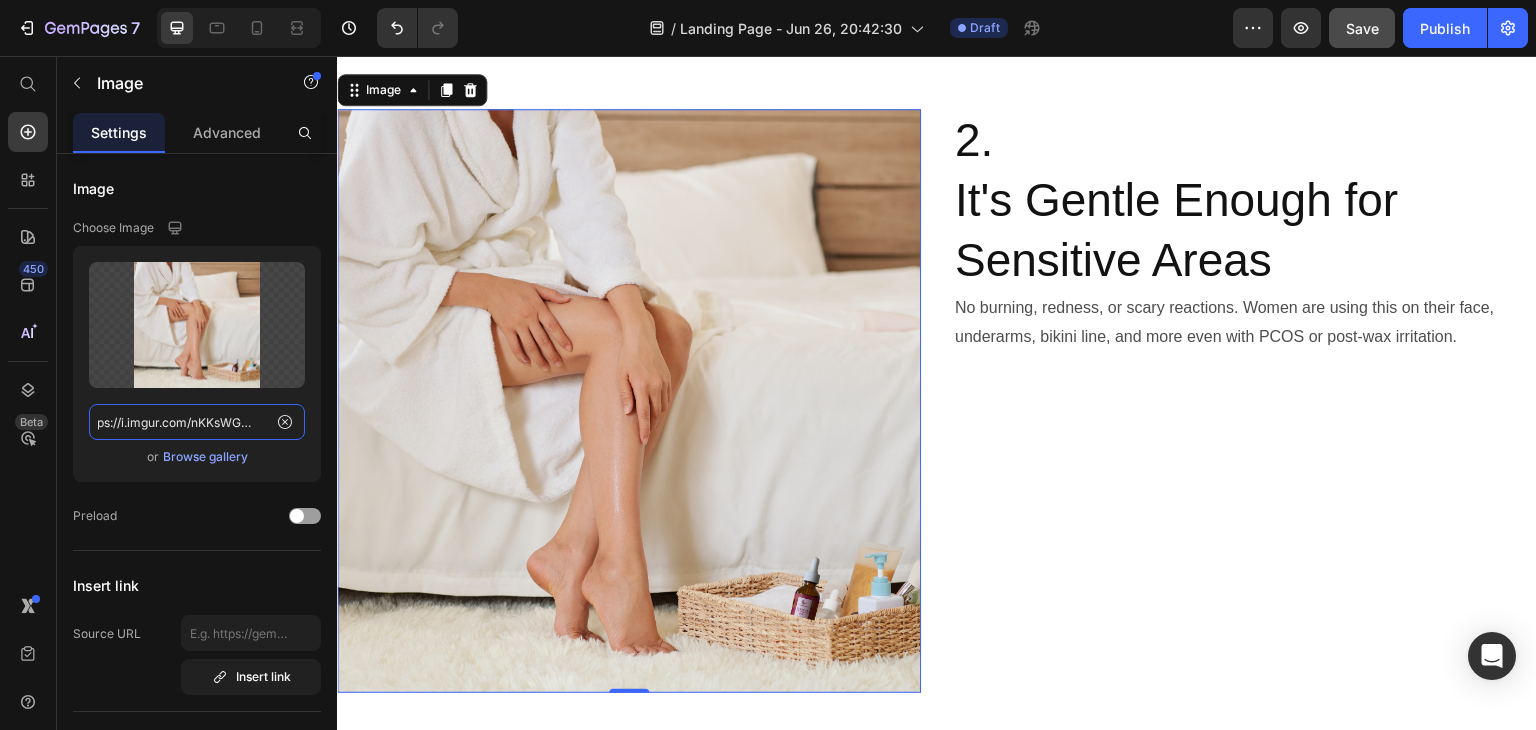 scroll, scrollTop: 1119, scrollLeft: 0, axis: vertical 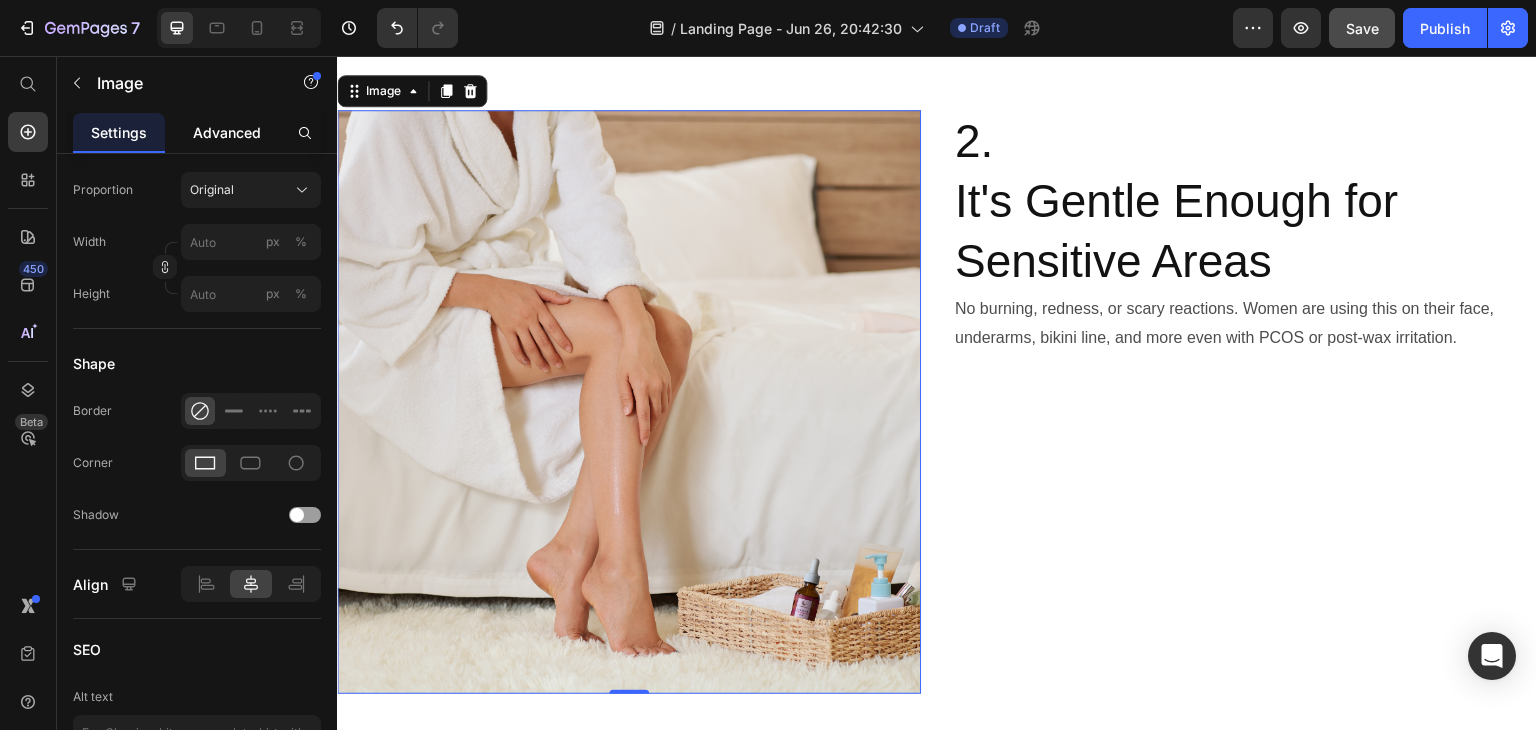 click on "Advanced" at bounding box center (227, 132) 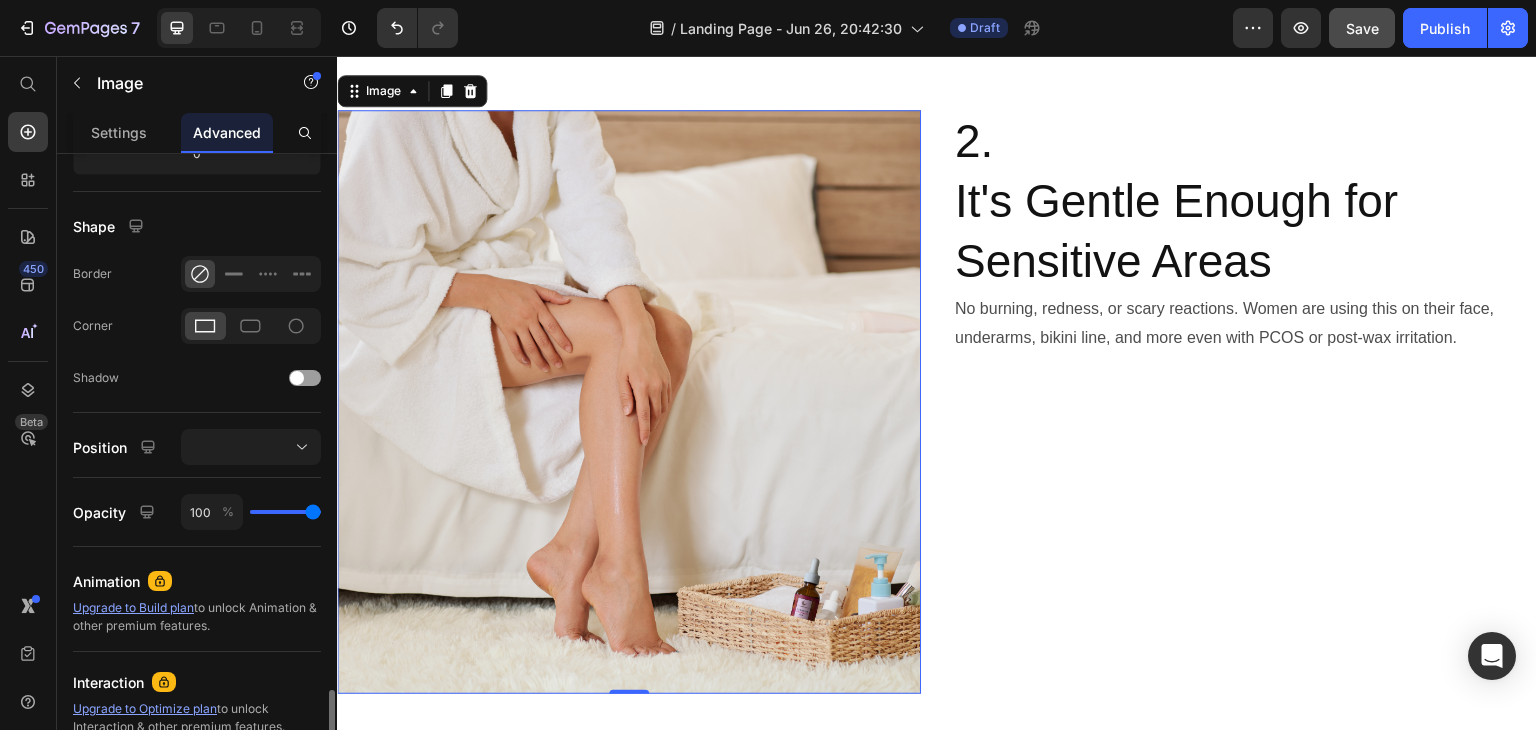 scroll, scrollTop: 670, scrollLeft: 0, axis: vertical 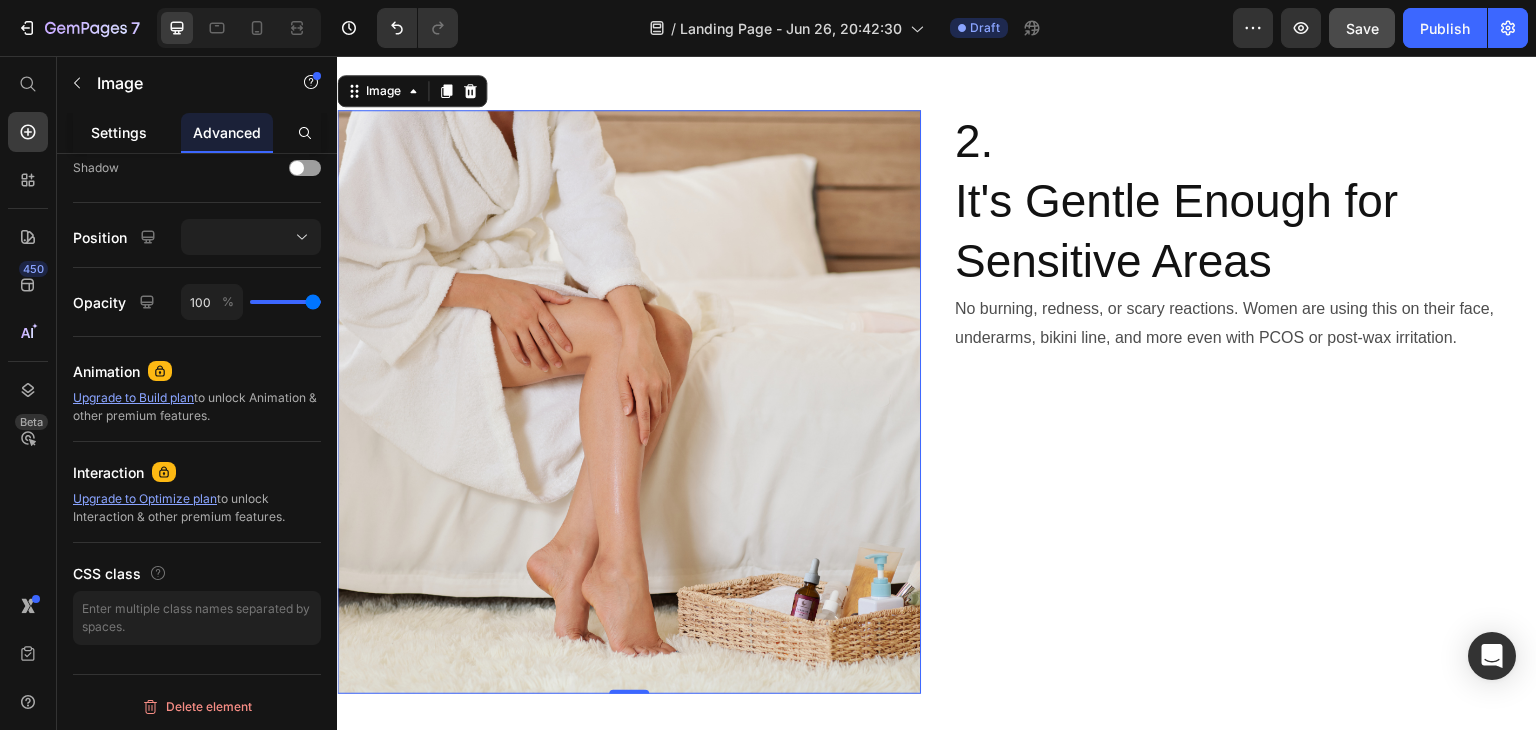 click on "Settings" at bounding box center [119, 132] 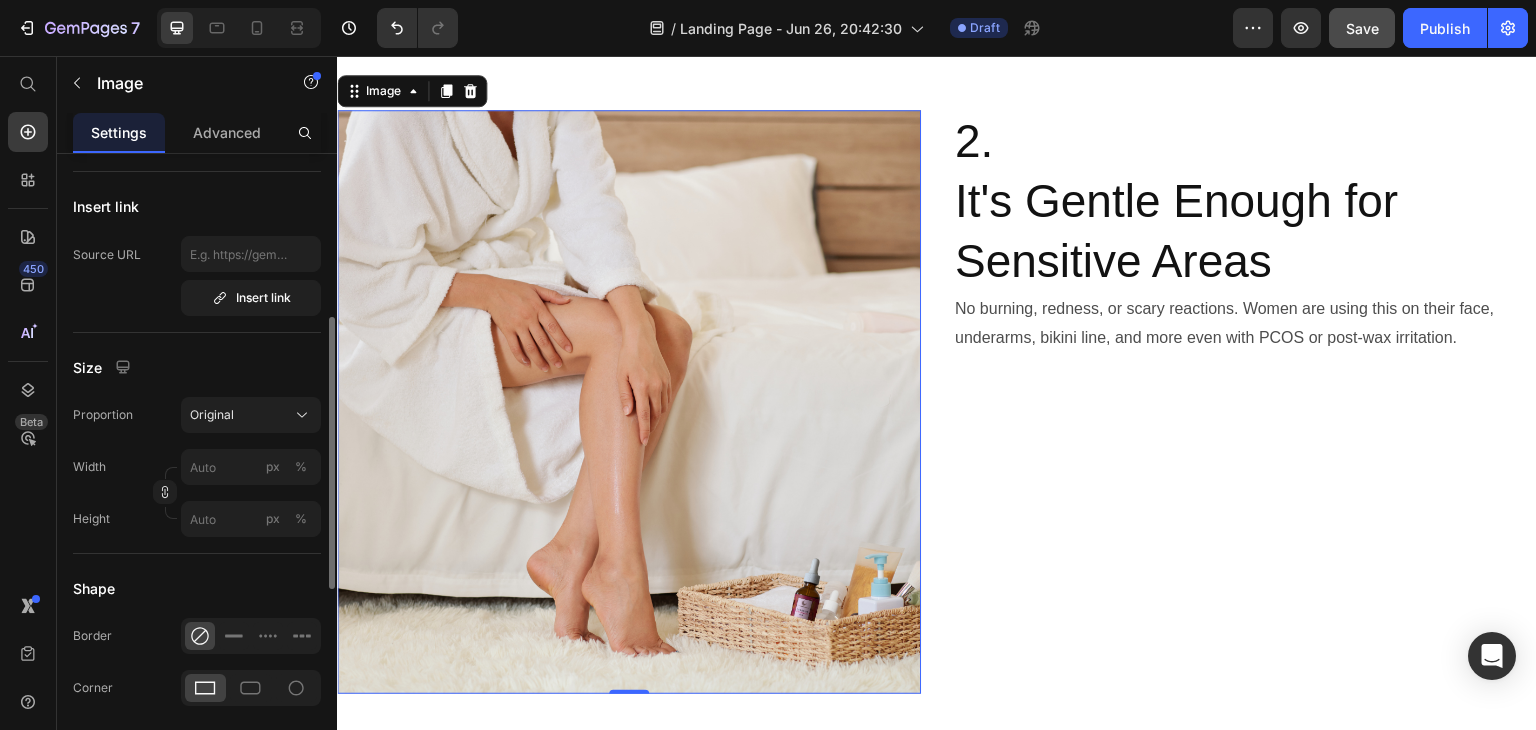 scroll, scrollTop: 340, scrollLeft: 0, axis: vertical 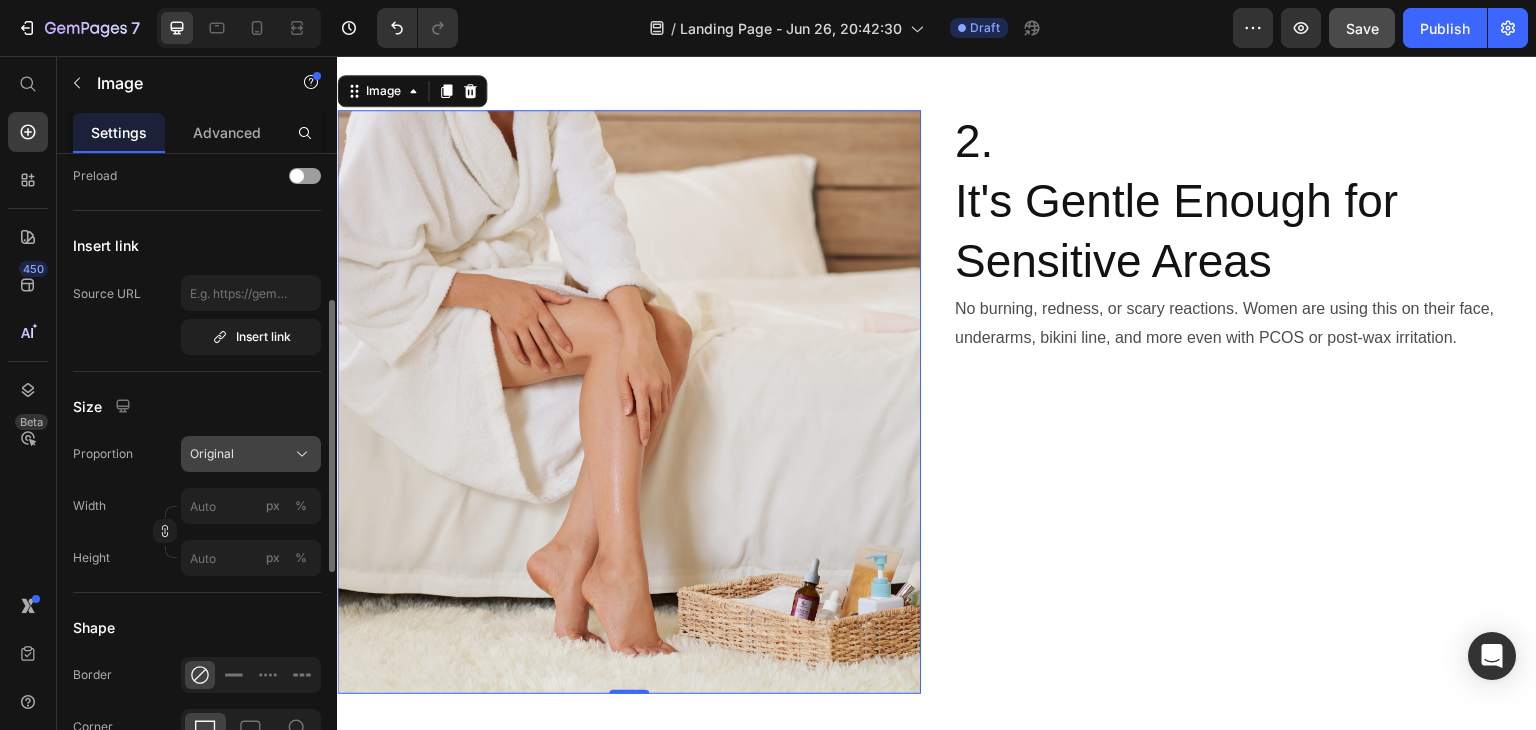 click on "Original" at bounding box center [212, 454] 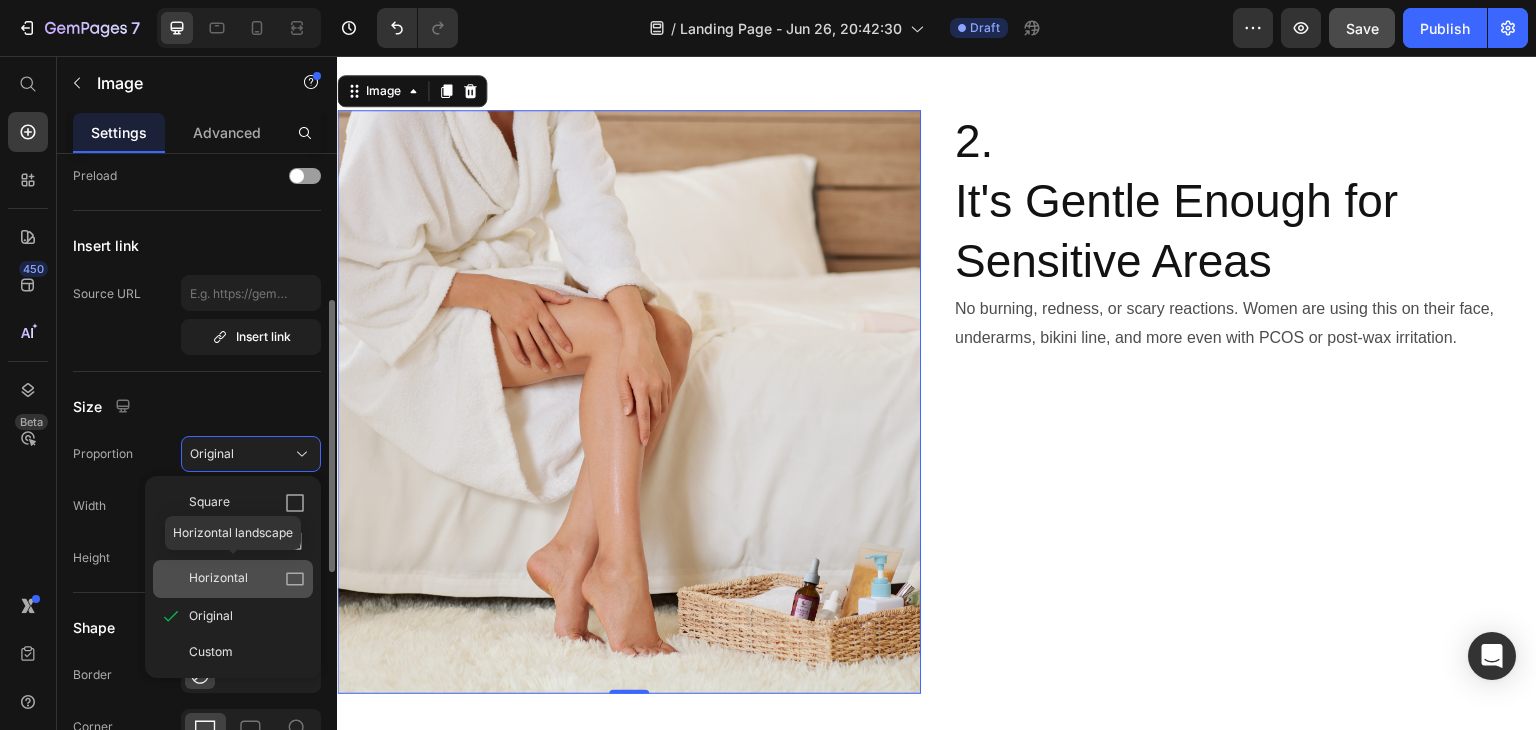 click on "Horizontal" at bounding box center (218, 579) 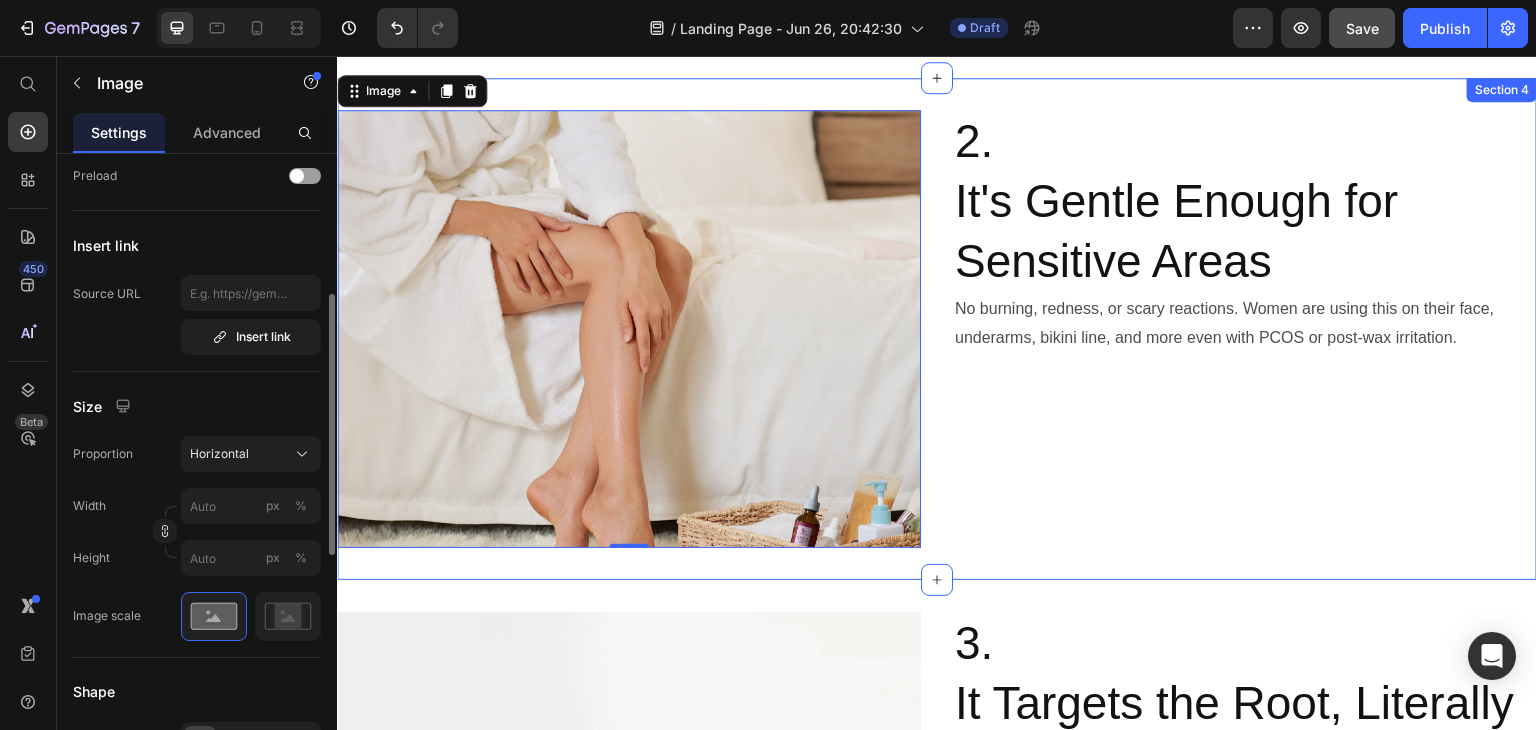 click on "2. It's Gentle Enough for Sensitive Areas Heading No burning, redness, or scary reactions. Women are using this on their face, underarms, bikini line, and more even with PCOS or post-wax irritation. Text Block" at bounding box center (1245, 329) 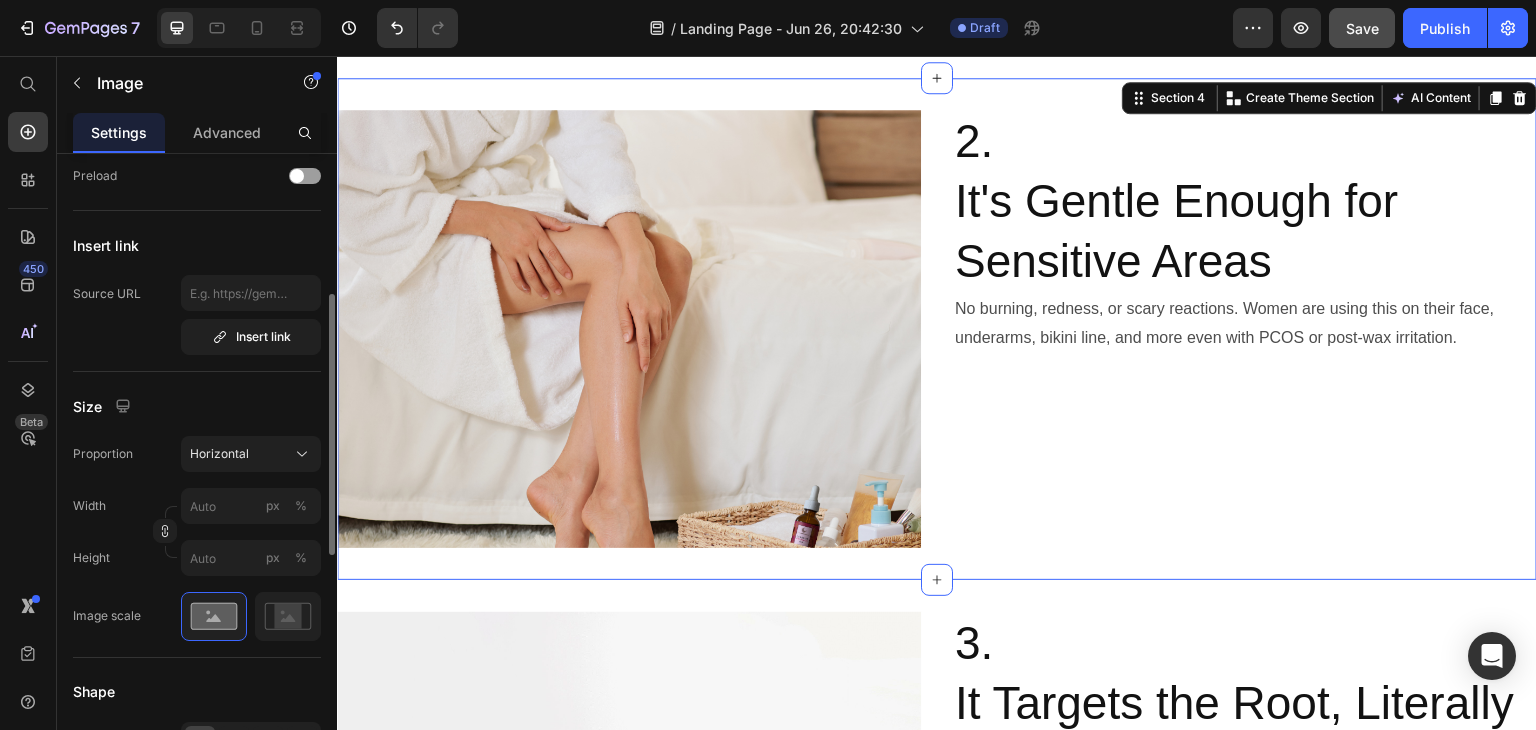 scroll, scrollTop: 0, scrollLeft: 0, axis: both 